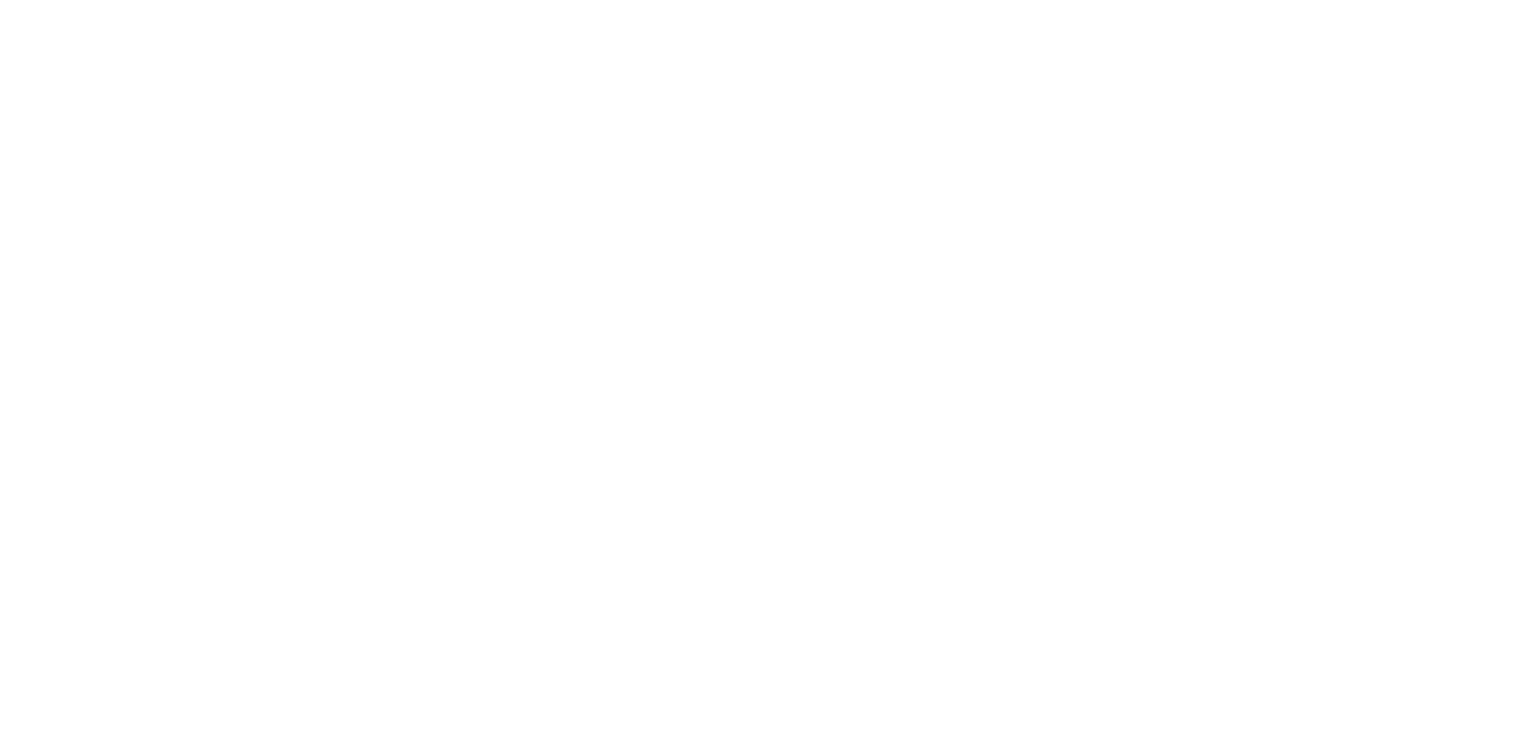 scroll, scrollTop: 0, scrollLeft: 0, axis: both 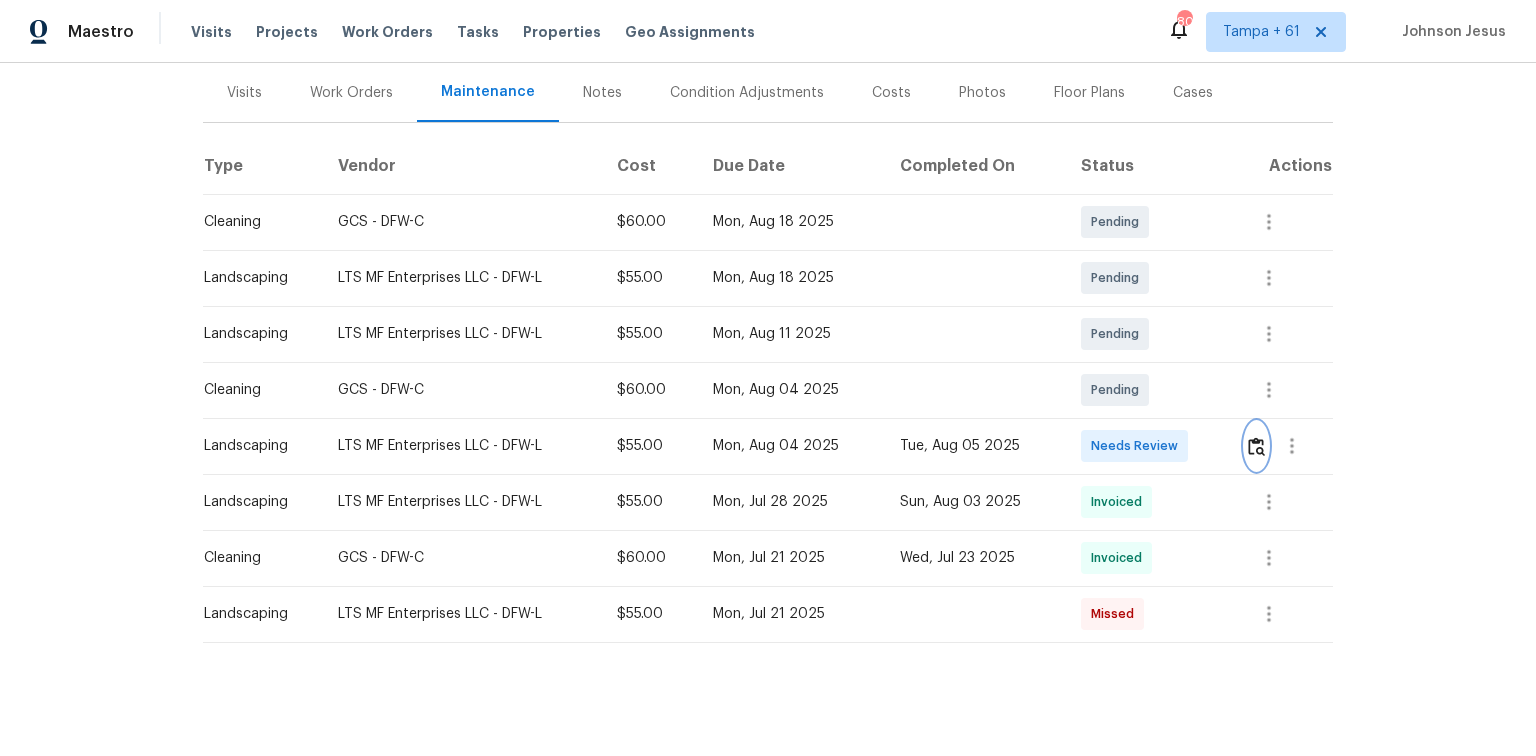 click at bounding box center [1256, 446] 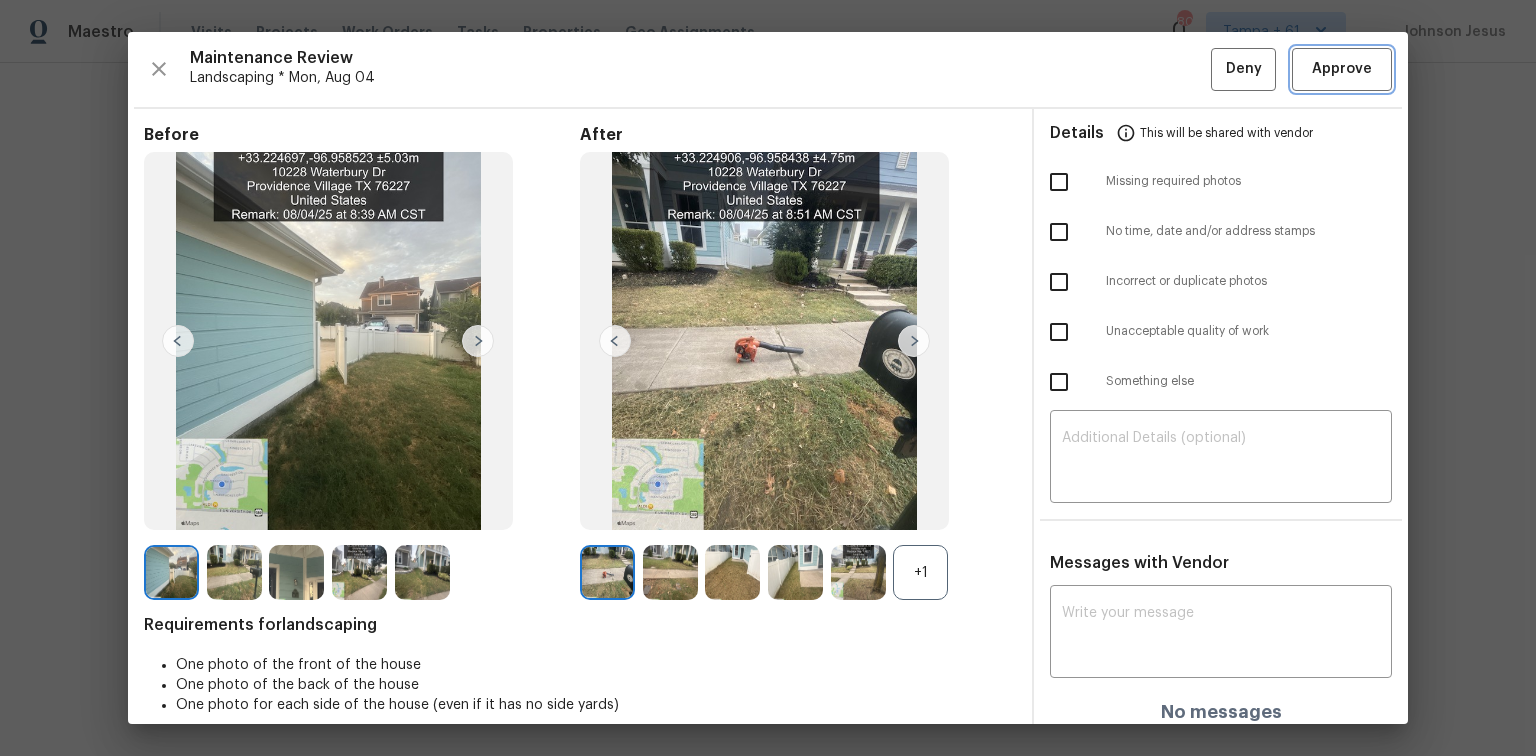 drag, startPoint x: 1343, startPoint y: 55, endPoint x: 1340, endPoint y: 40, distance: 15.297058 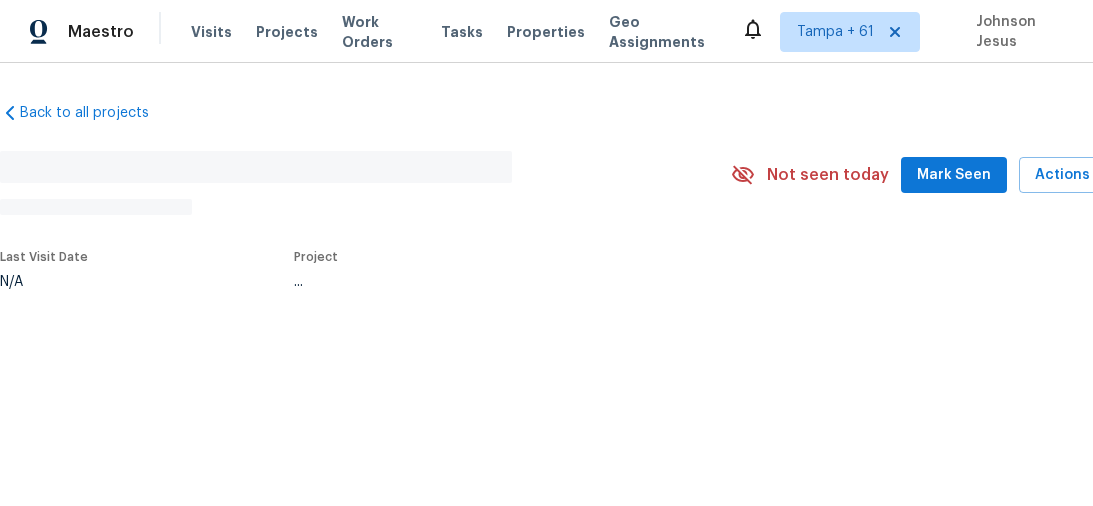 scroll, scrollTop: 0, scrollLeft: 0, axis: both 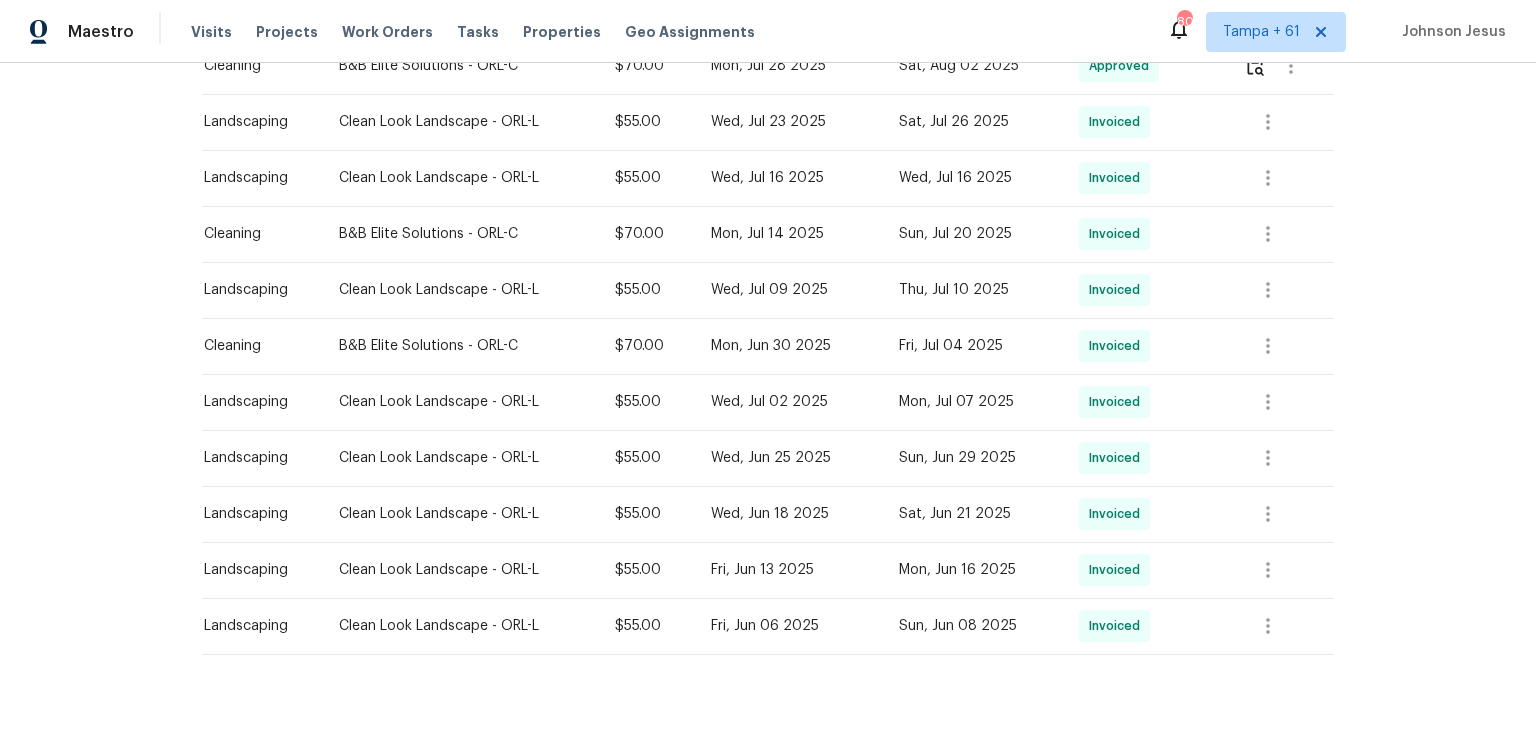 click on "Invoiced" at bounding box center [1118, 626] 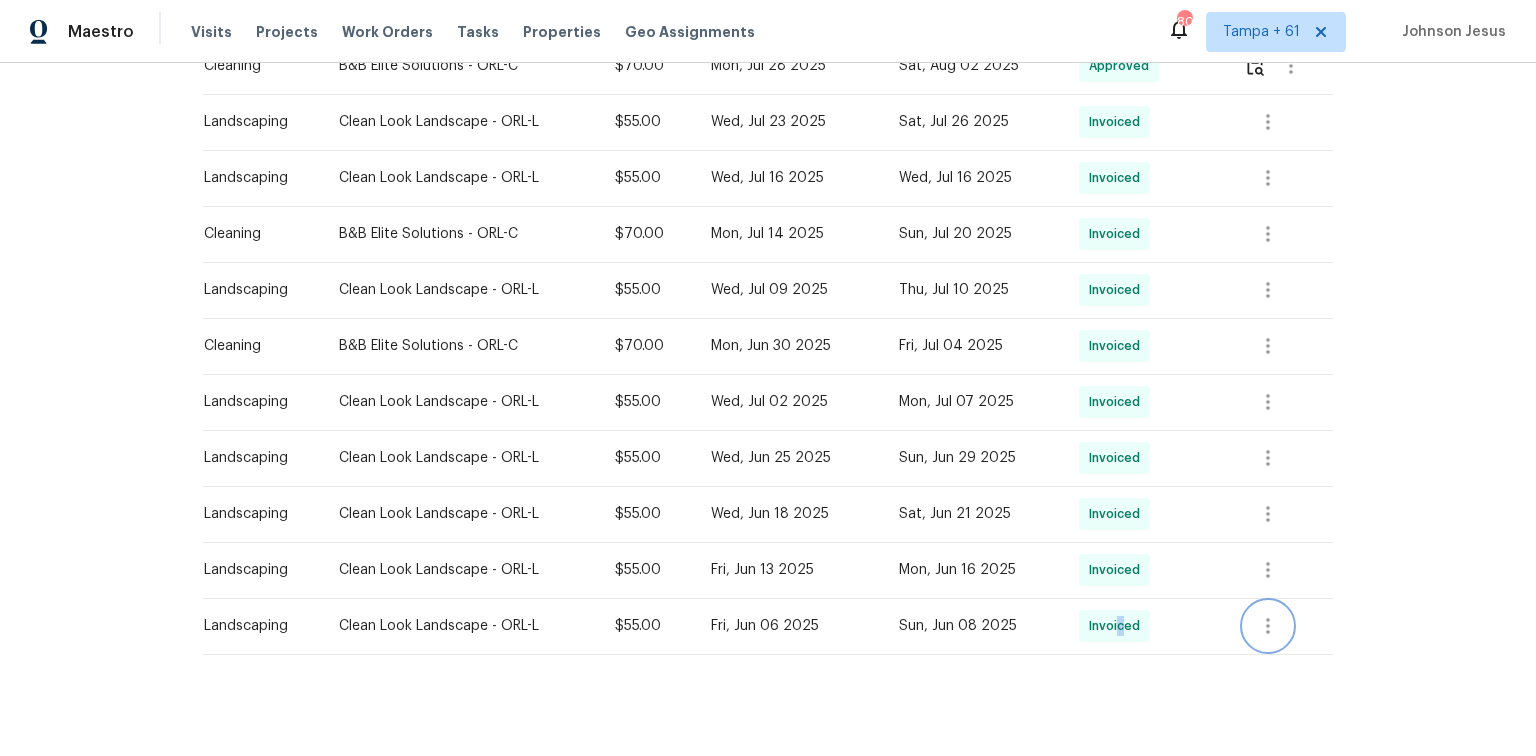 click 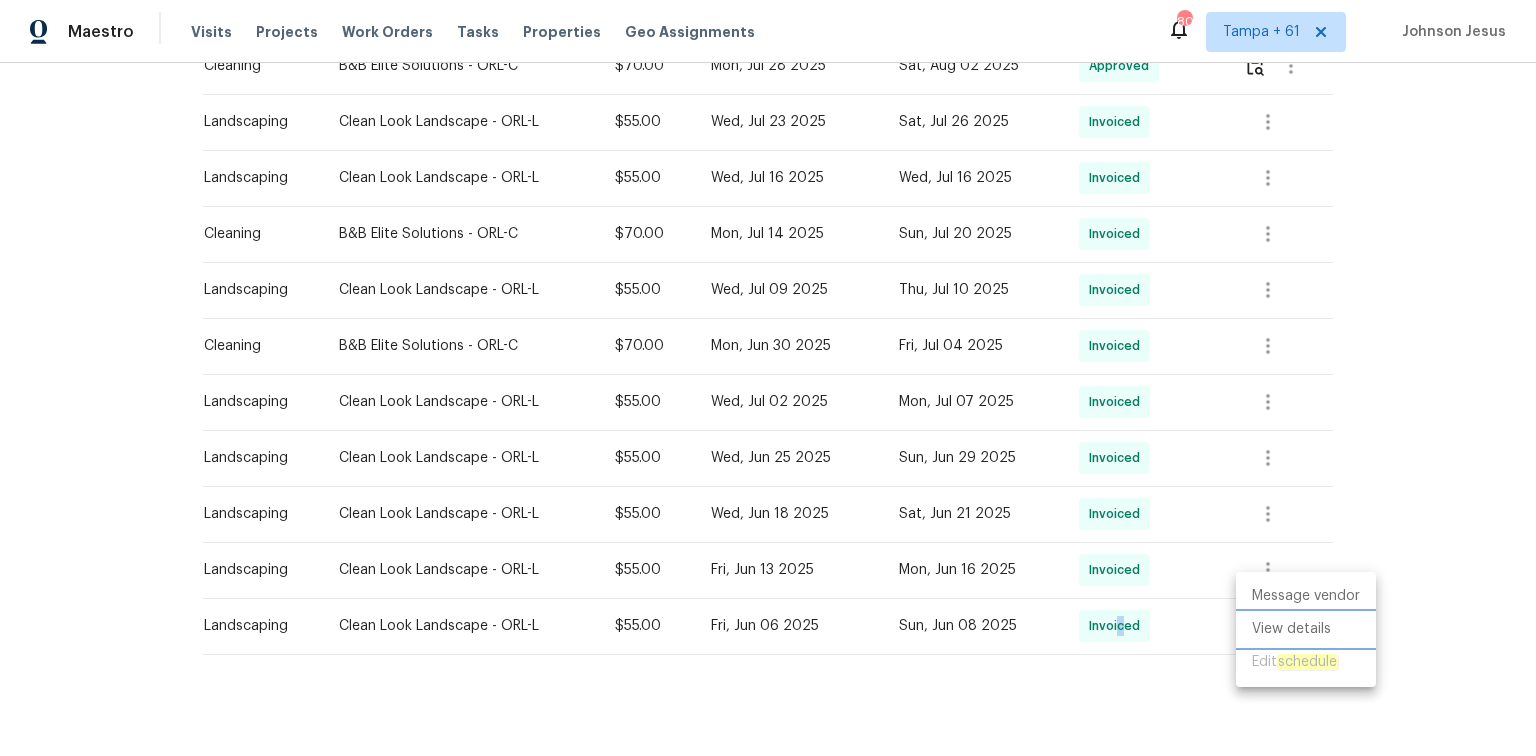 click on "View details" at bounding box center (1306, 629) 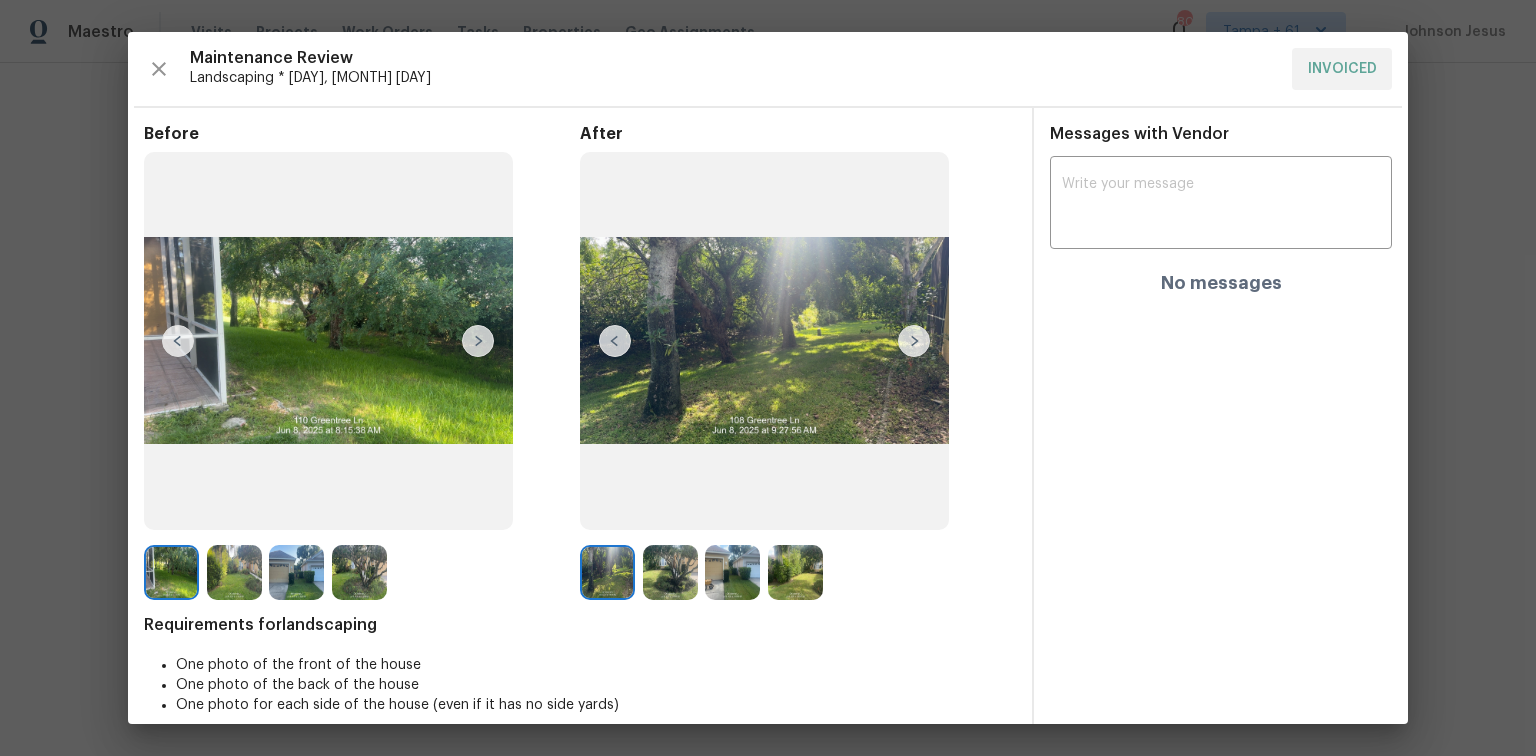click at bounding box center [478, 341] 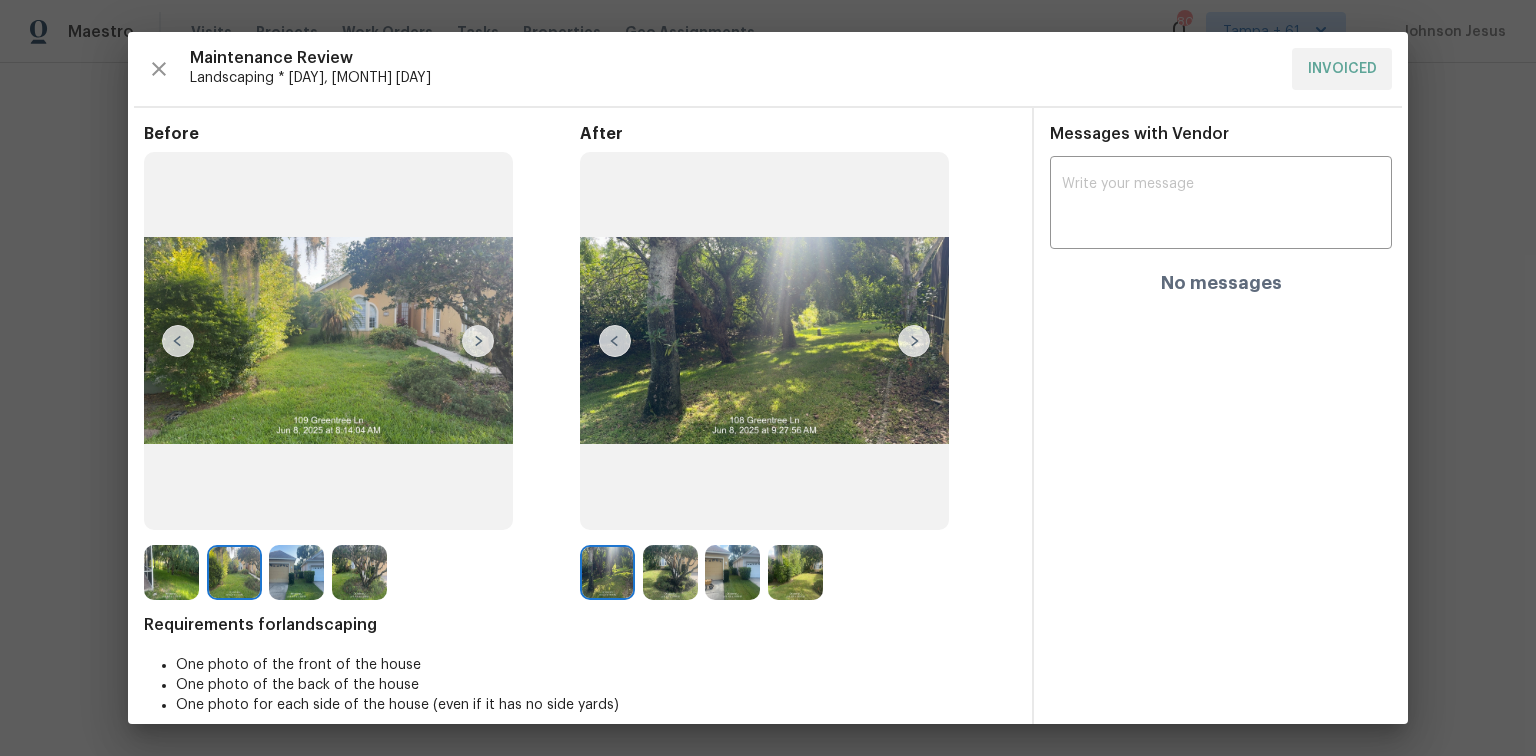 click at bounding box center [359, 572] 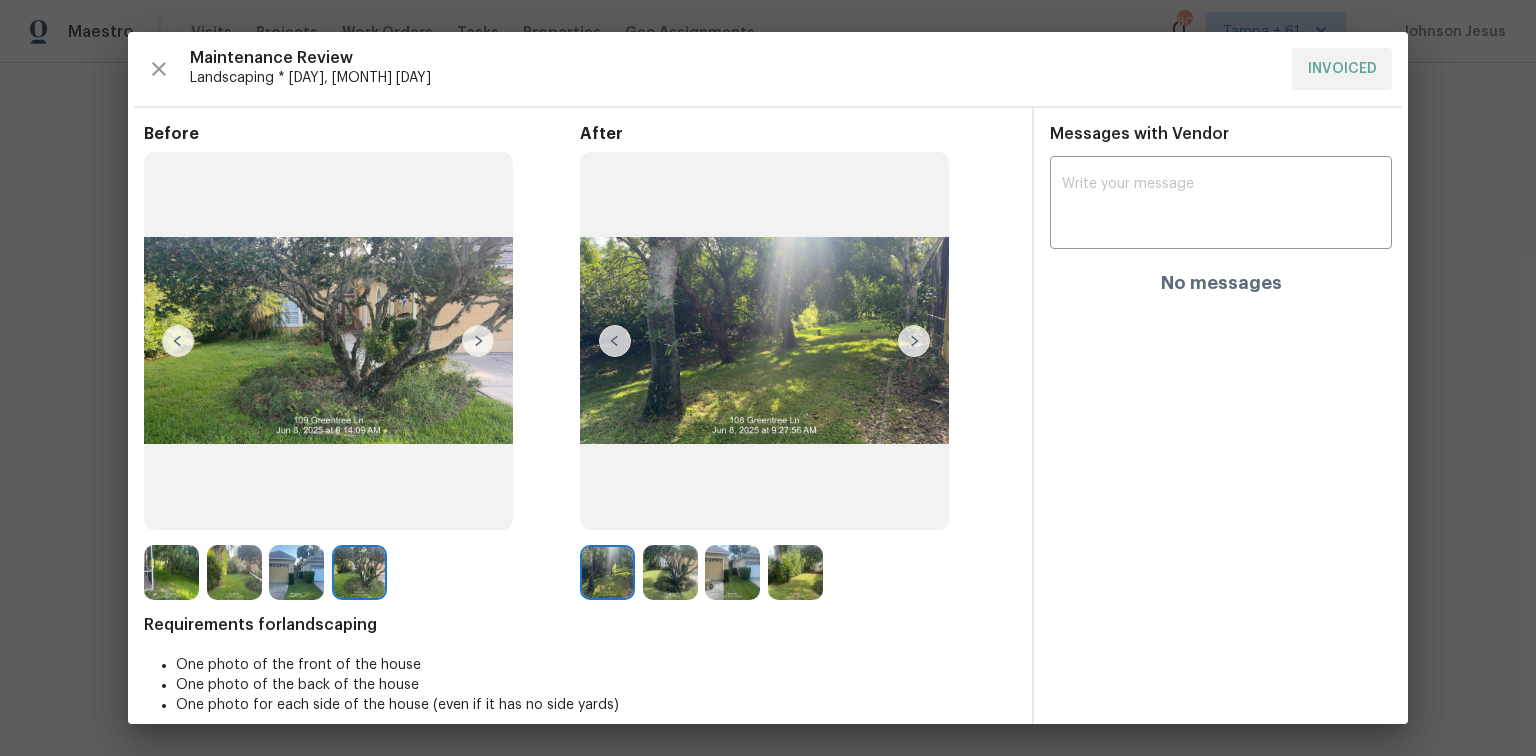 click at bounding box center (296, 572) 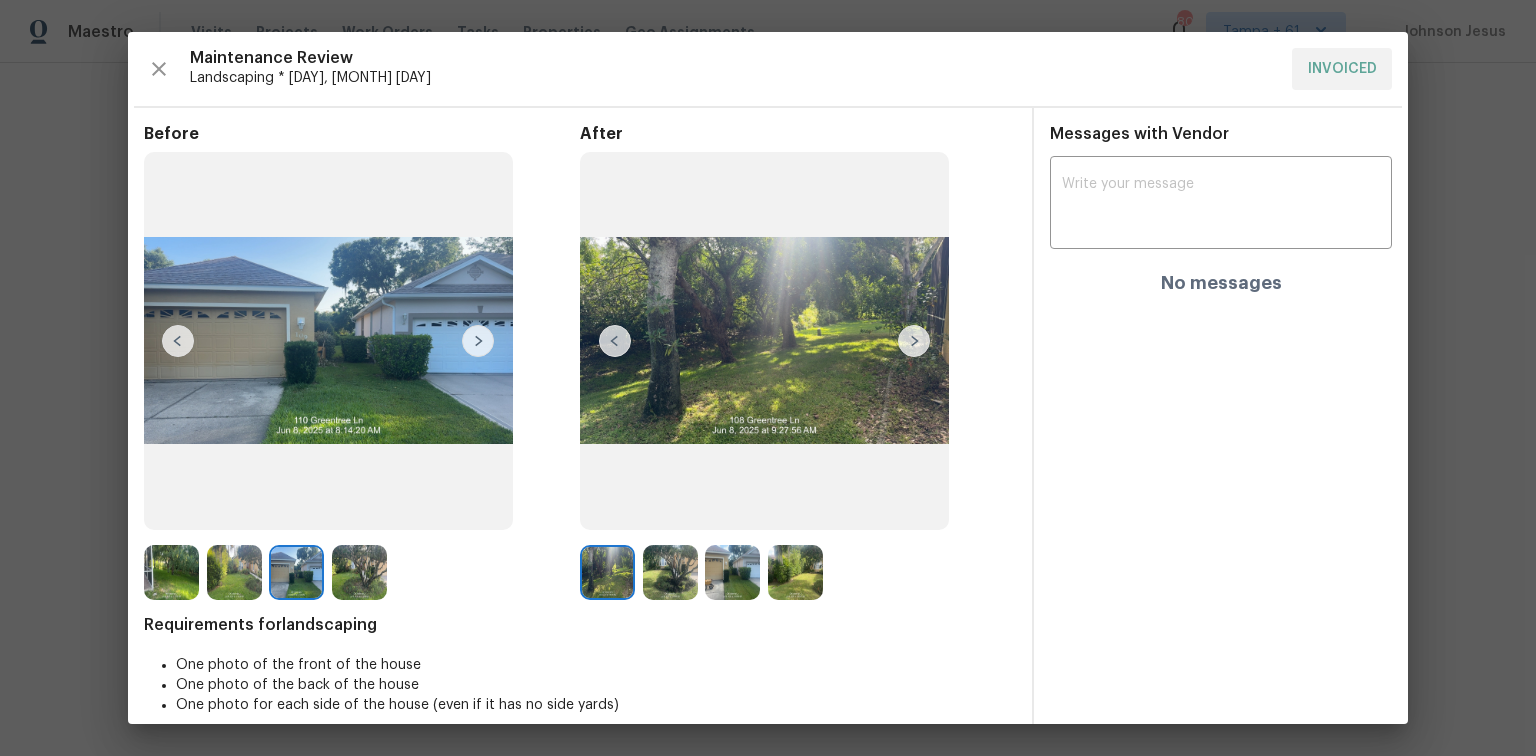 click at bounding box center (234, 572) 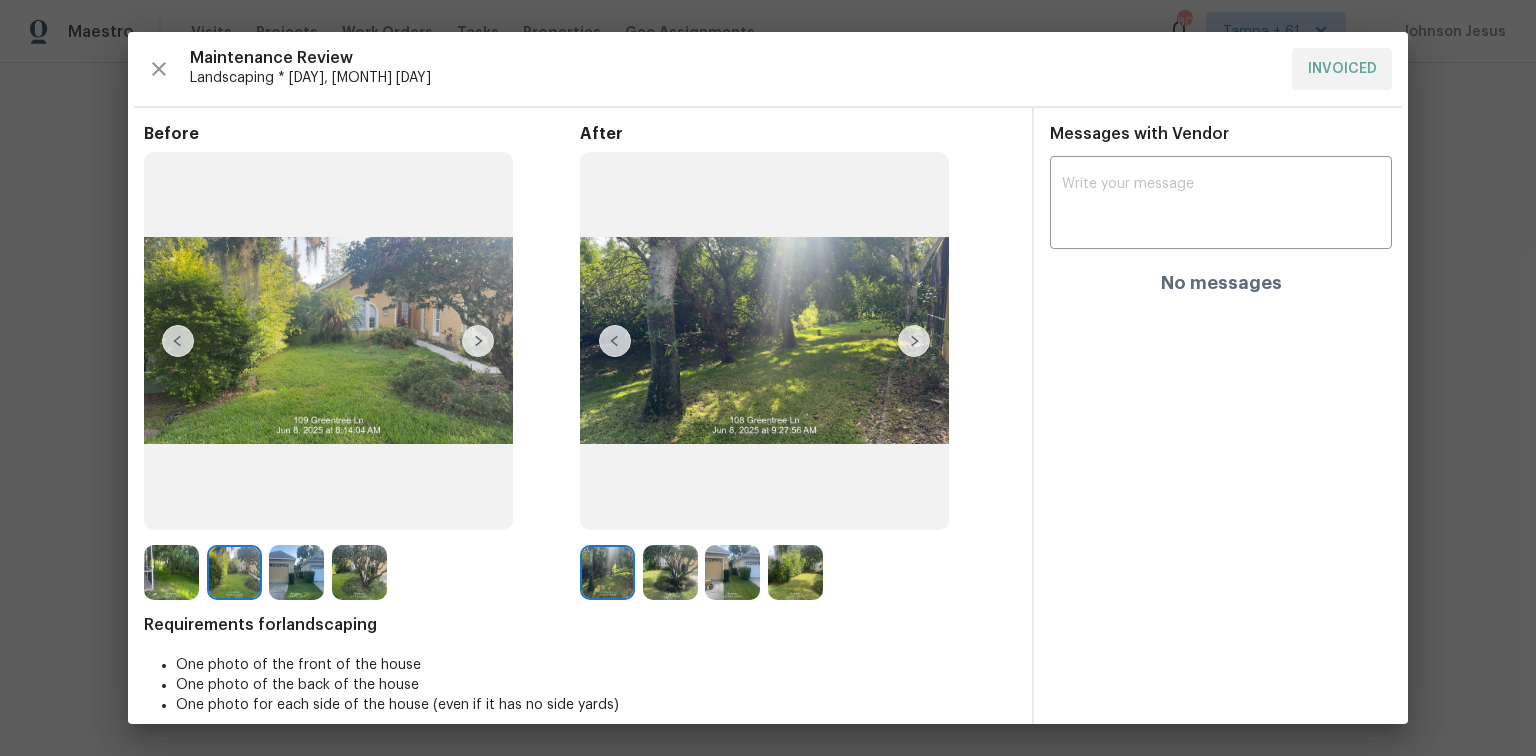 click at bounding box center [234, 572] 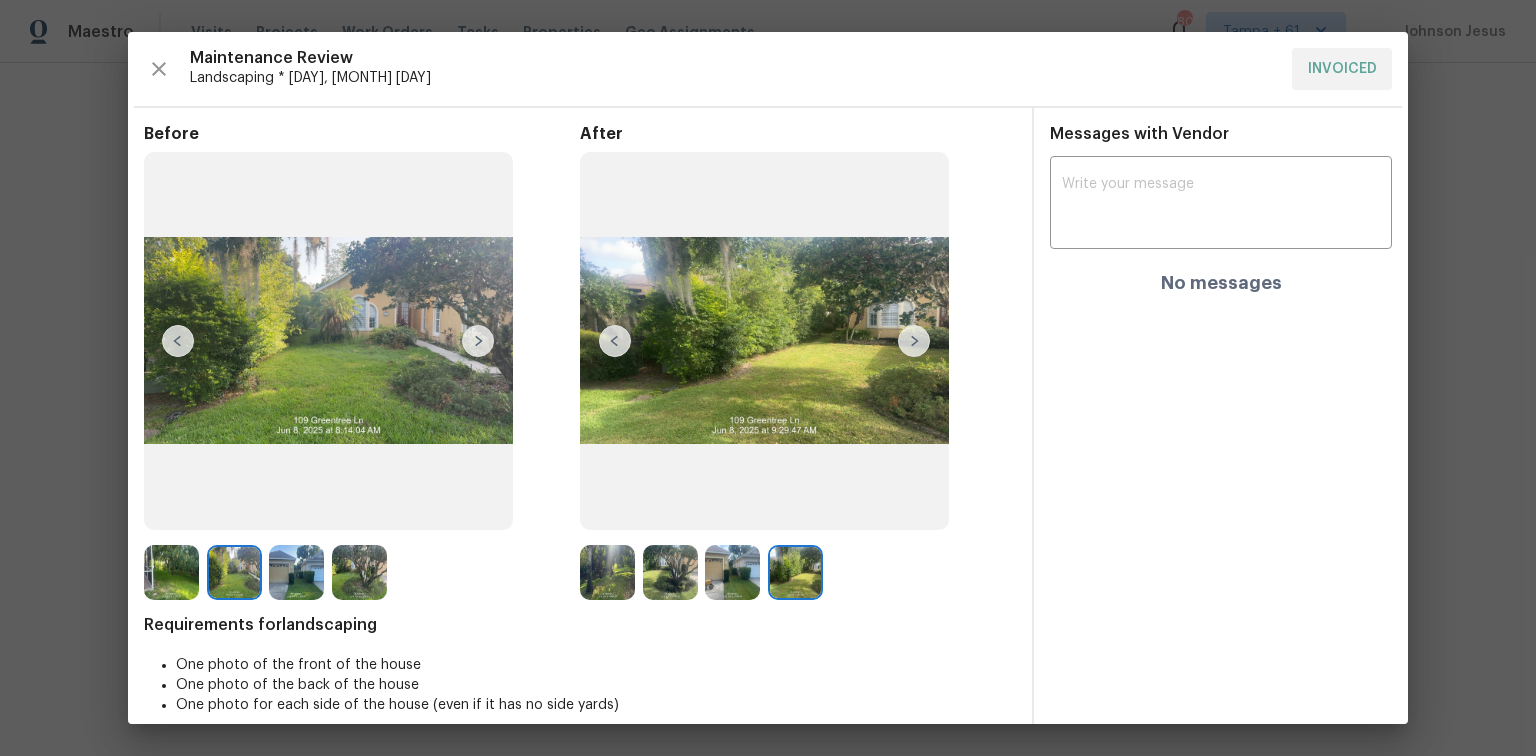 click at bounding box center [732, 572] 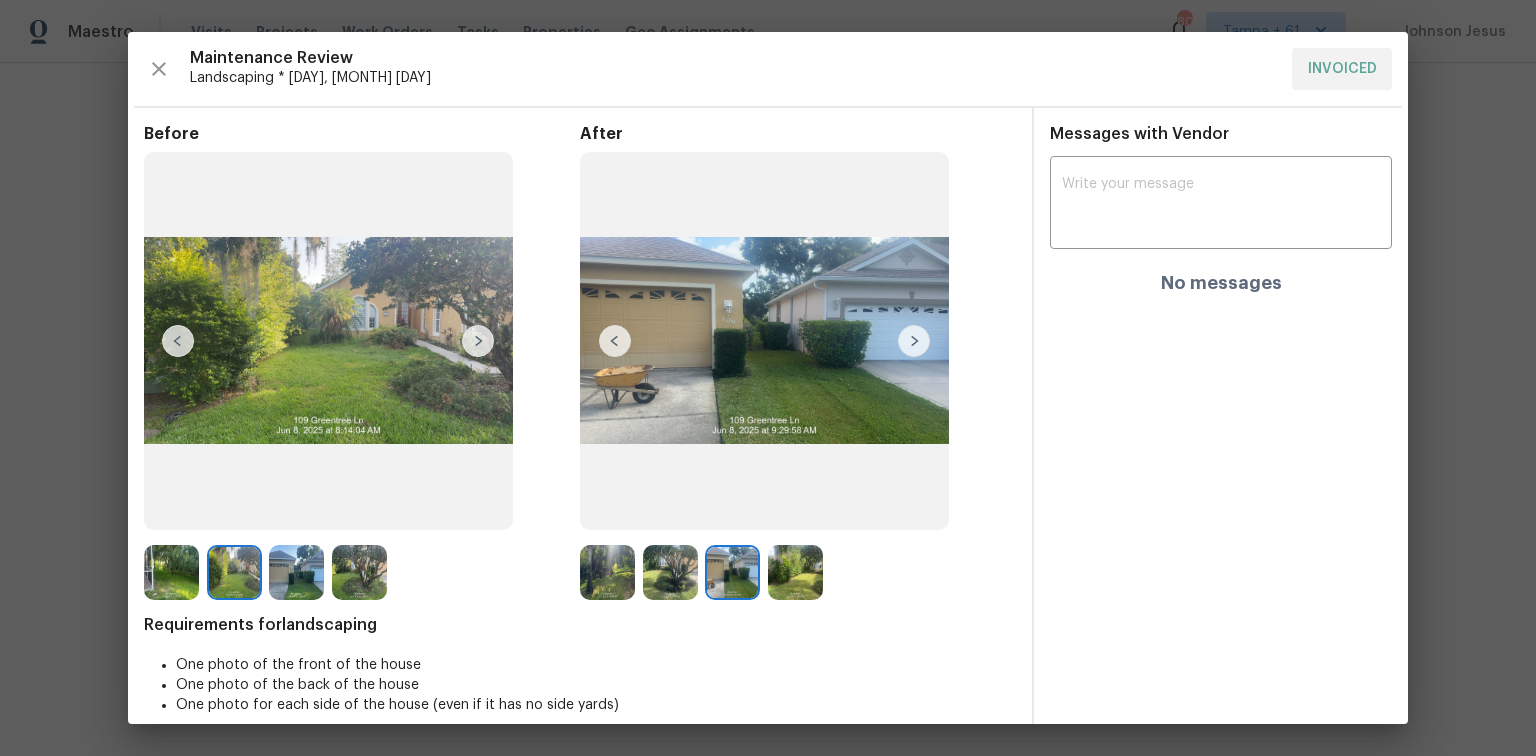 click at bounding box center (670, 572) 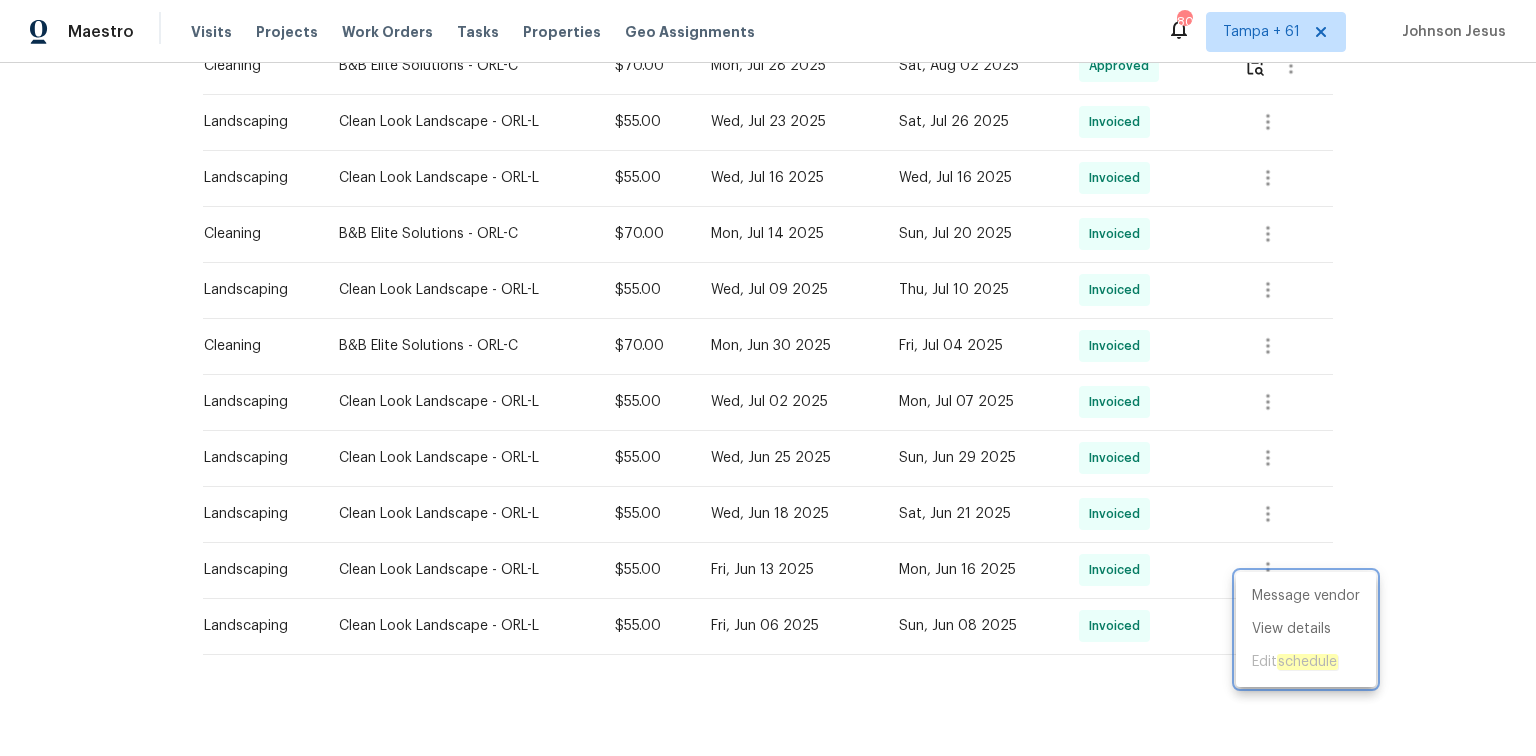 click at bounding box center (768, 378) 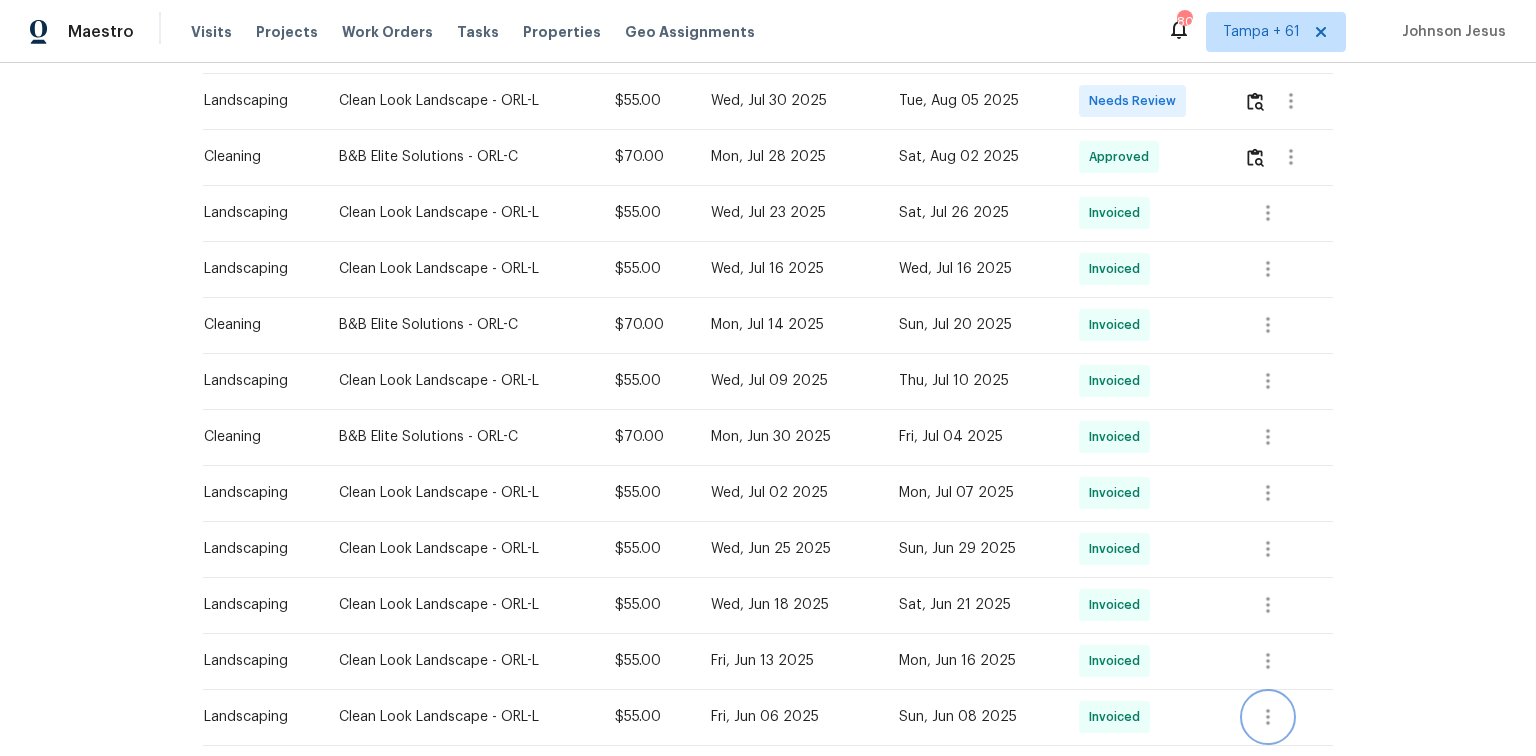 scroll, scrollTop: 536, scrollLeft: 0, axis: vertical 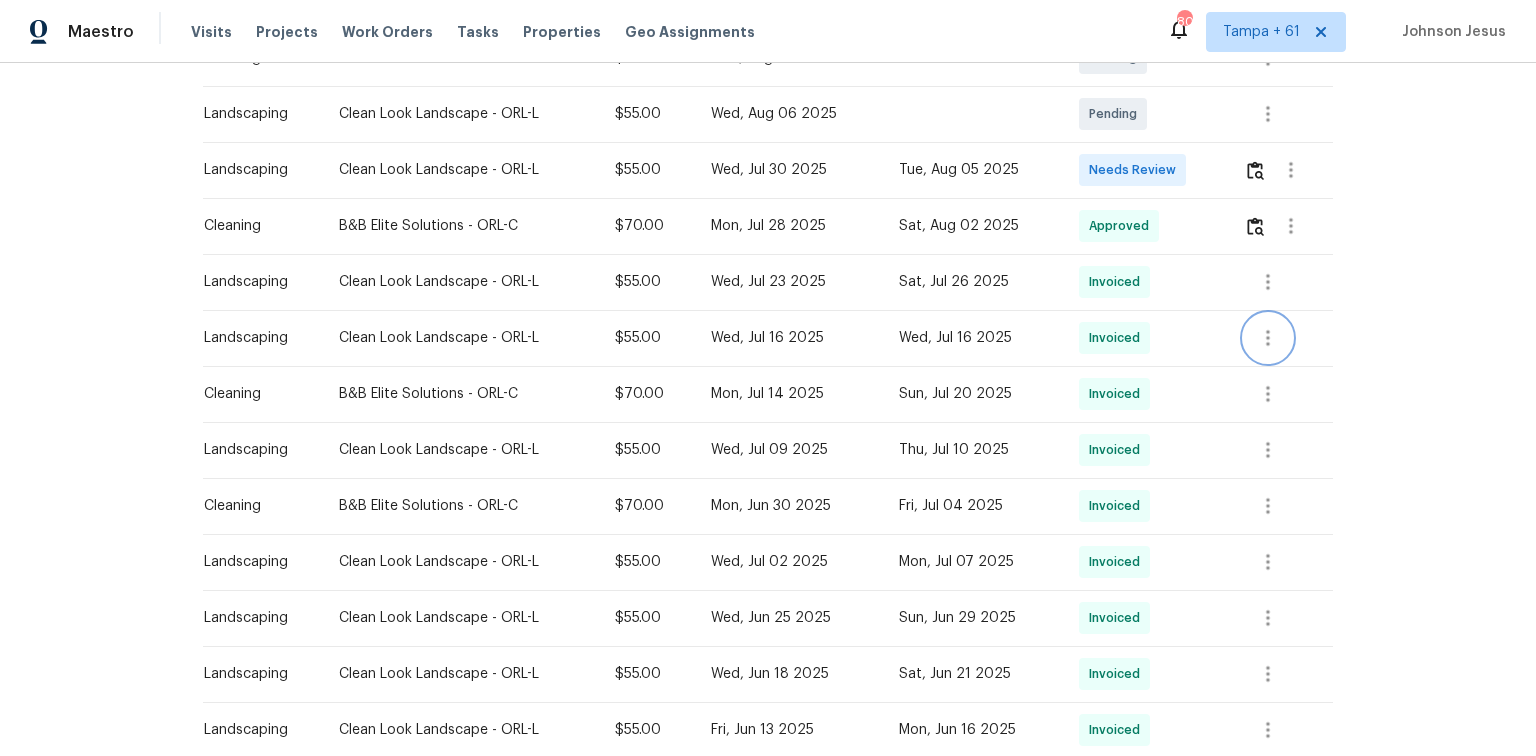 click 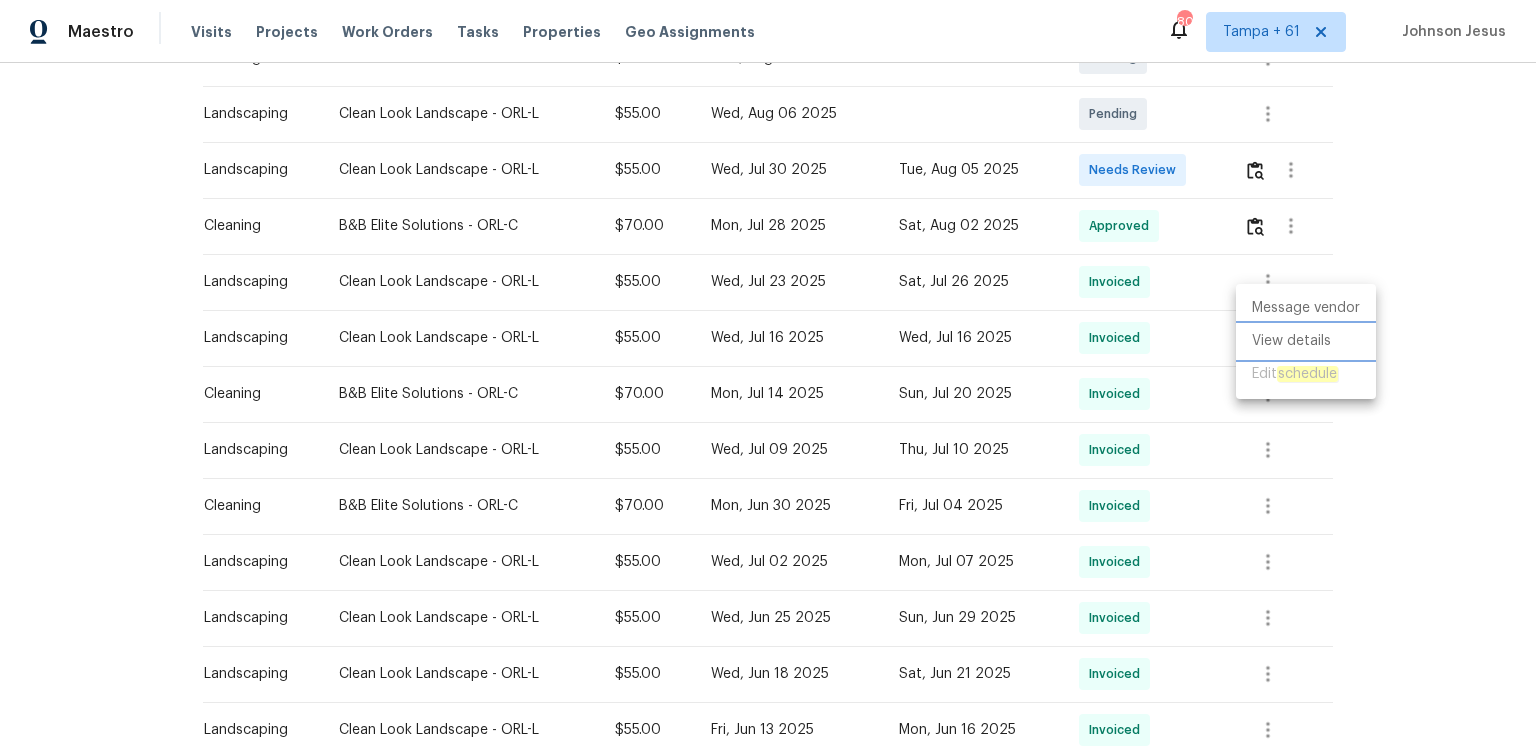 click on "View details" at bounding box center (1306, 341) 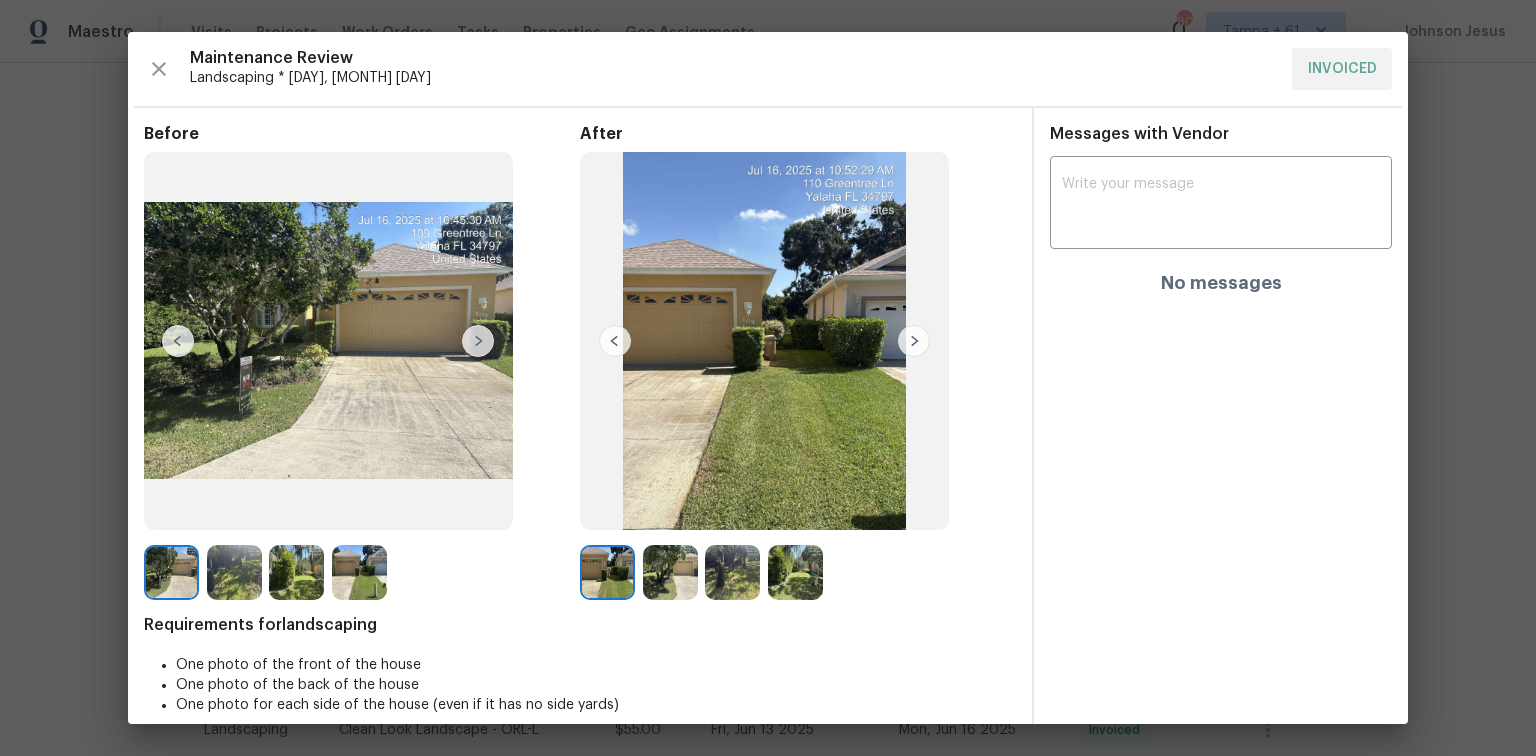 click at bounding box center [478, 341] 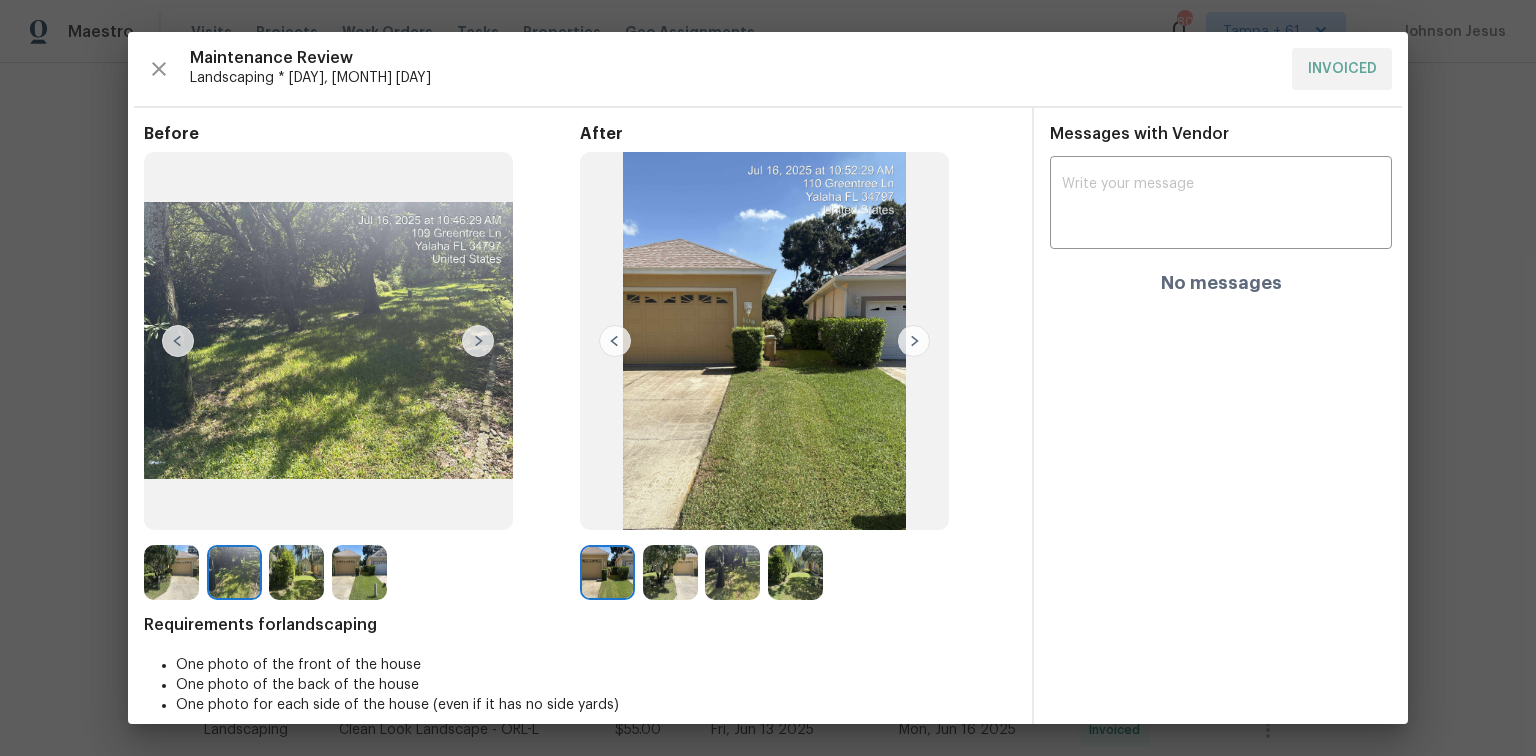 click at bounding box center [296, 572] 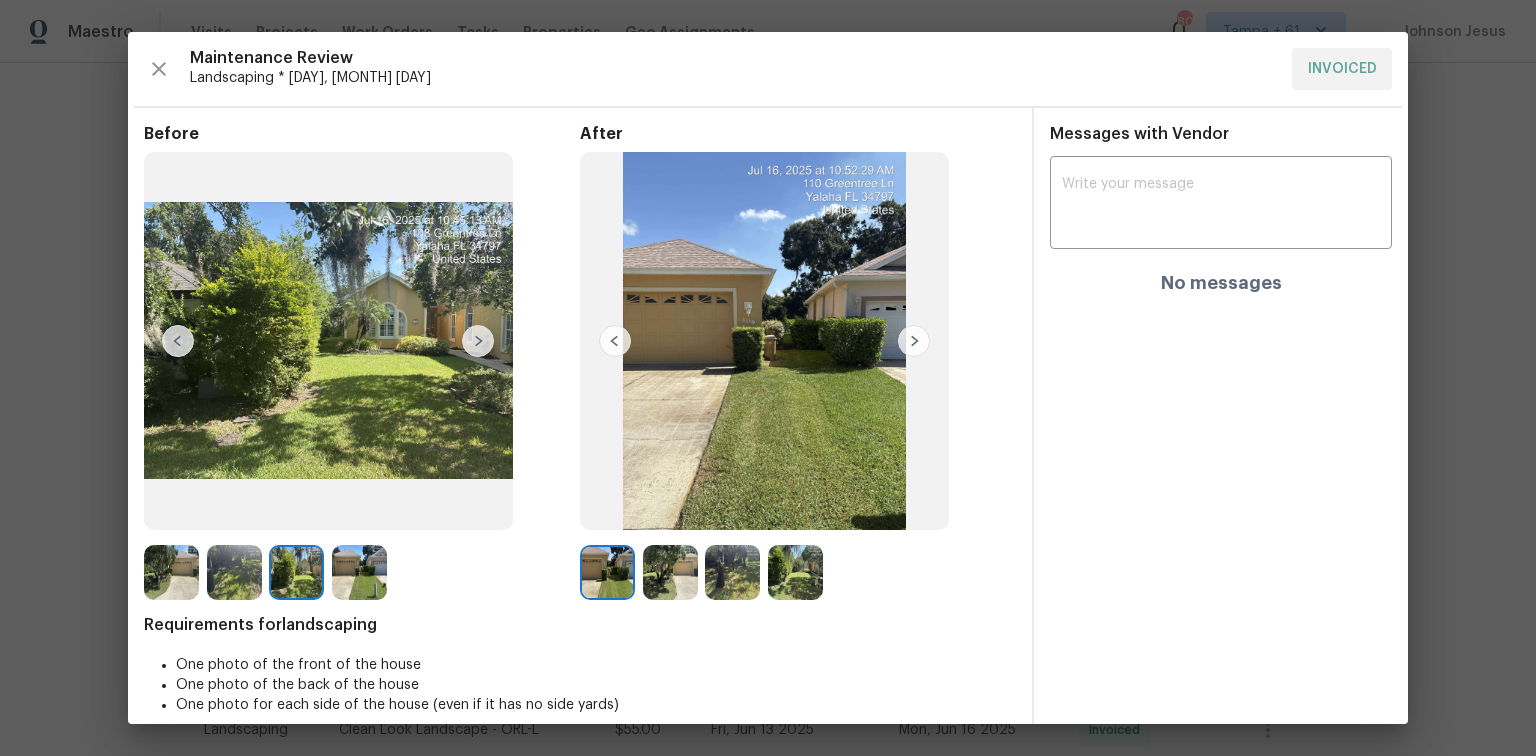 click at bounding box center [359, 572] 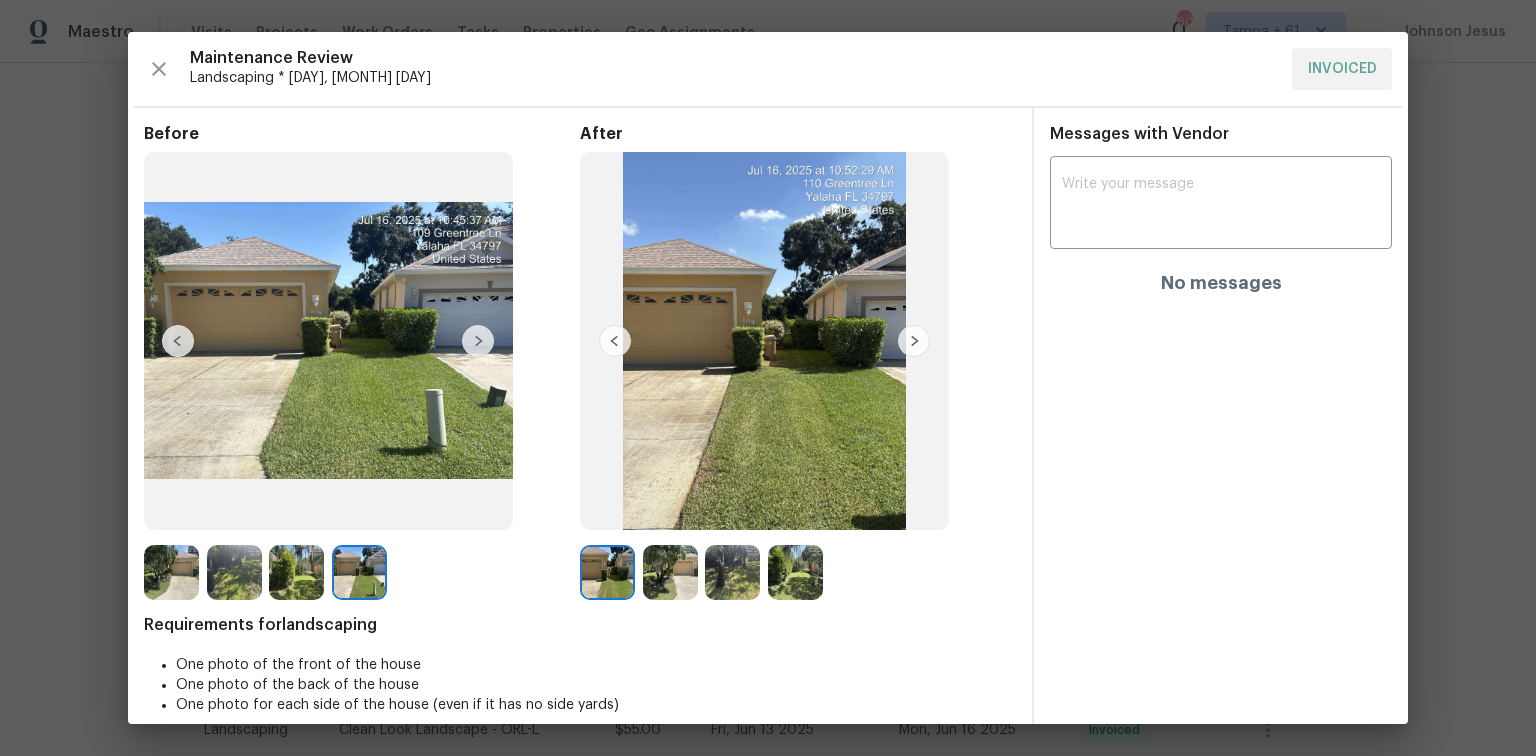 click at bounding box center (296, 572) 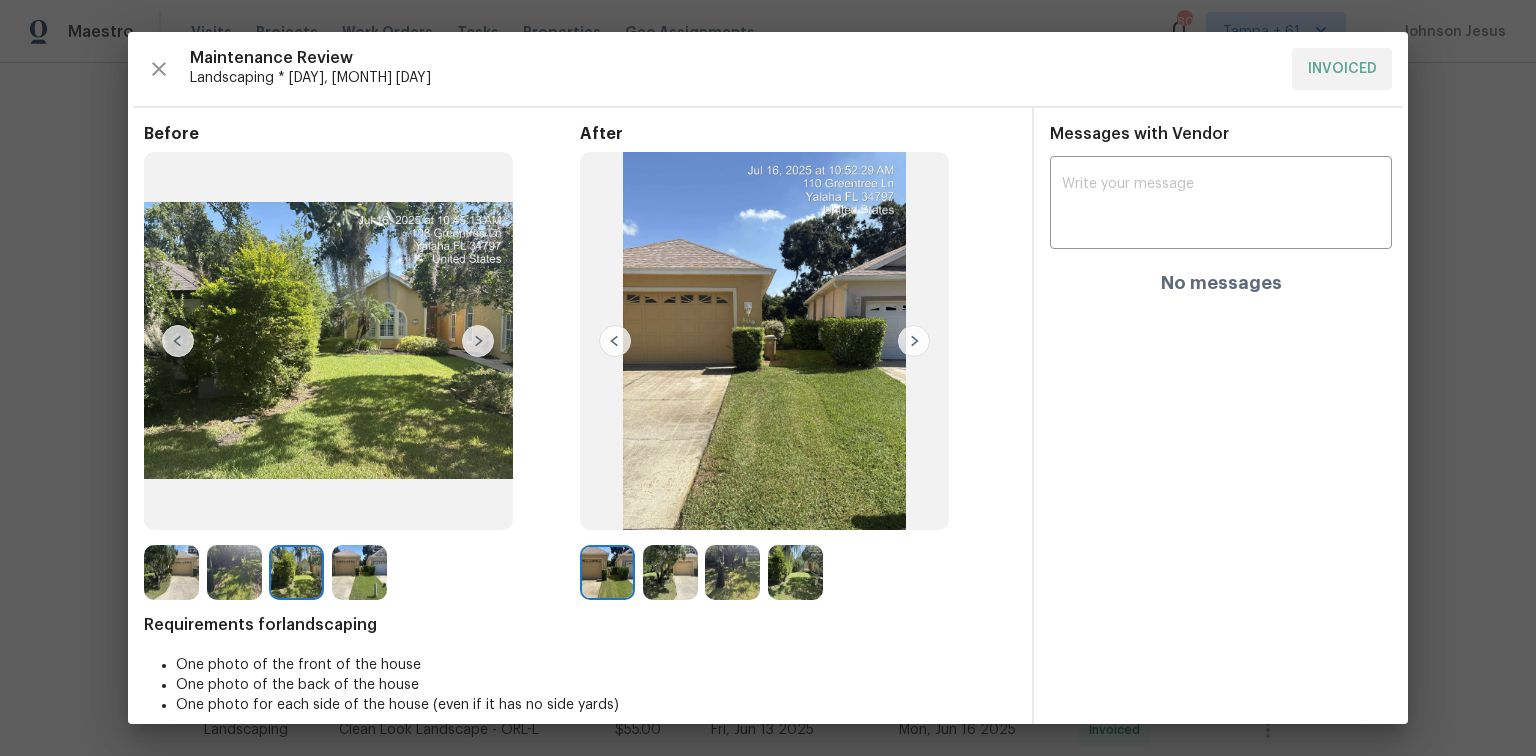 click at bounding box center (296, 572) 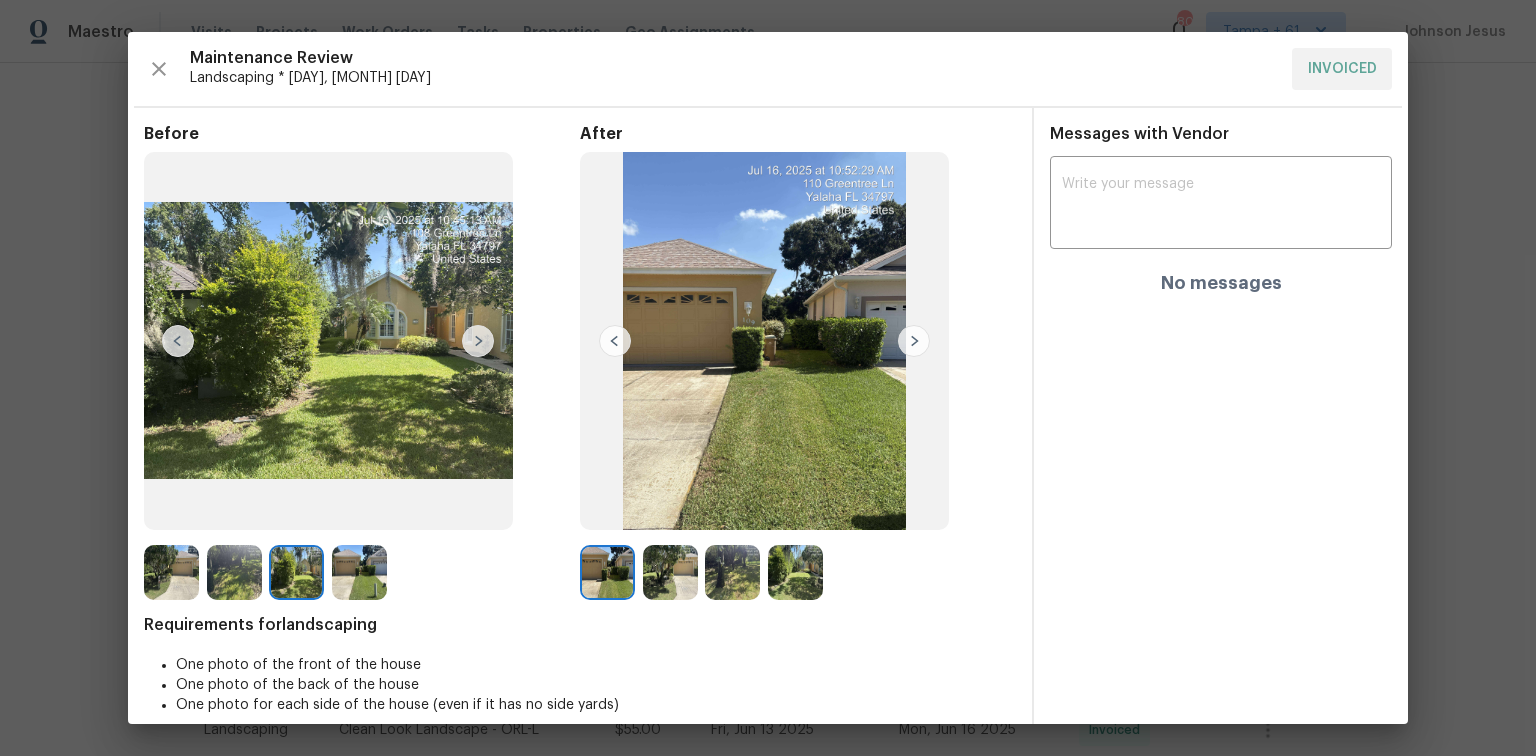 click at bounding box center [359, 572] 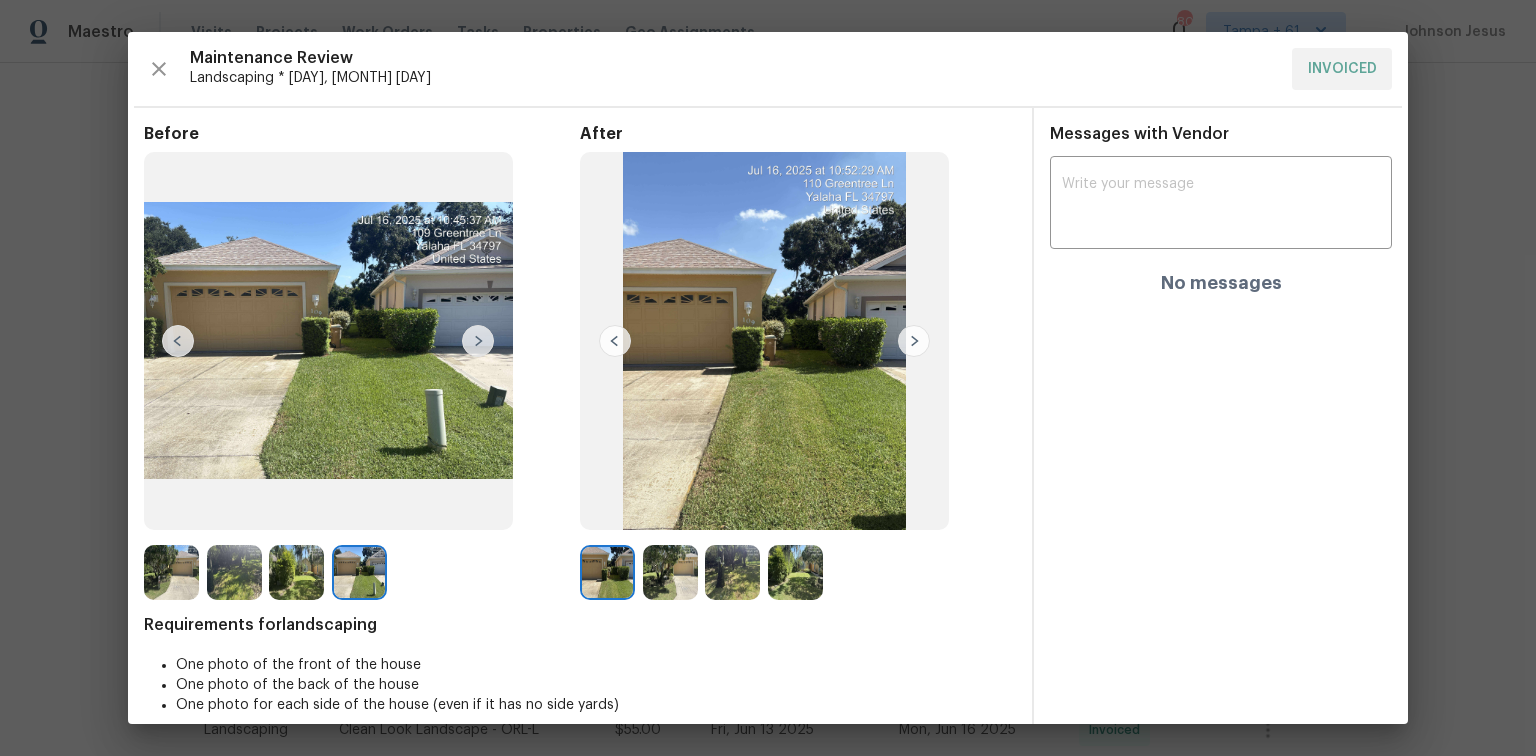 click at bounding box center (732, 572) 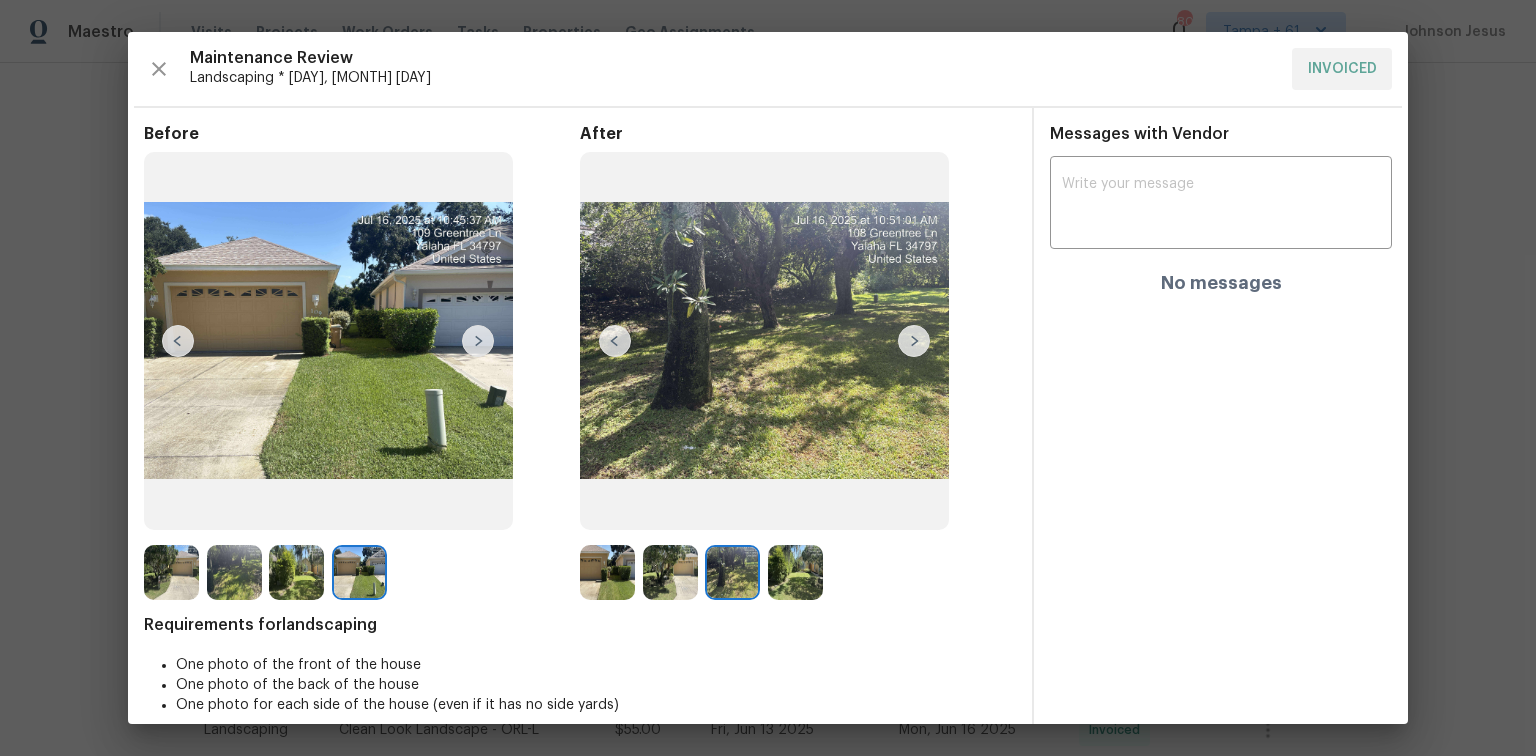 click at bounding box center (670, 572) 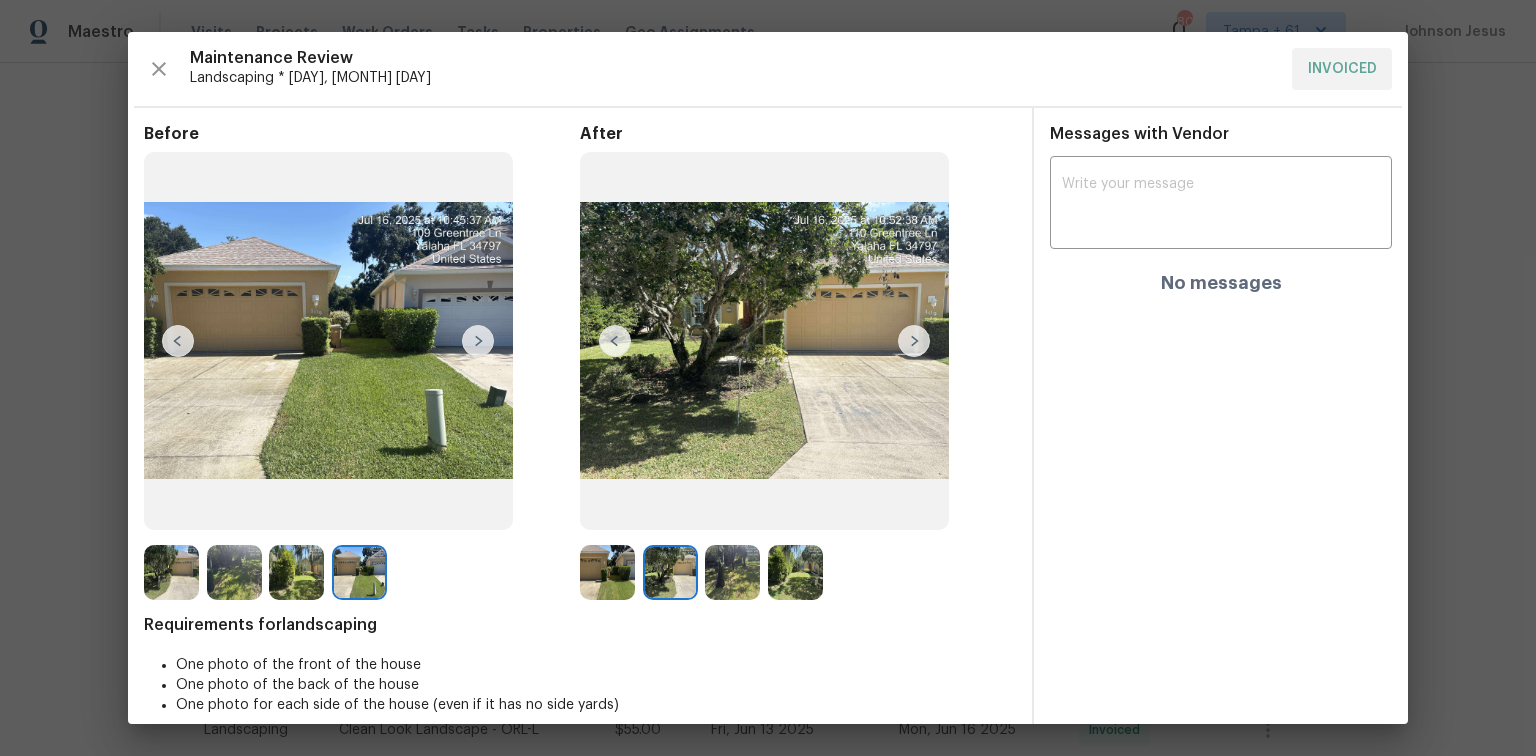 click at bounding box center [795, 572] 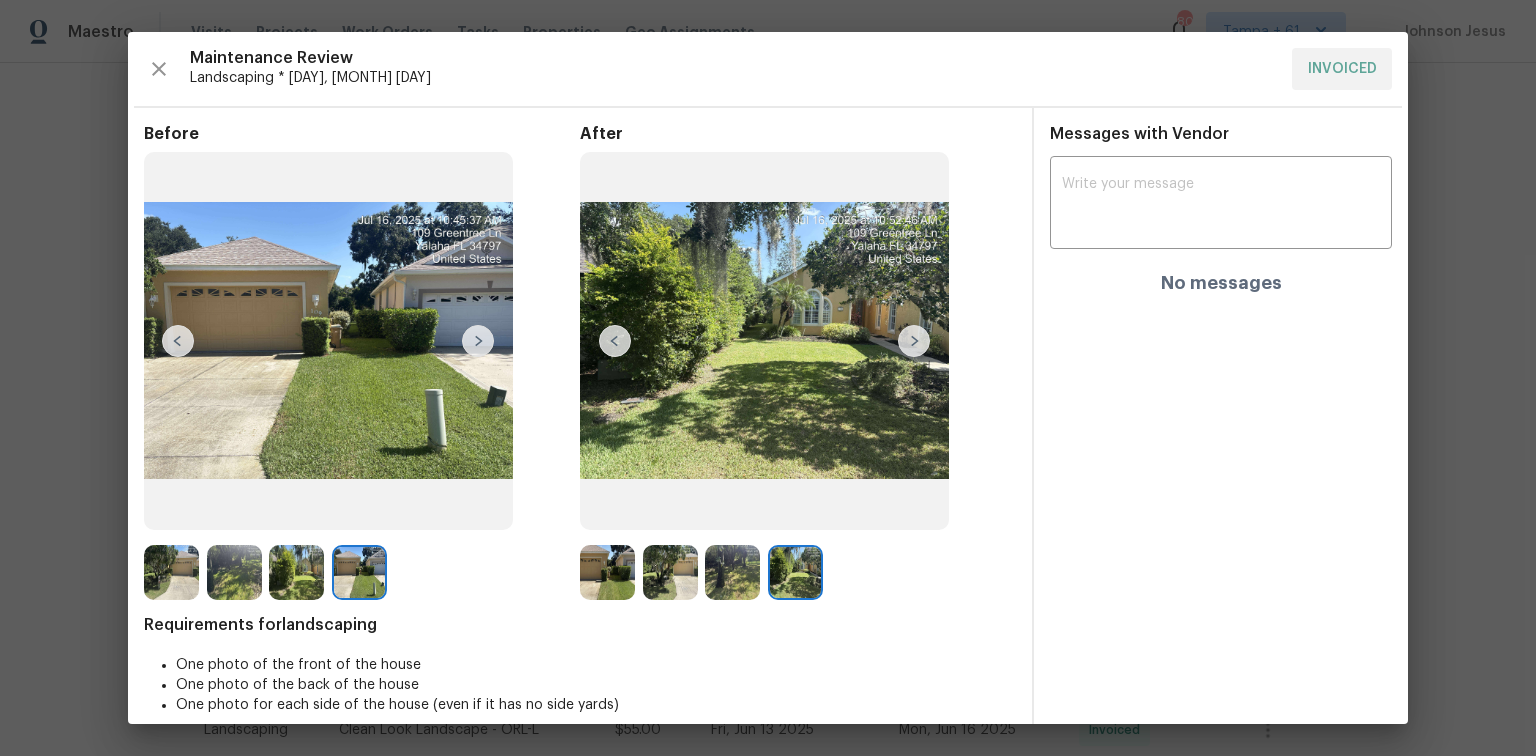 click at bounding box center (795, 572) 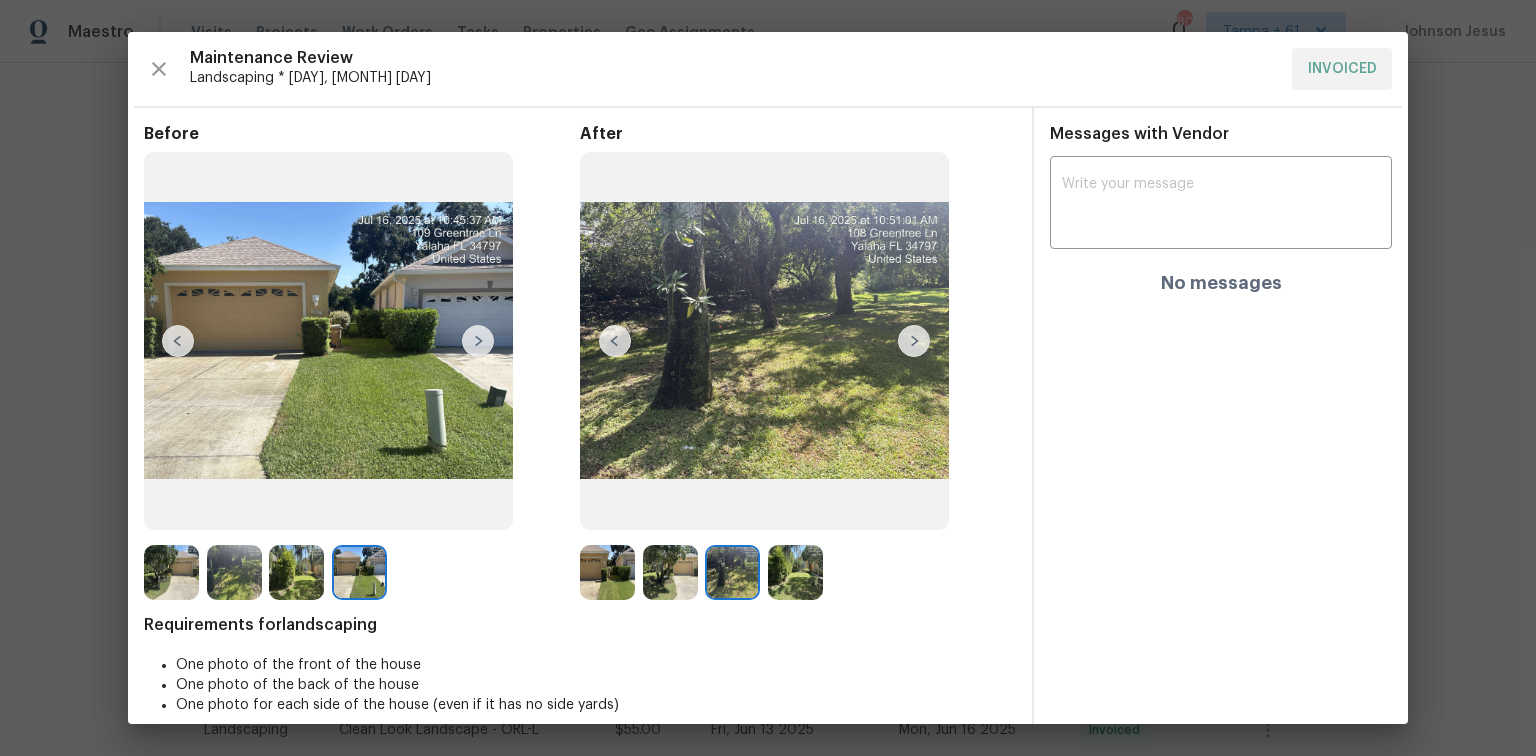 click at bounding box center [795, 572] 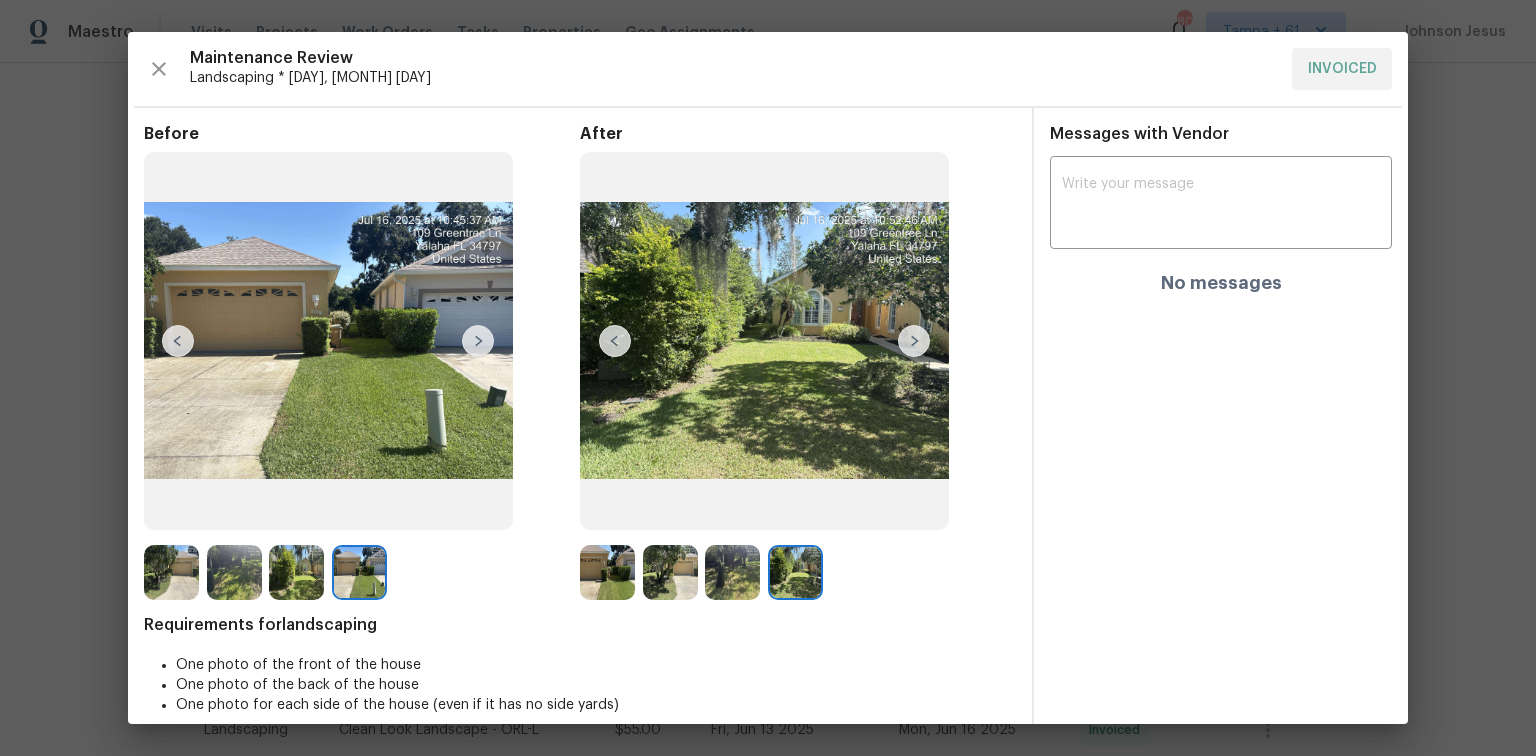 click at bounding box center (732, 572) 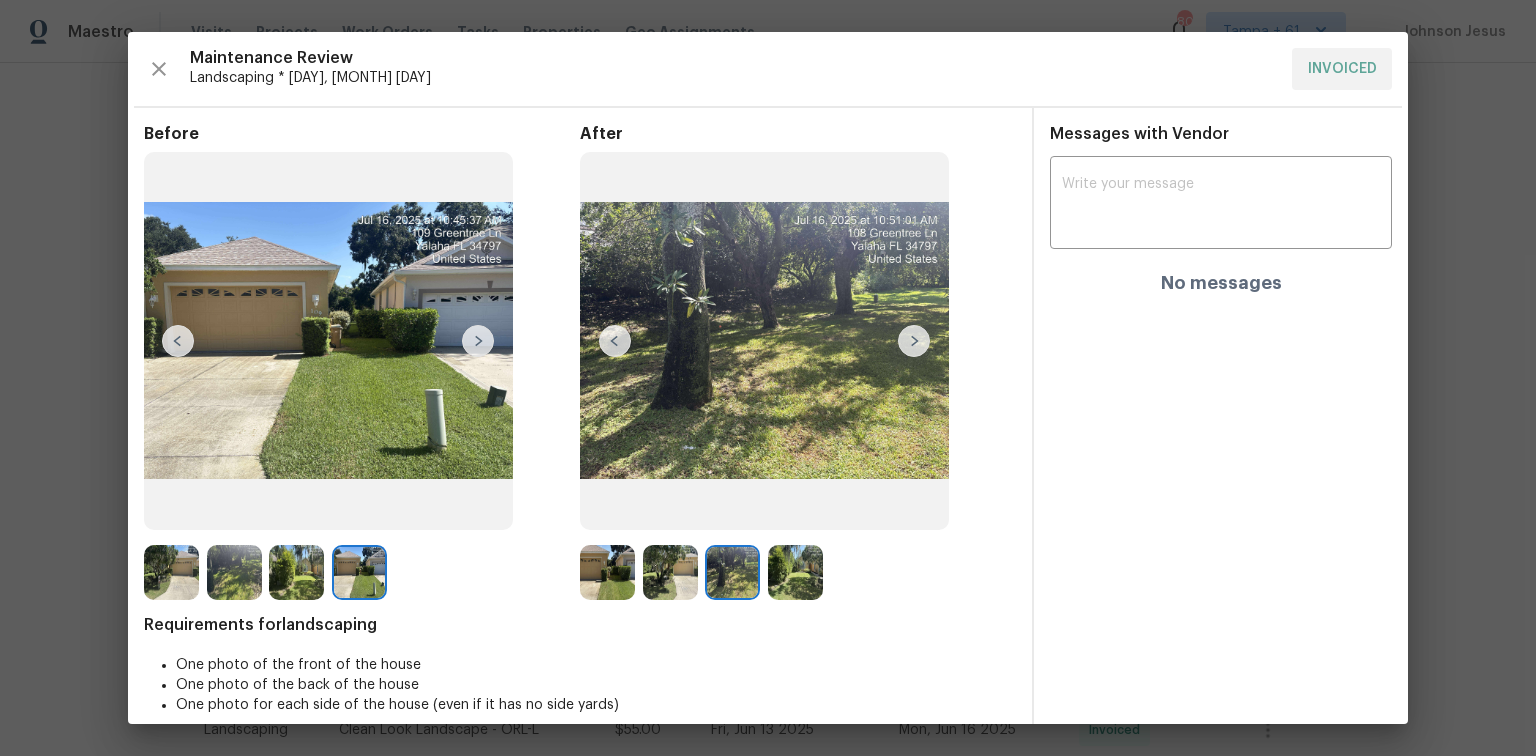 click at bounding box center [611, 572] 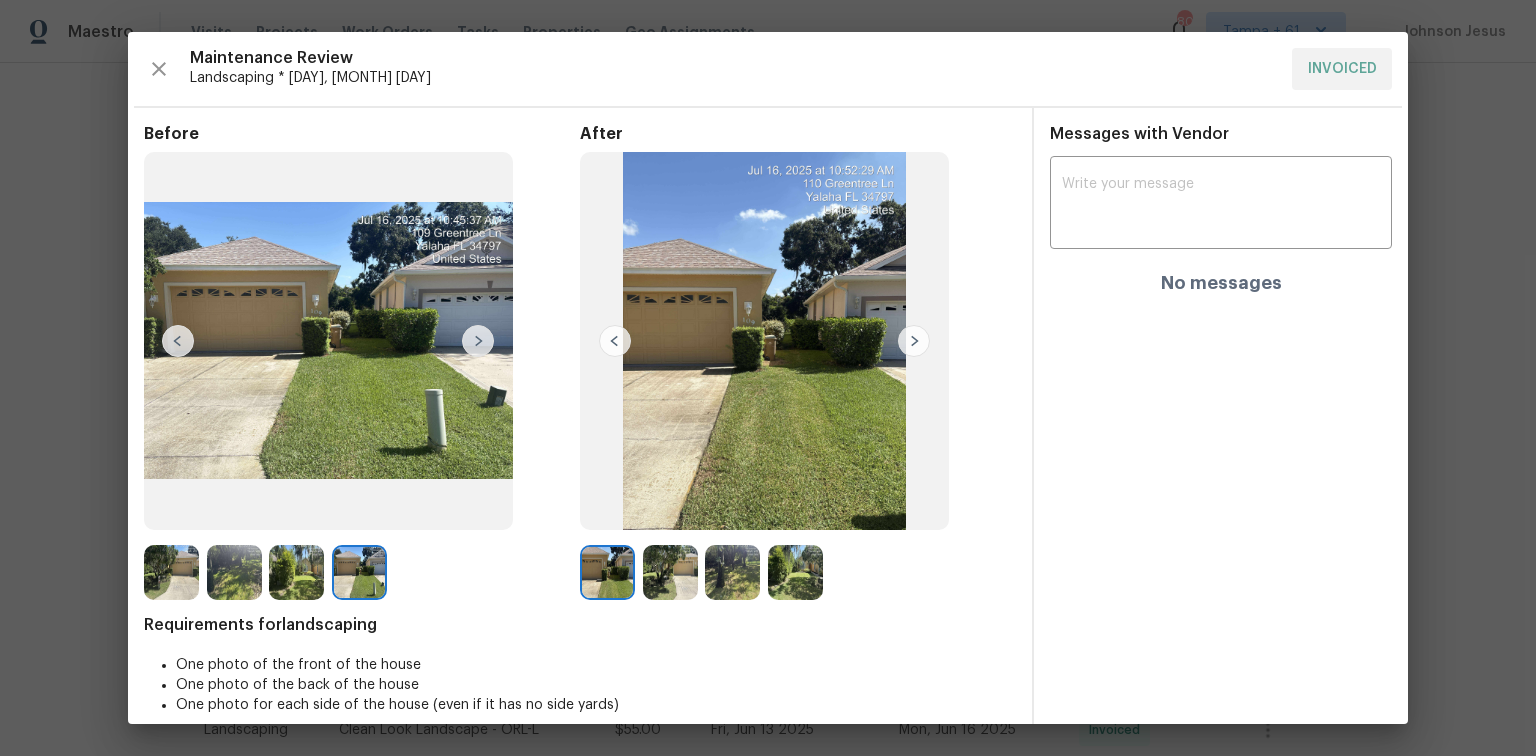 click at bounding box center (670, 572) 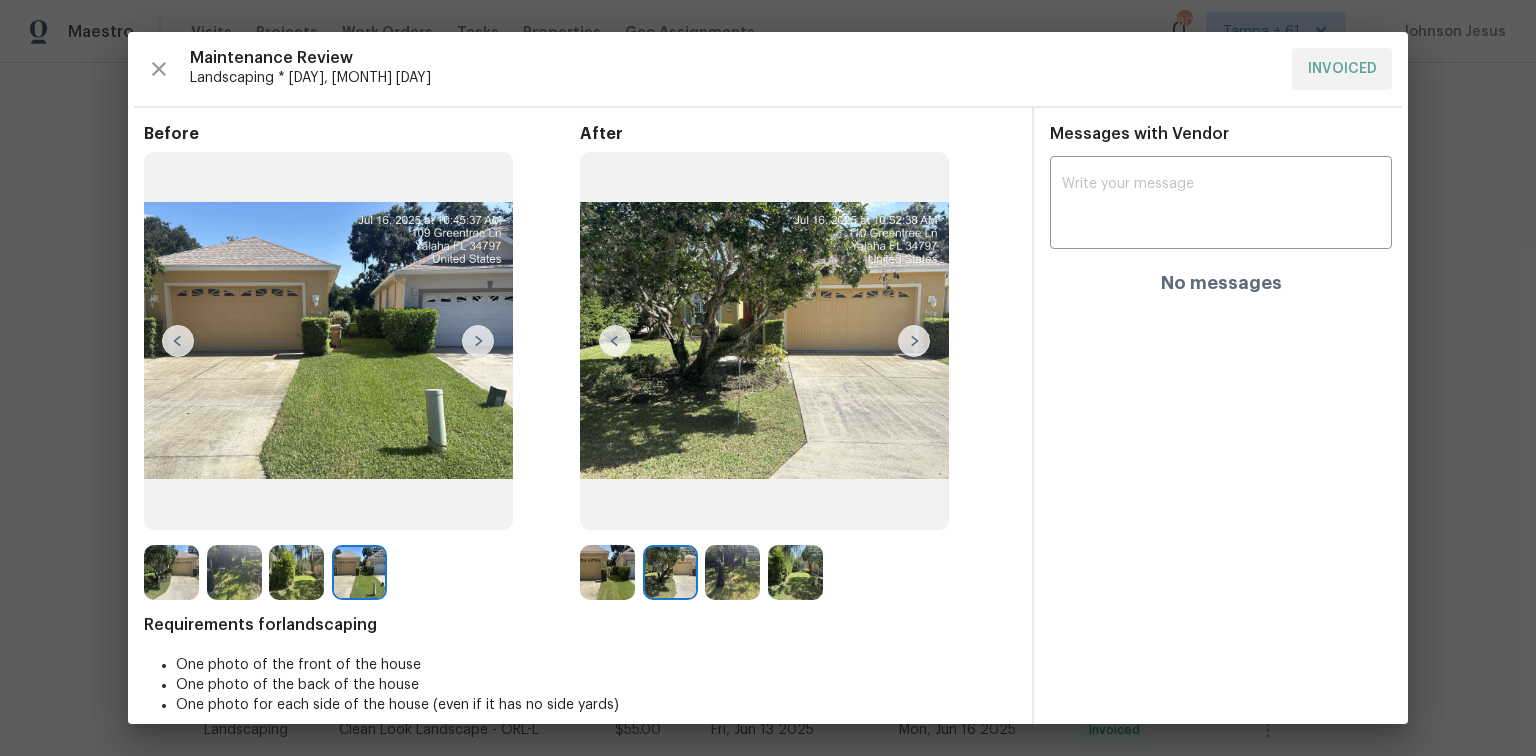 click at bounding box center [732, 572] 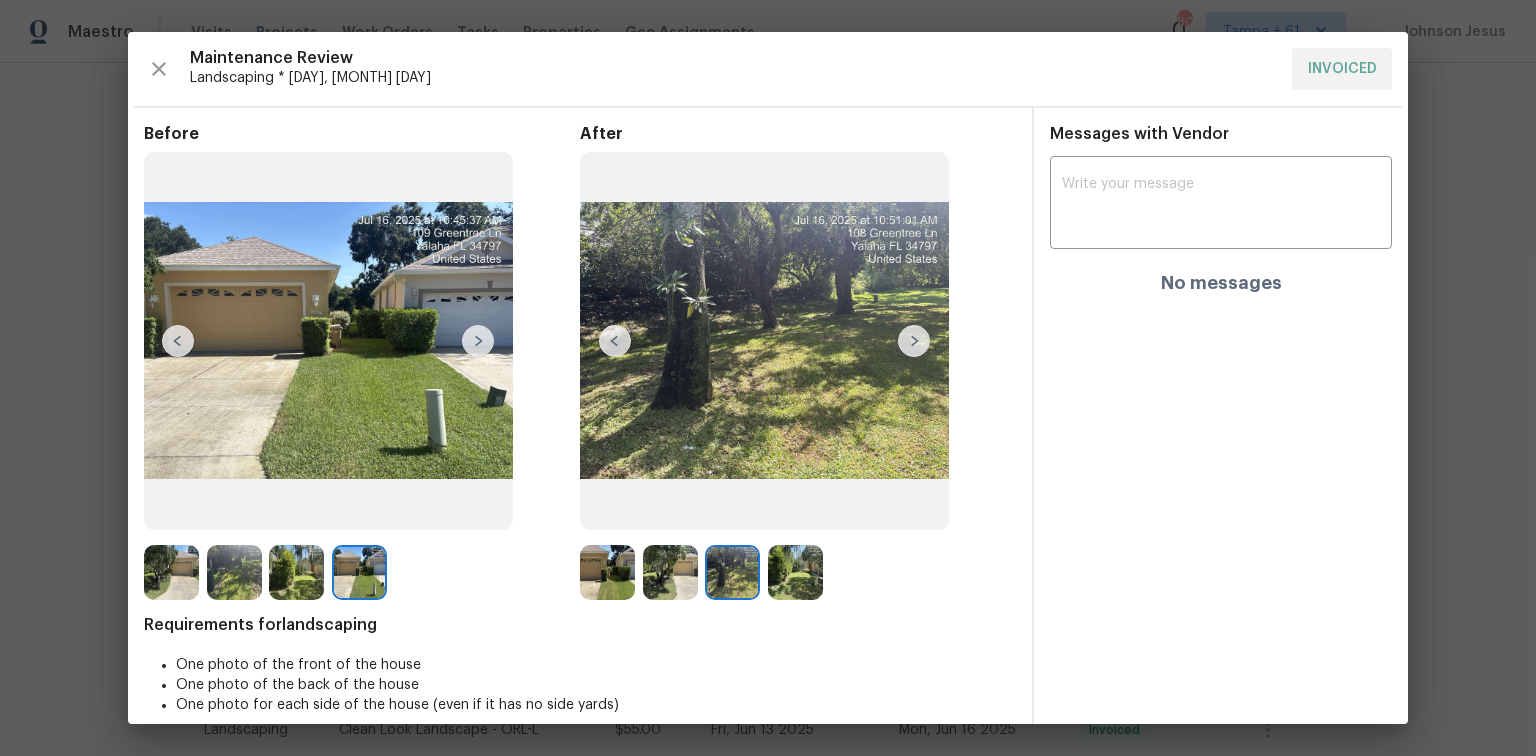 click at bounding box center [795, 572] 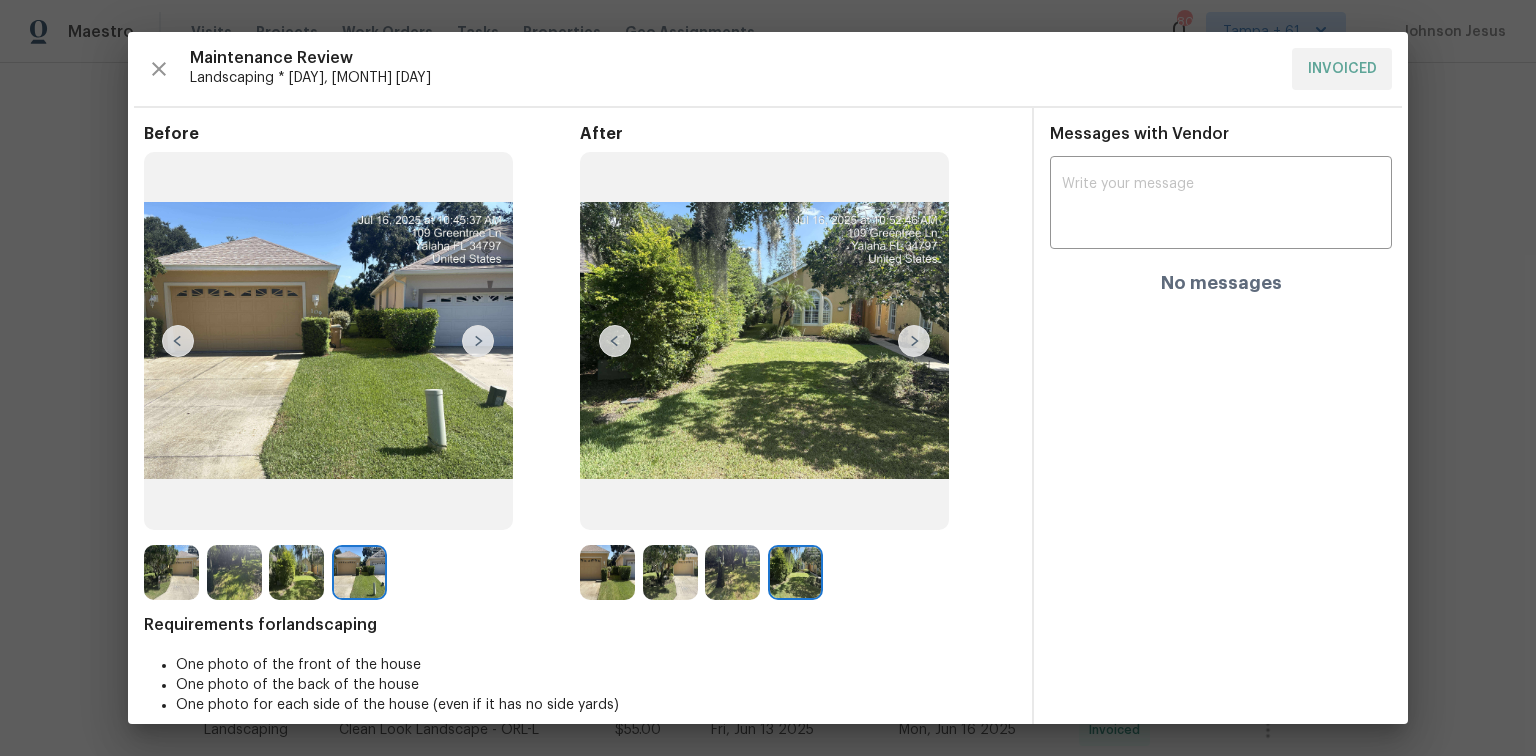click at bounding box center (732, 572) 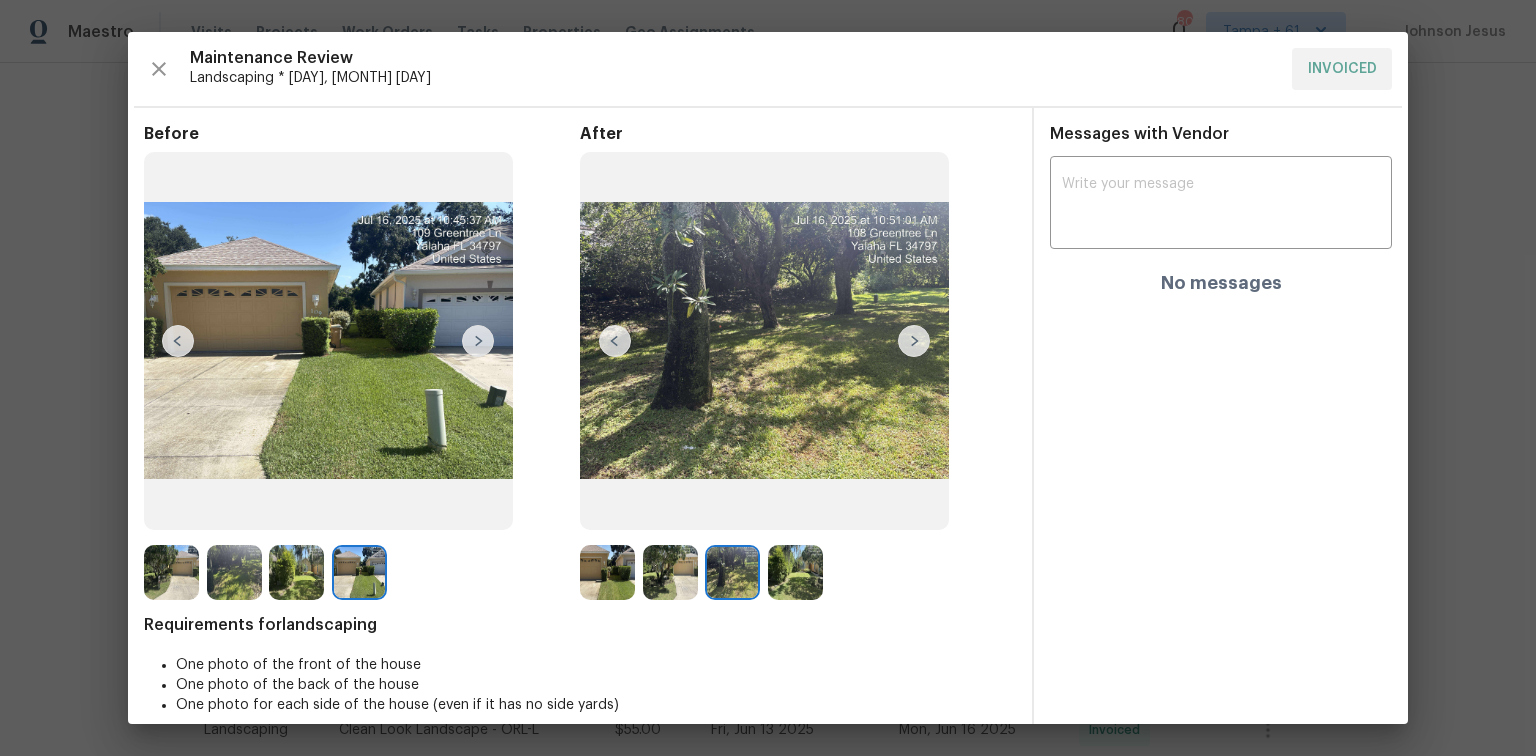 click at bounding box center [670, 572] 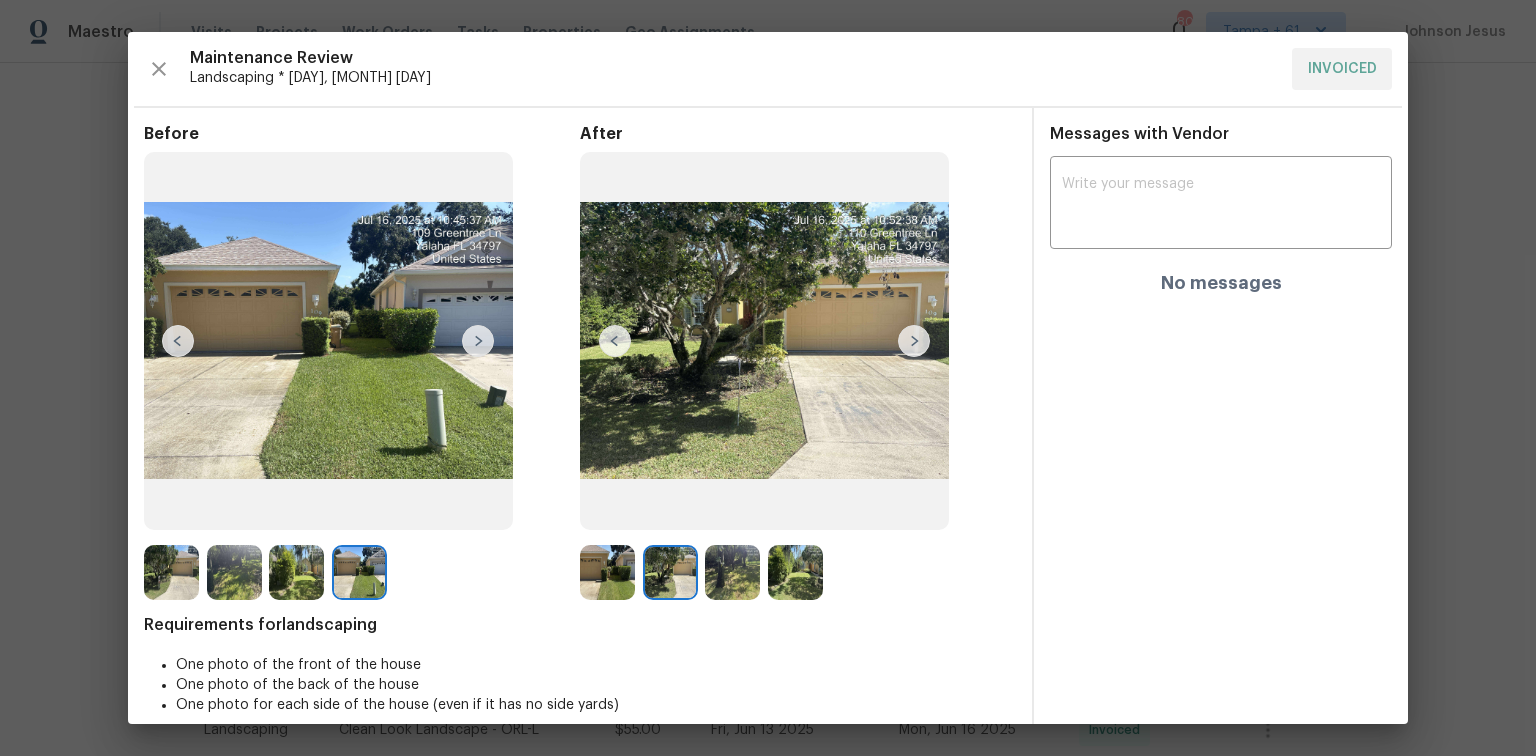 click at bounding box center (607, 572) 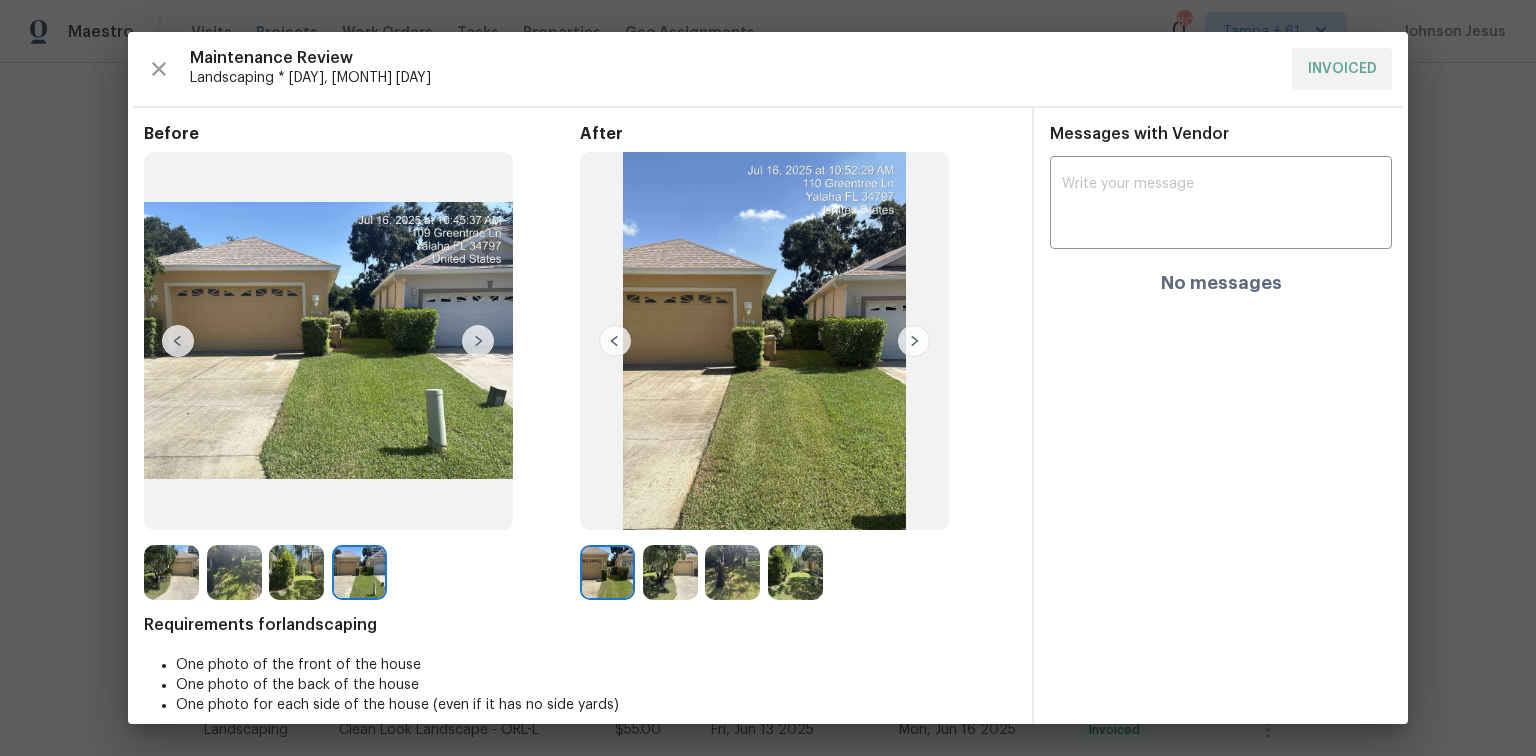 click at bounding box center [670, 572] 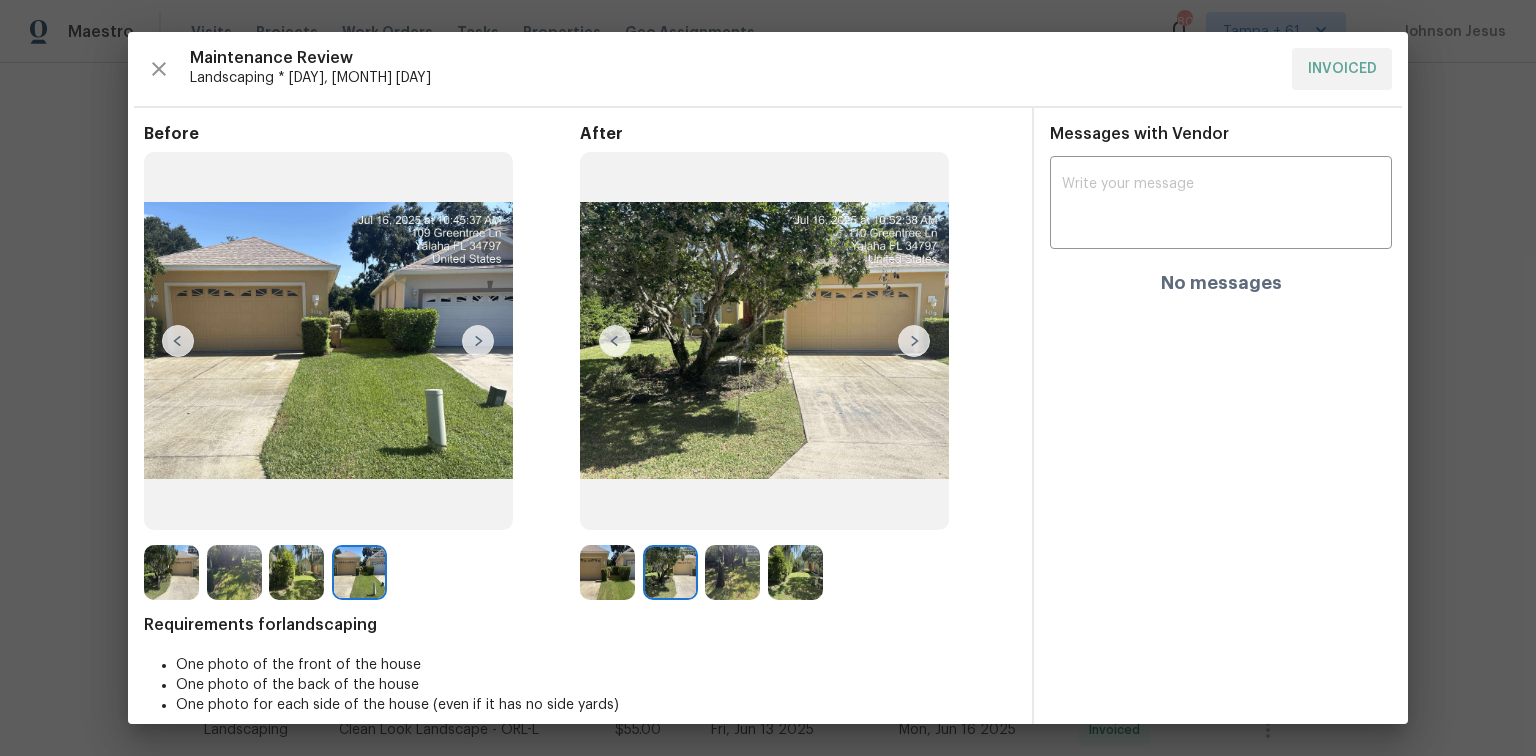 click at bounding box center (732, 572) 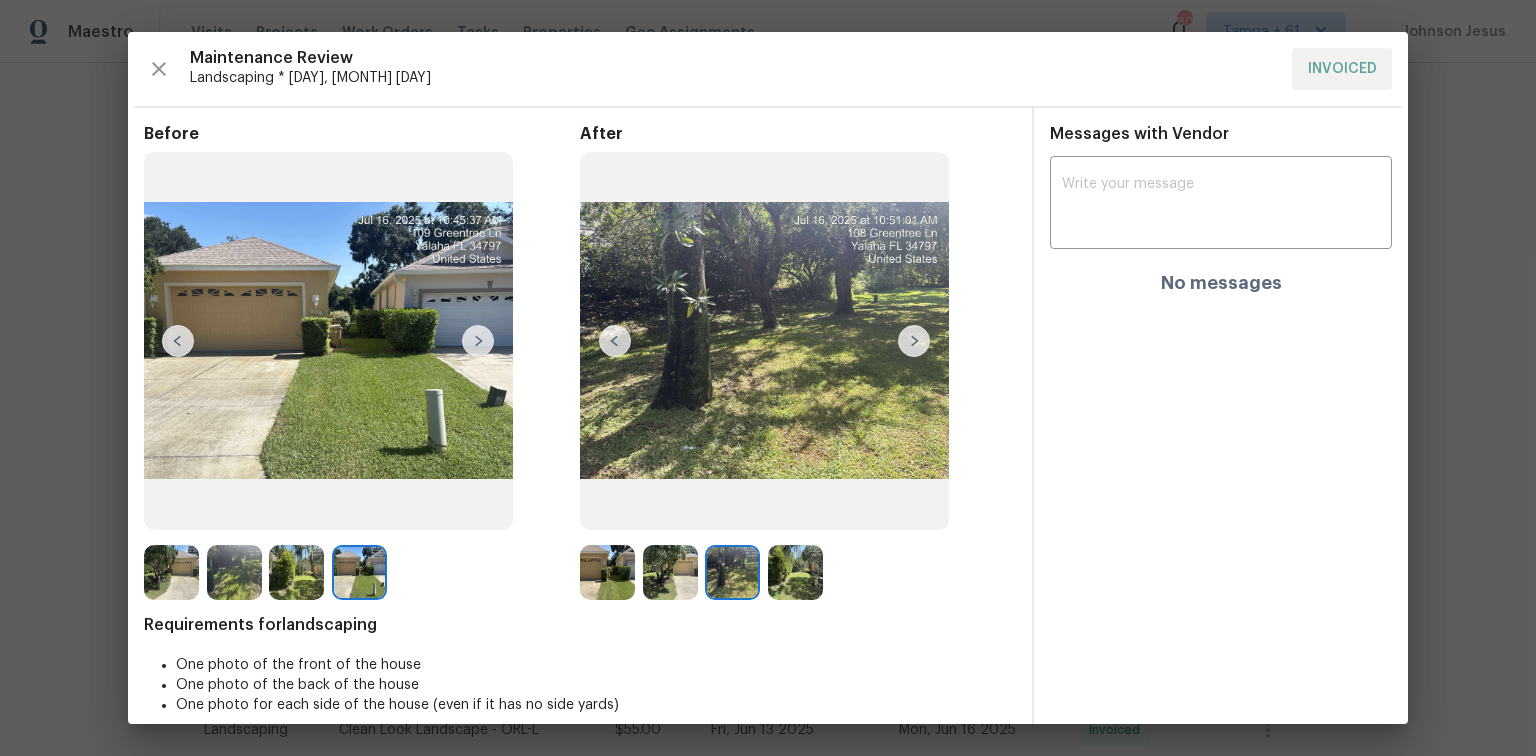 click at bounding box center (795, 572) 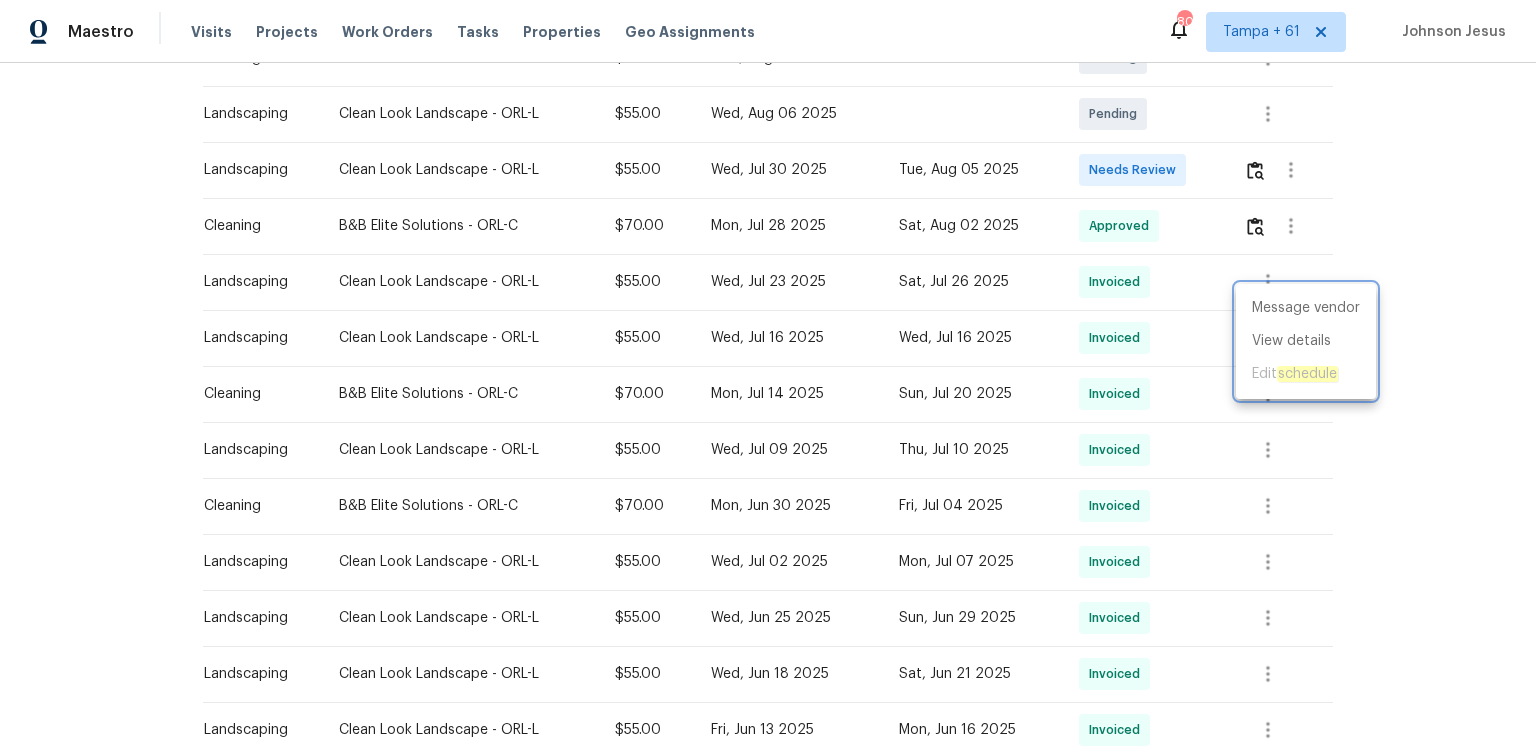 click at bounding box center (768, 378) 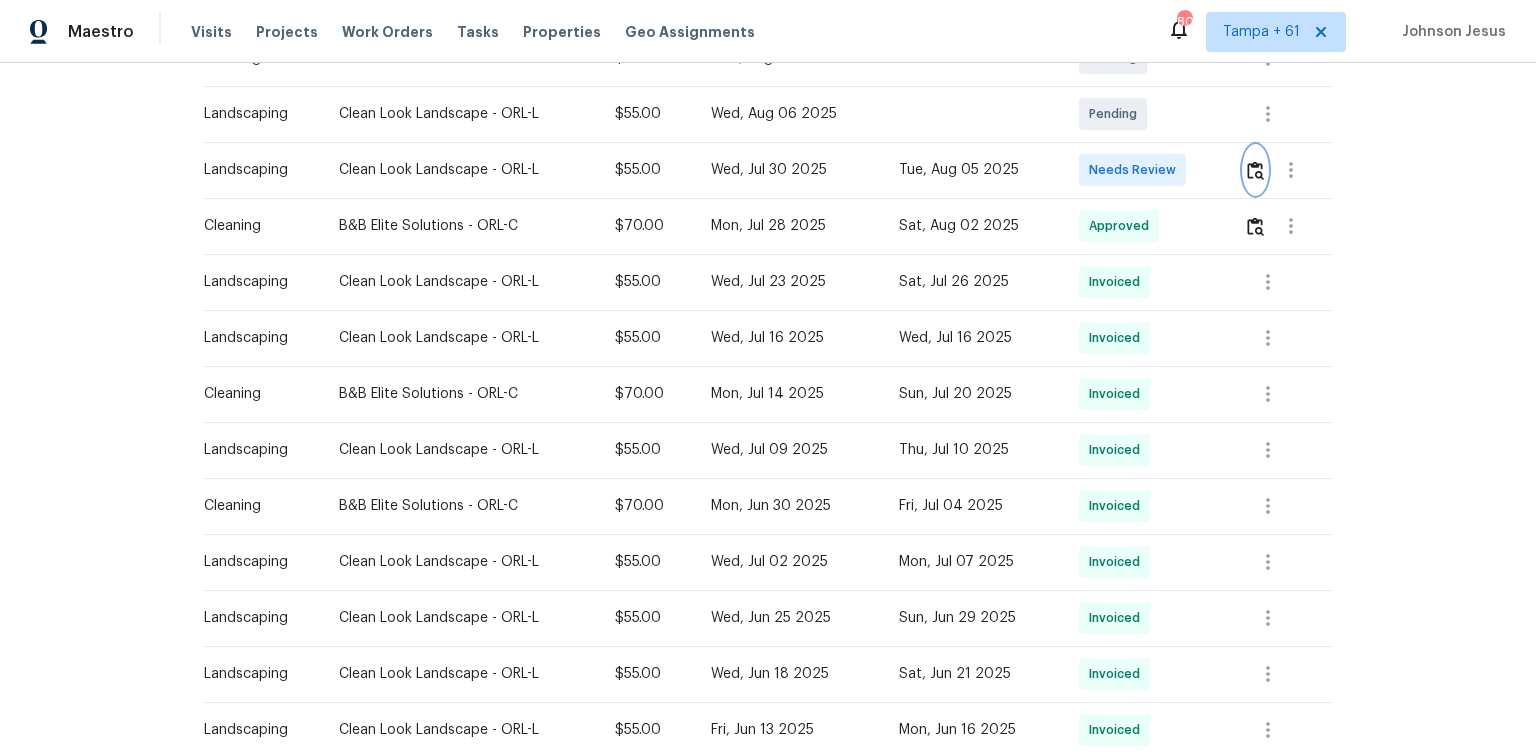 click at bounding box center (1255, 170) 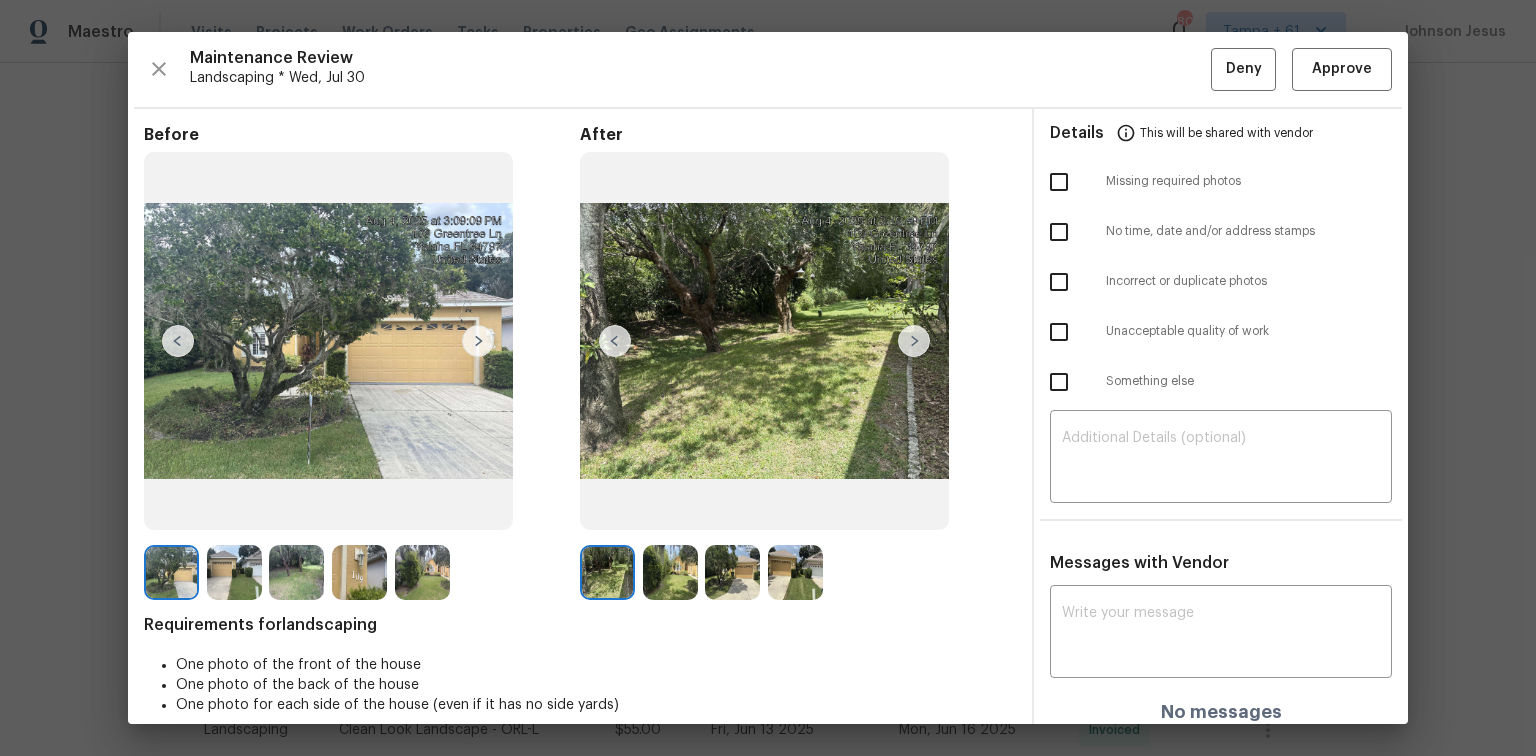 click at bounding box center [914, 341] 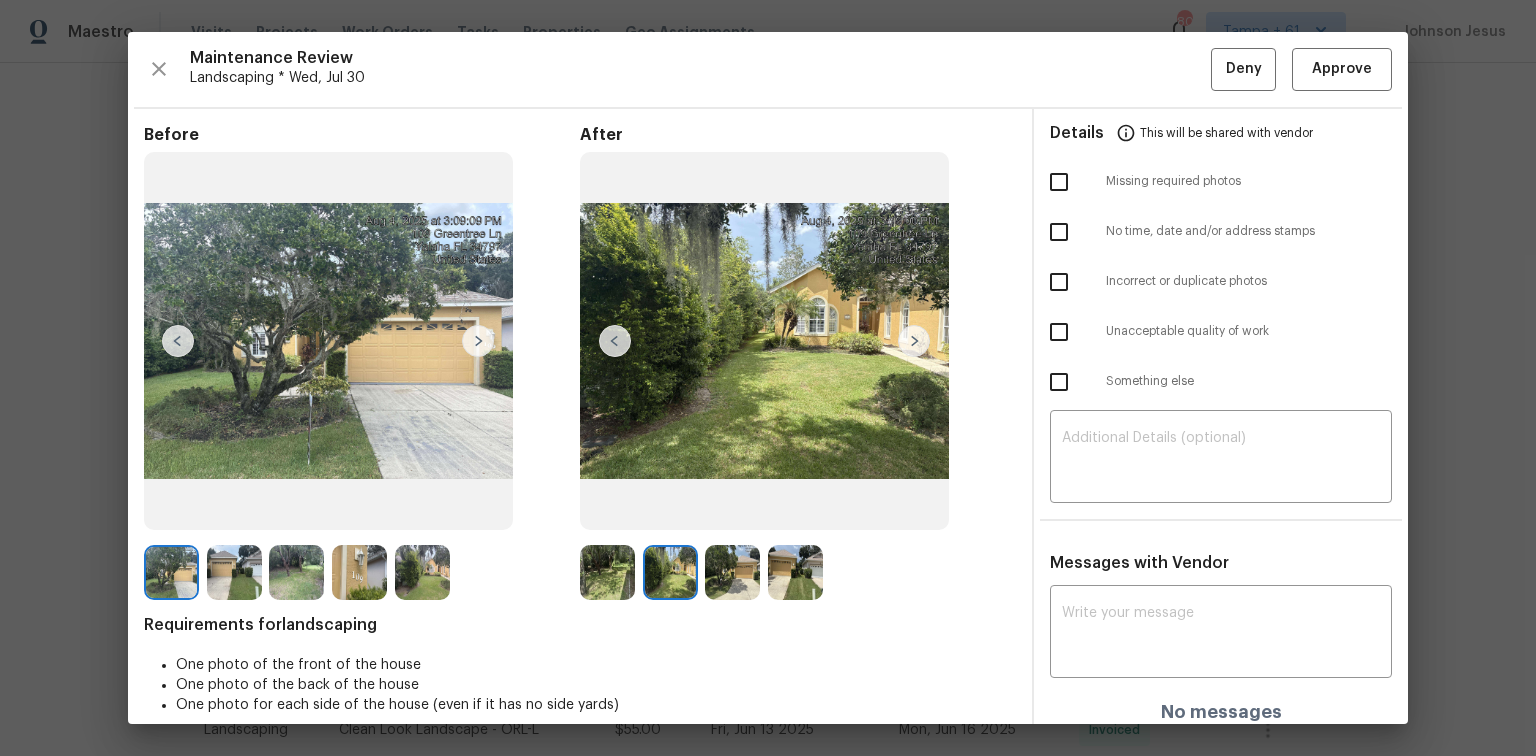 click at bounding box center (914, 341) 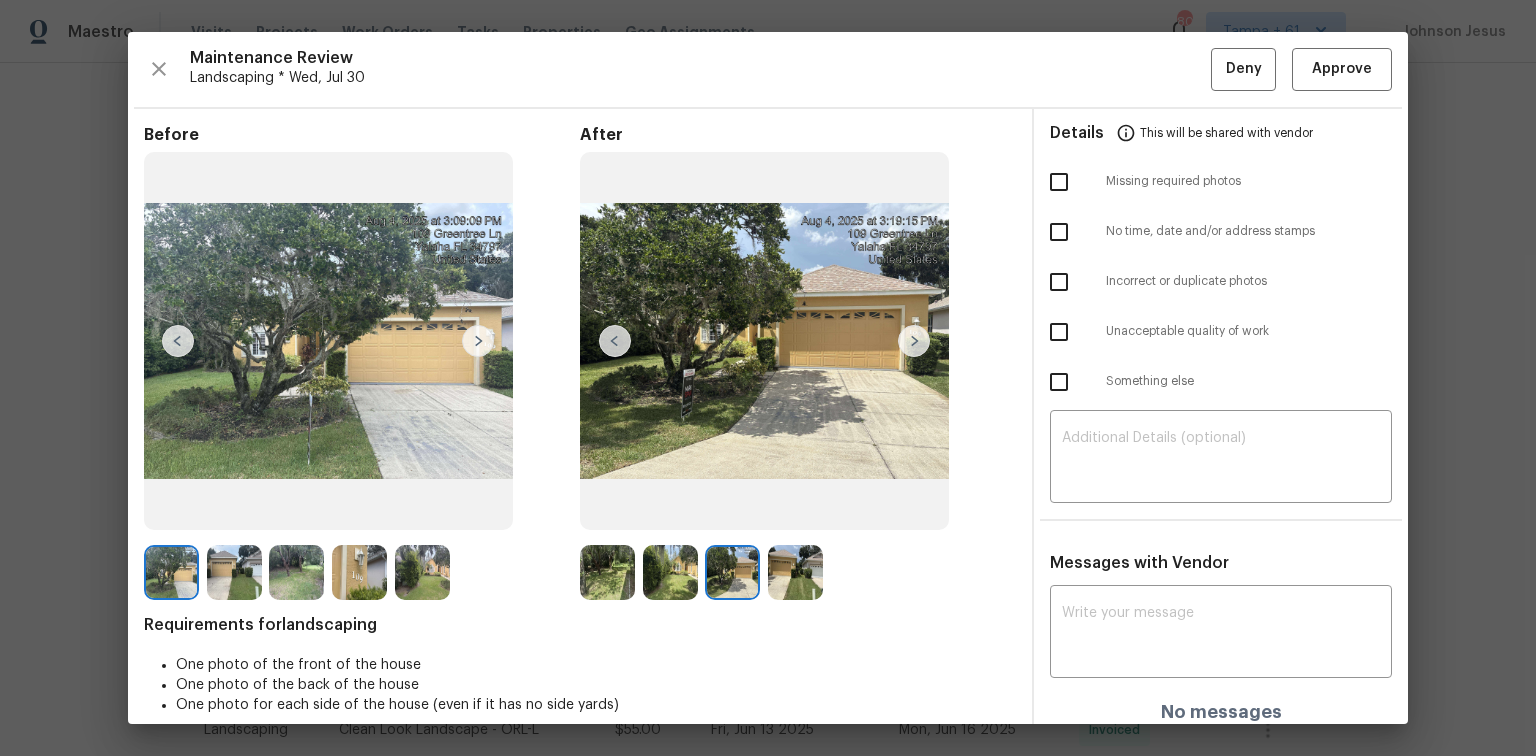 click at bounding box center [914, 341] 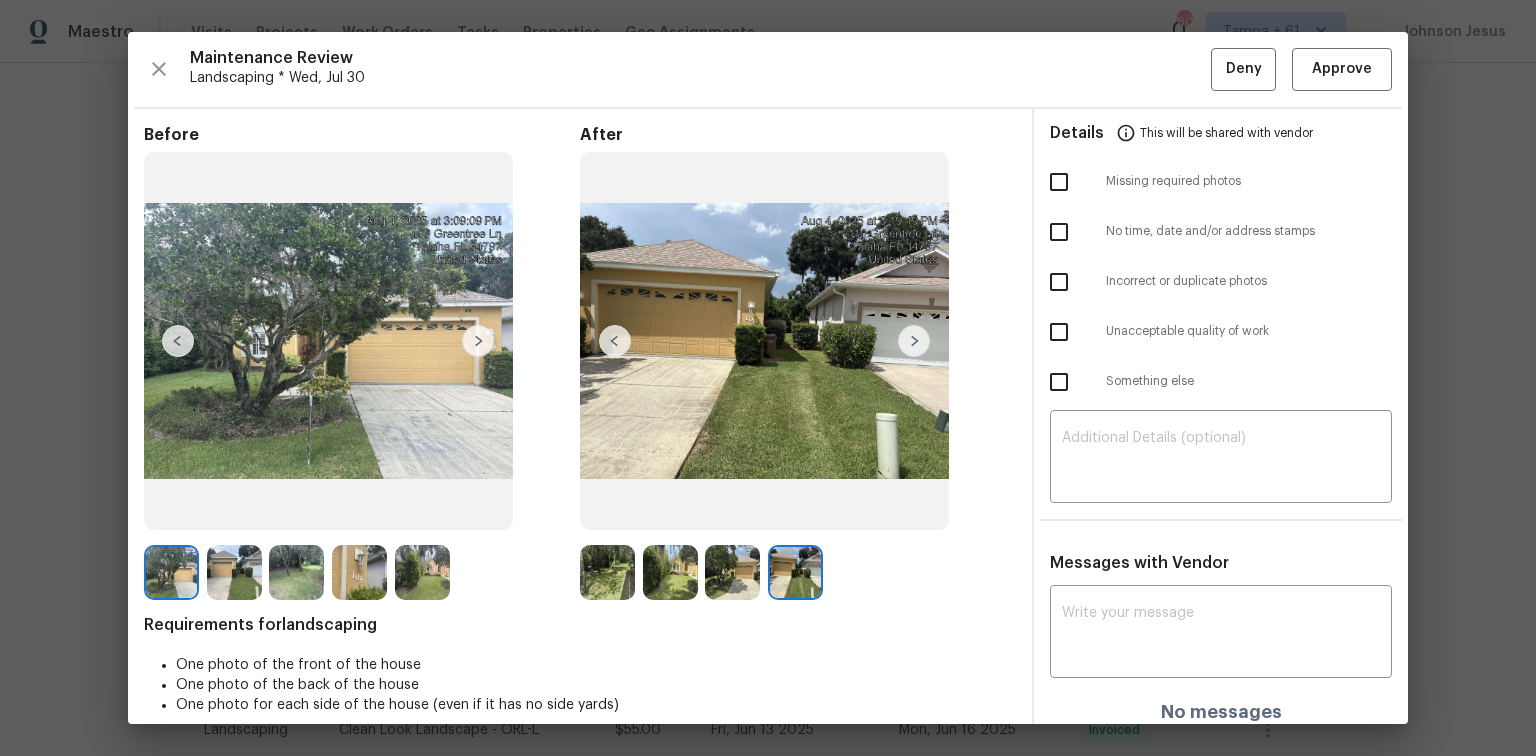 click at bounding box center (914, 341) 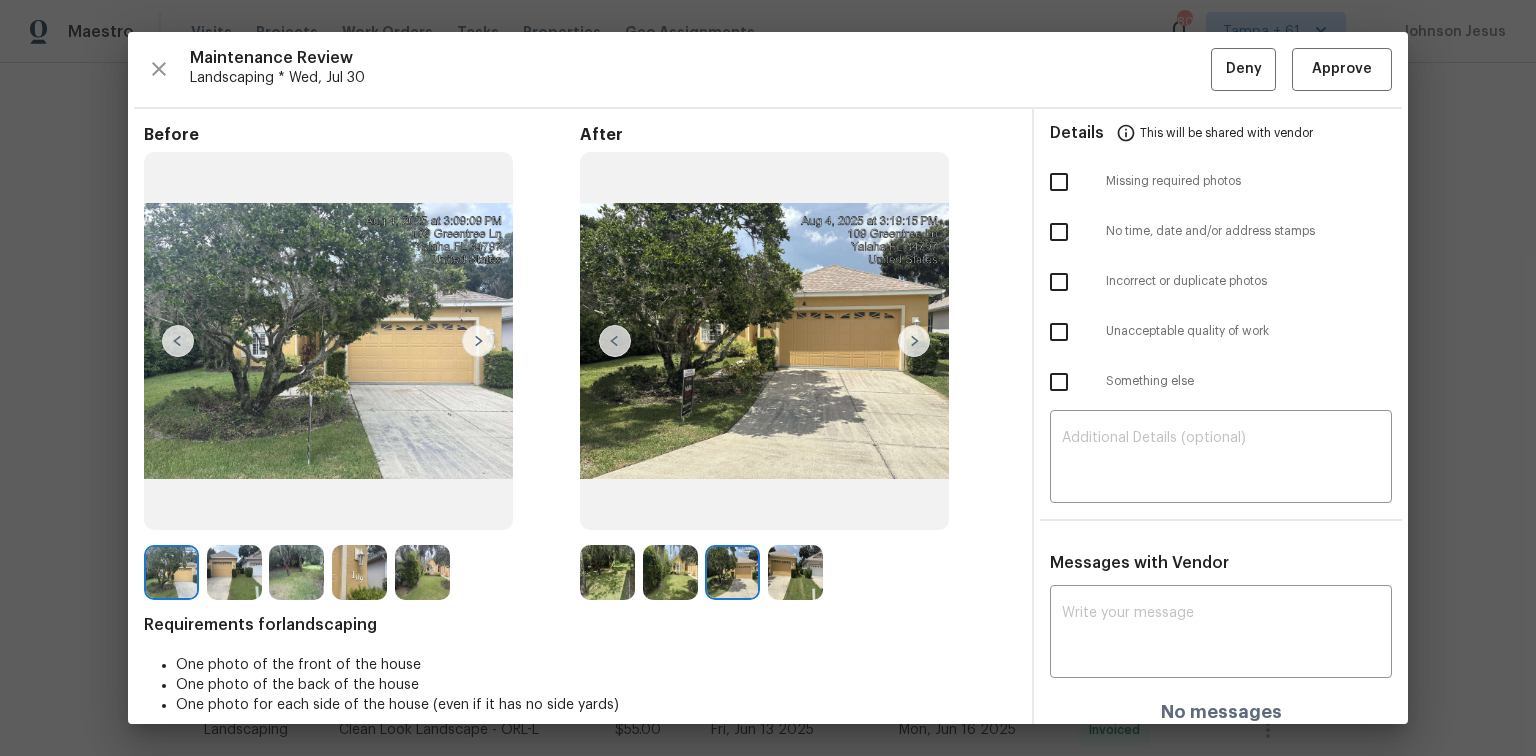 click at bounding box center [615, 341] 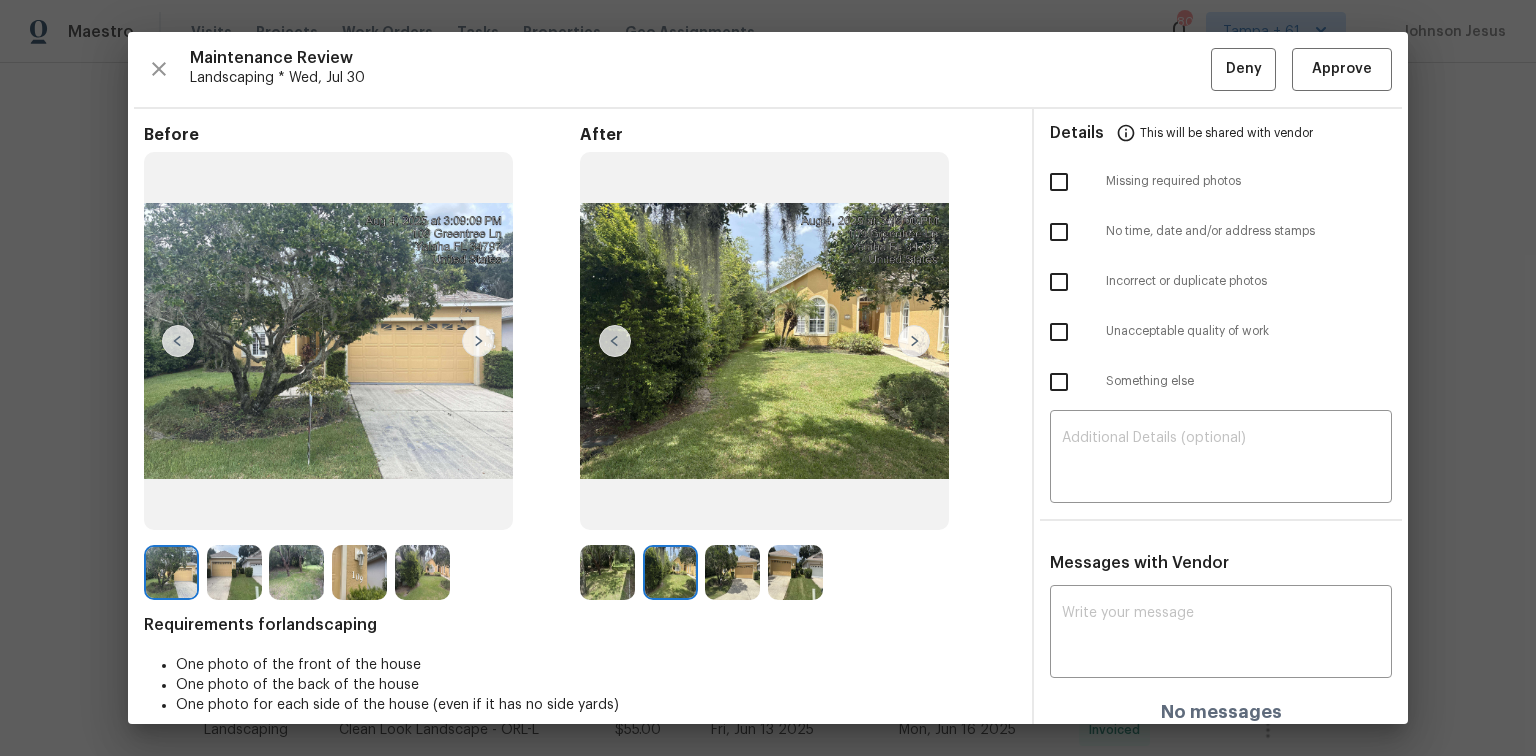 click at bounding box center (615, 341) 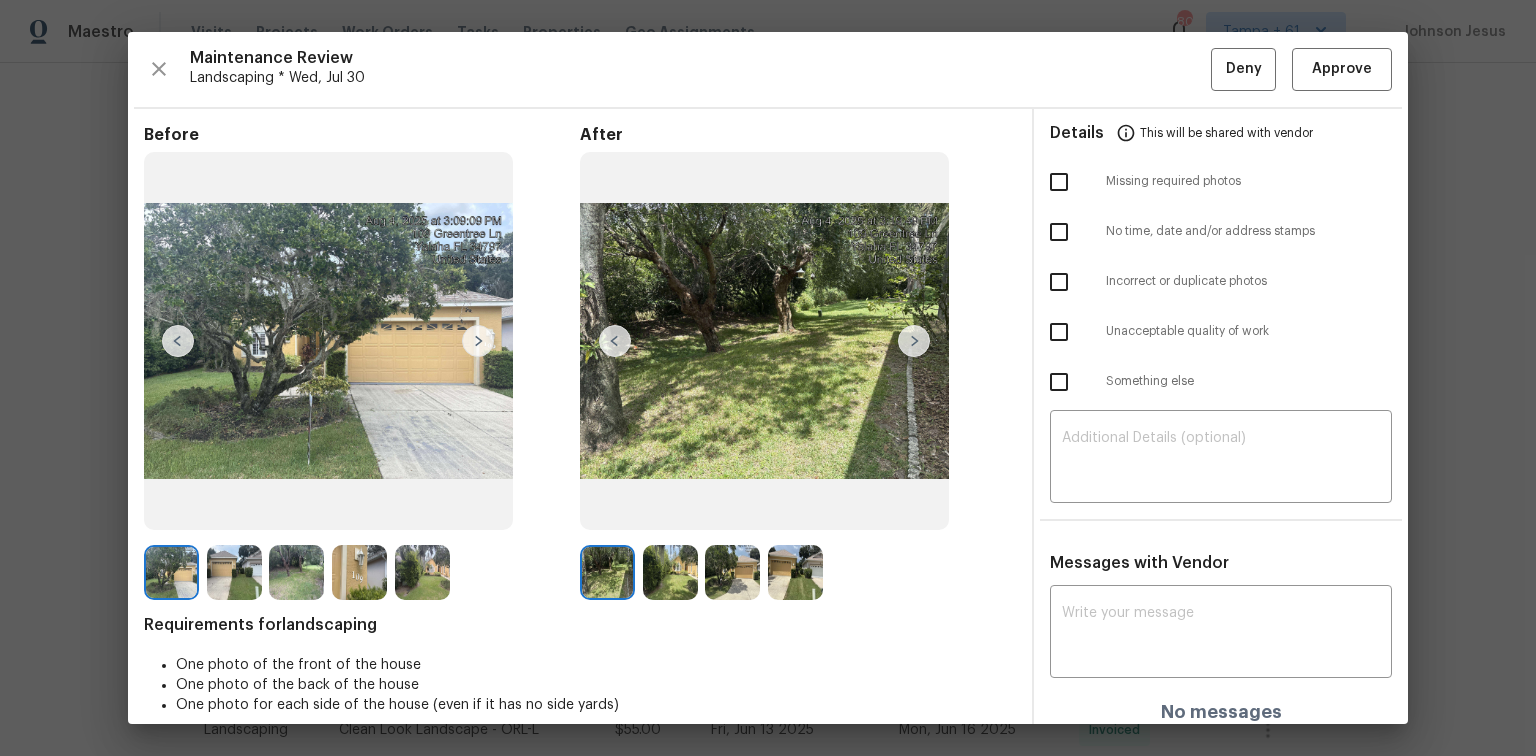 click at bounding box center [615, 341] 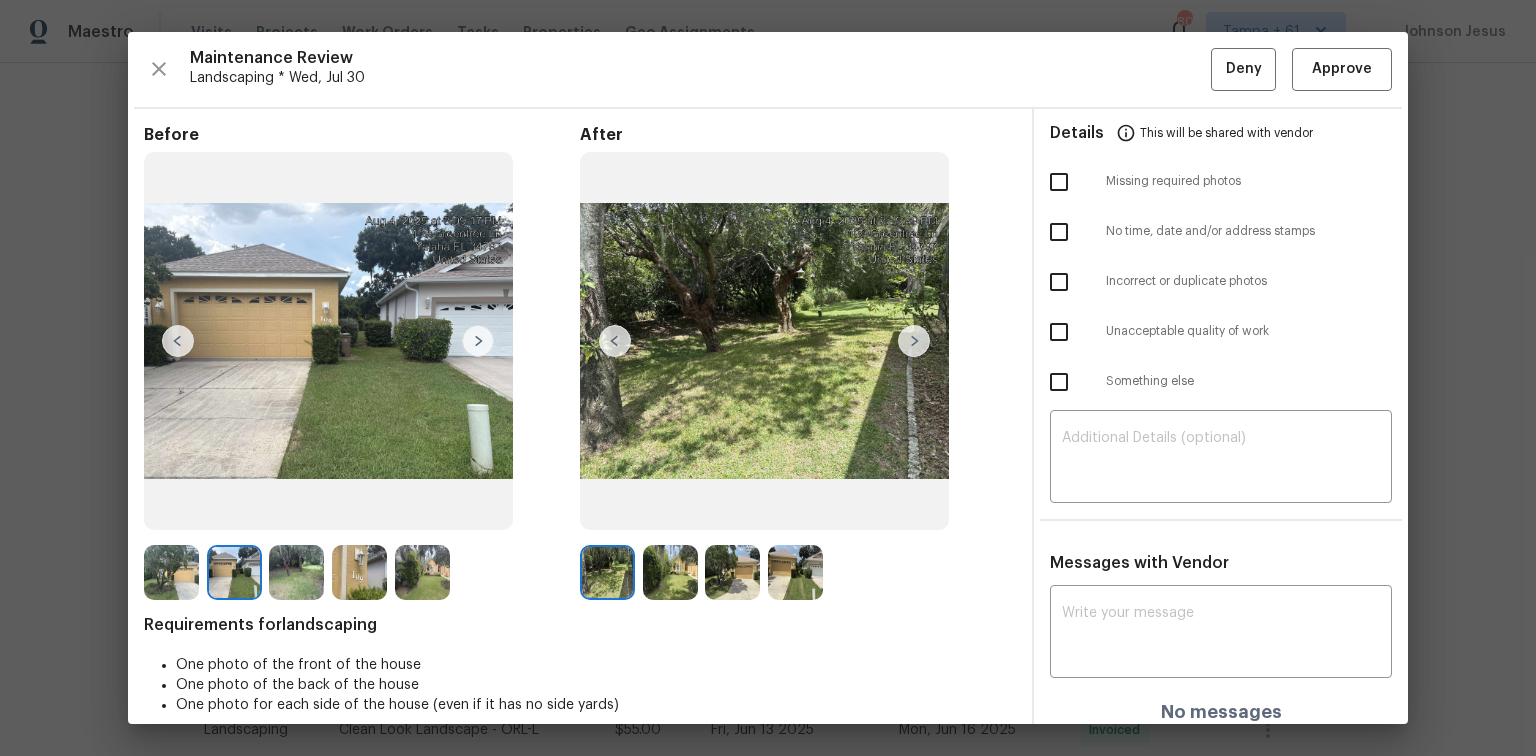 click at bounding box center [478, 341] 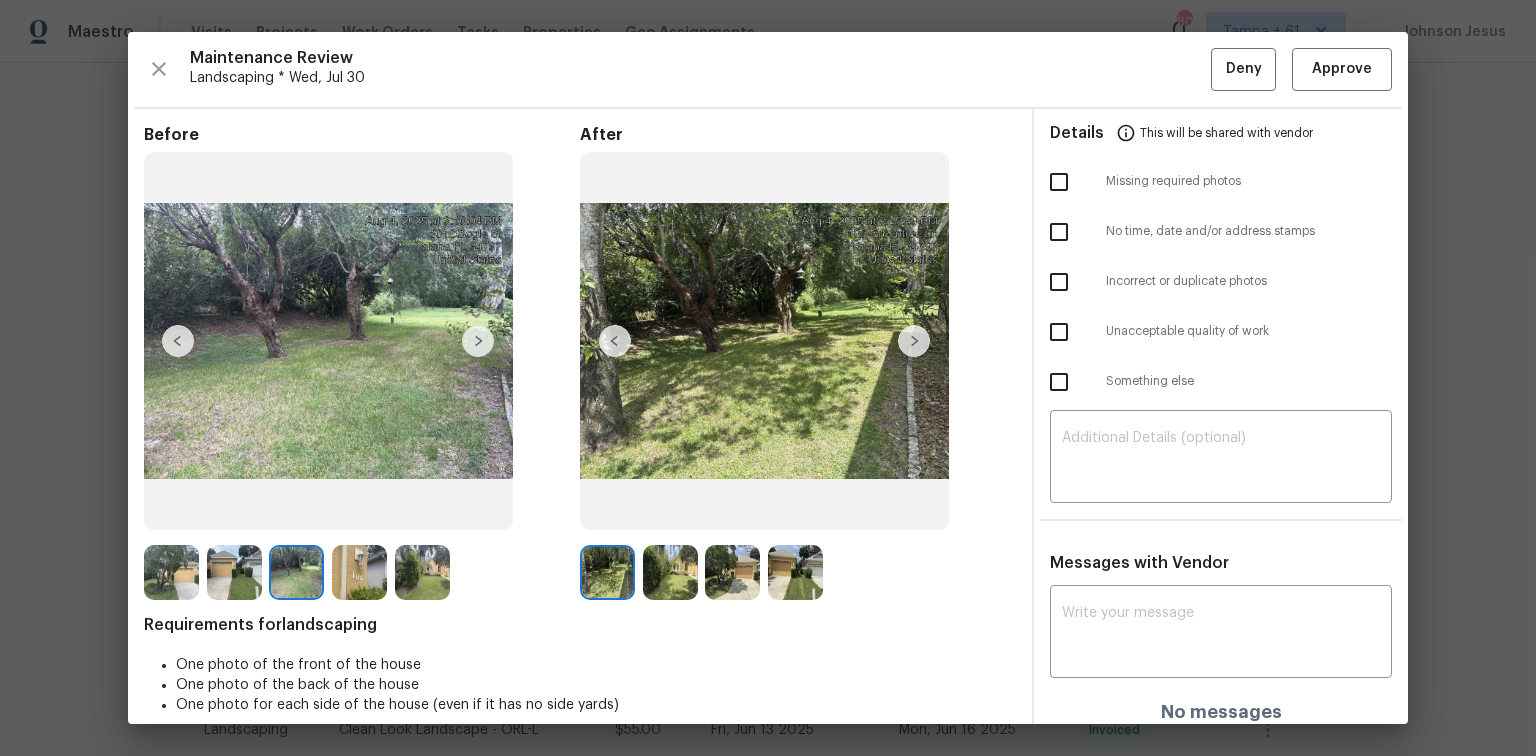 click at bounding box center [478, 341] 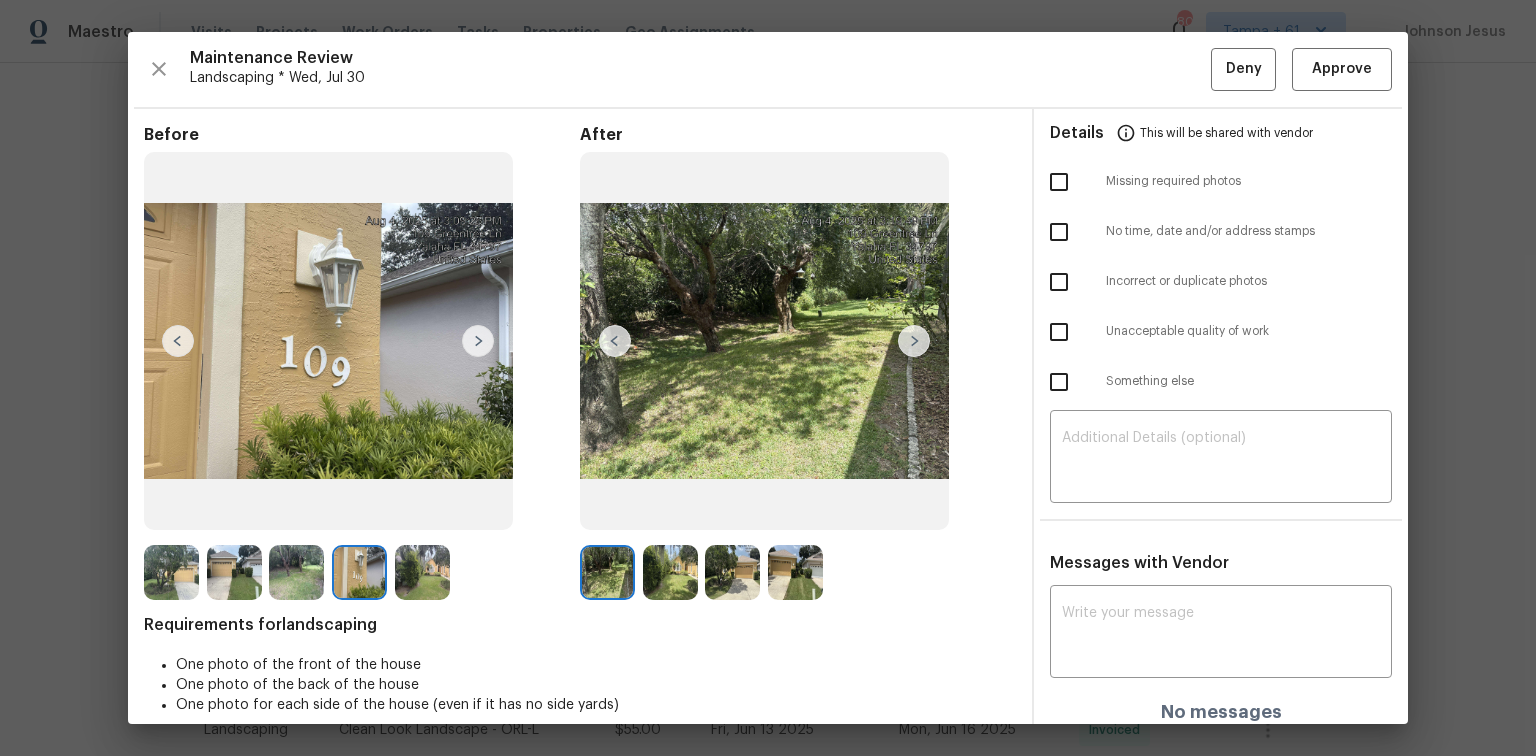 click at bounding box center [478, 341] 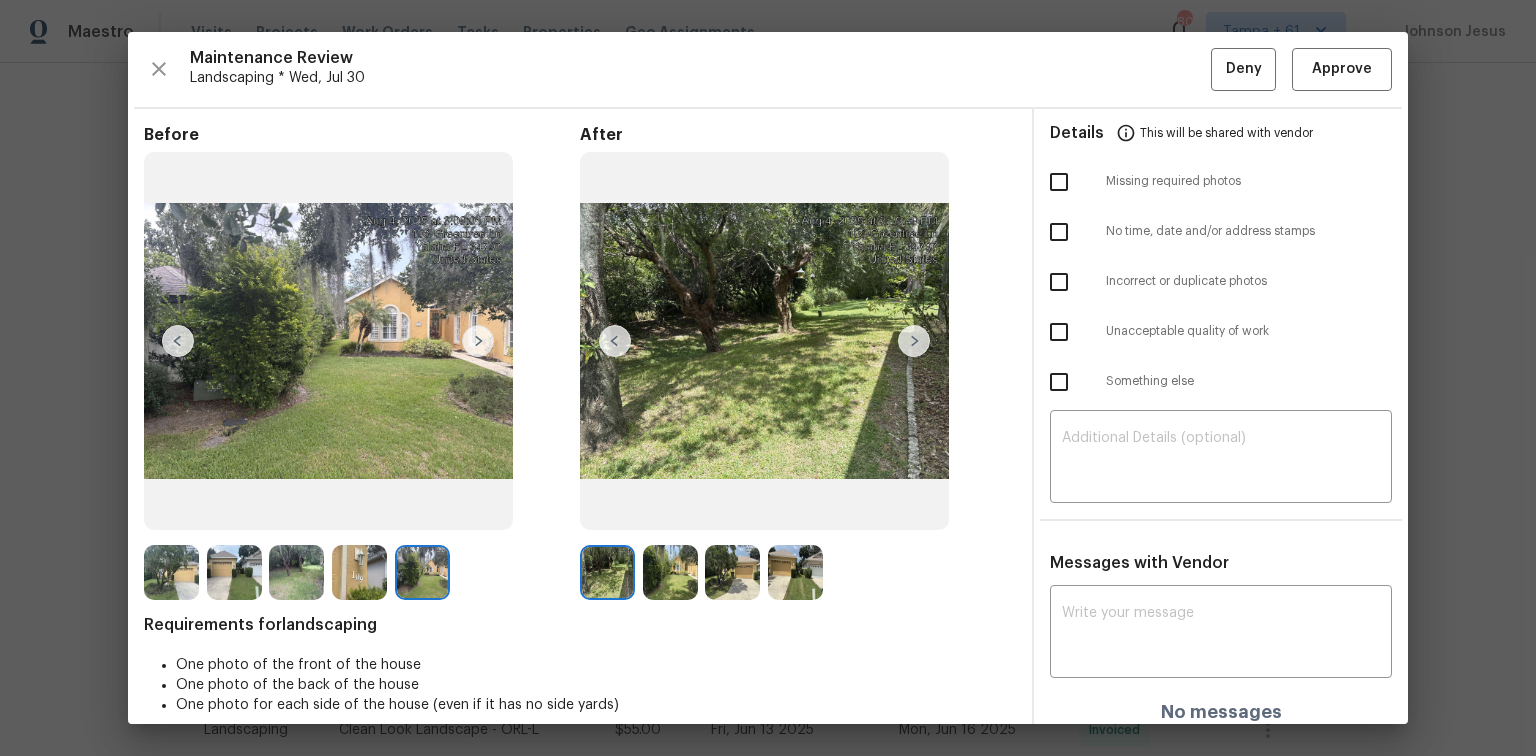 click at bounding box center [478, 341] 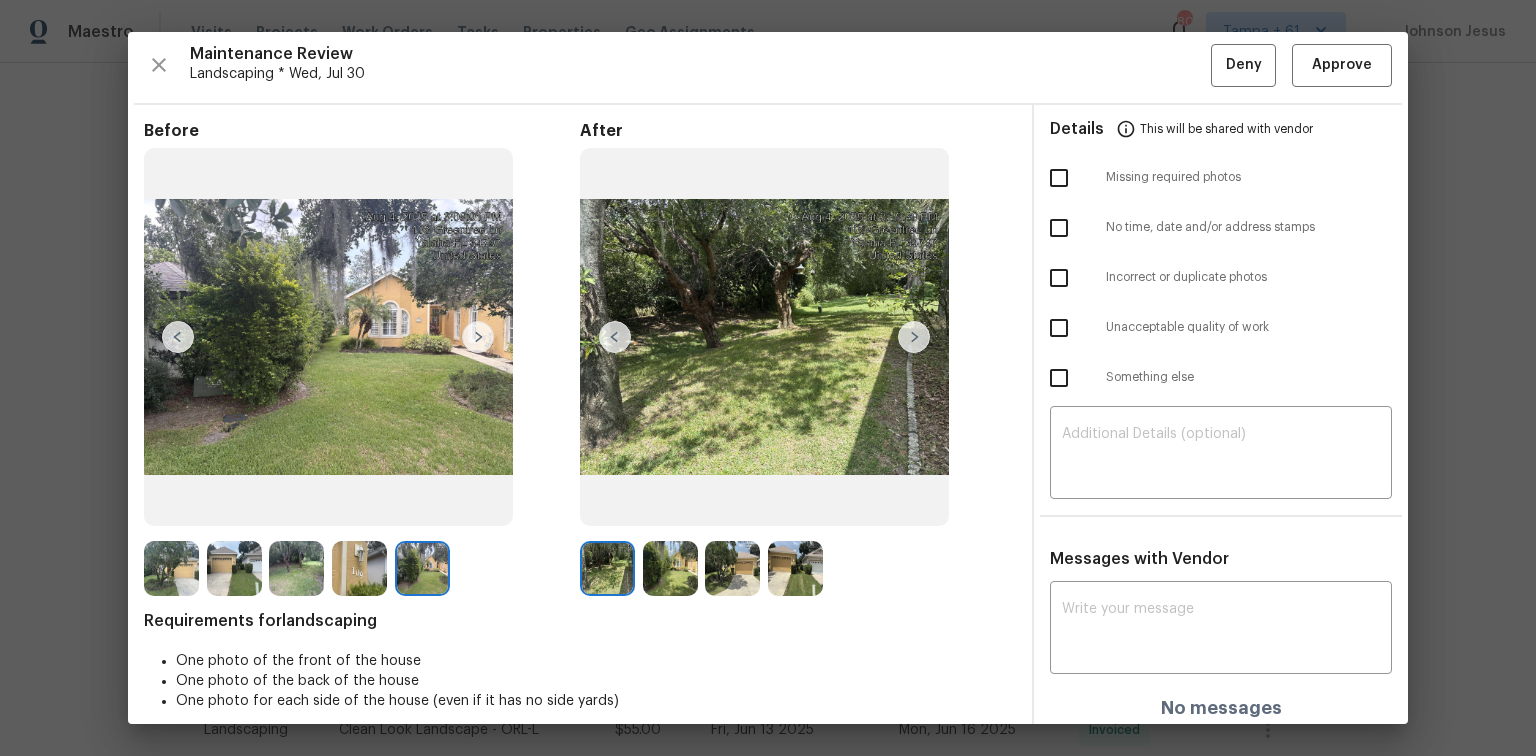 scroll, scrollTop: 0, scrollLeft: 0, axis: both 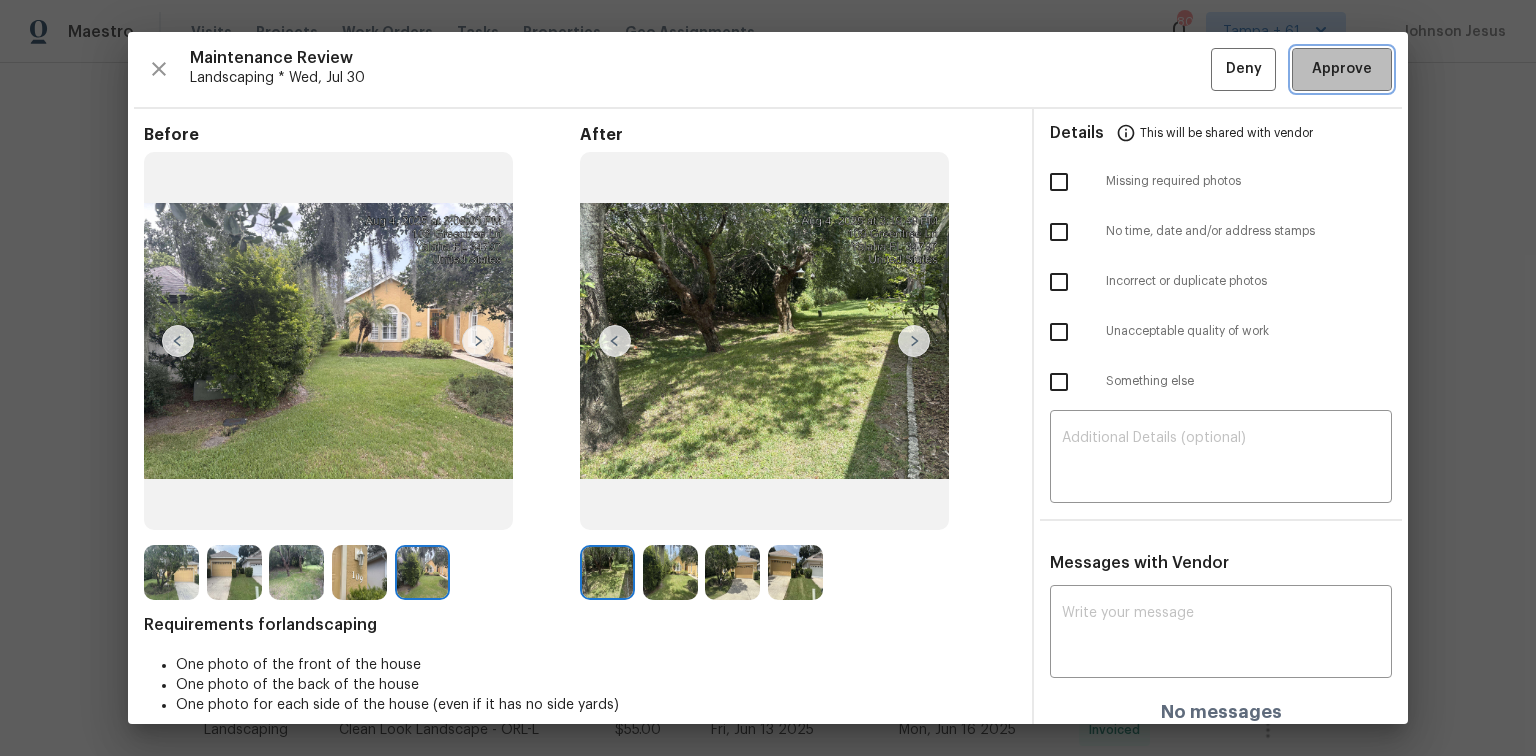 click on "Approve" at bounding box center (1342, 69) 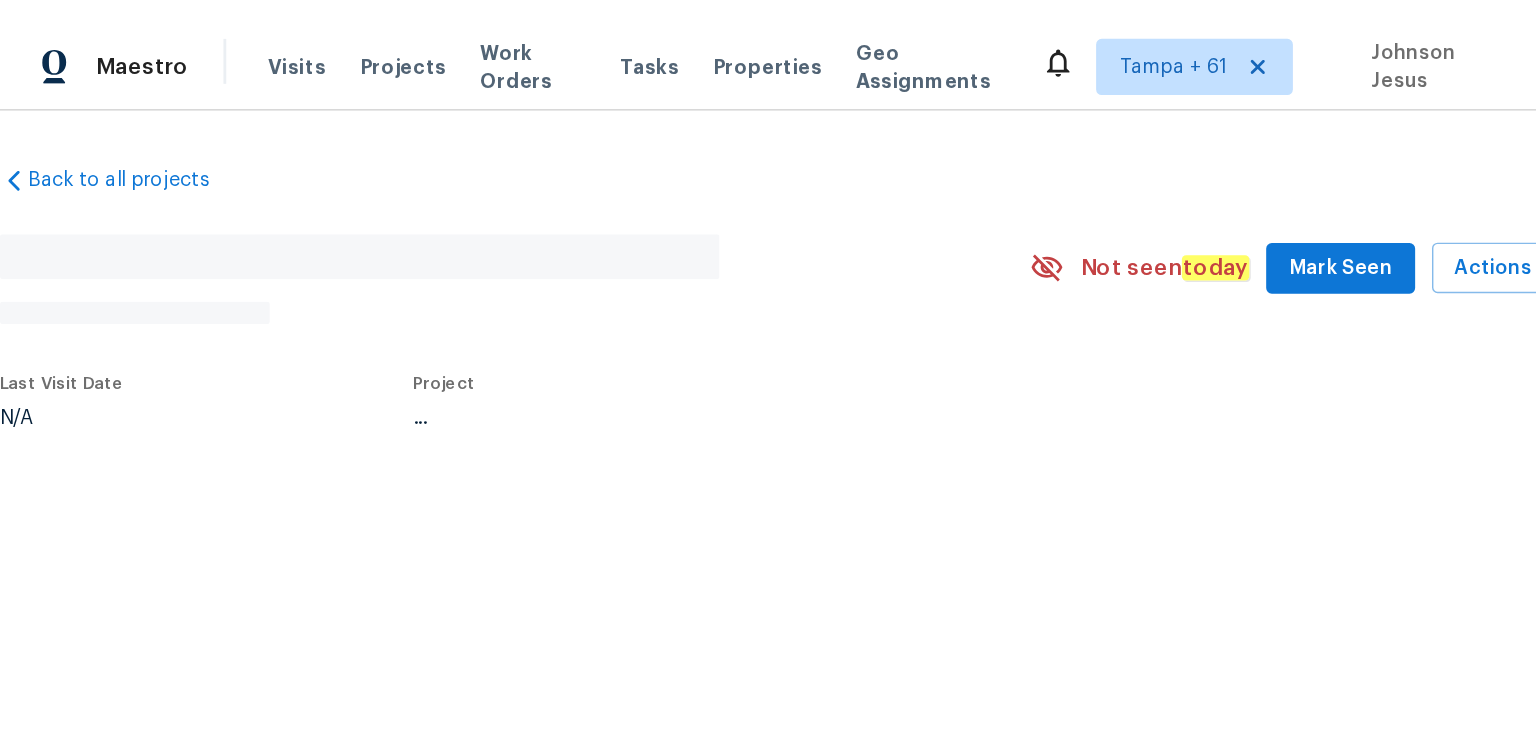 scroll, scrollTop: 0, scrollLeft: 0, axis: both 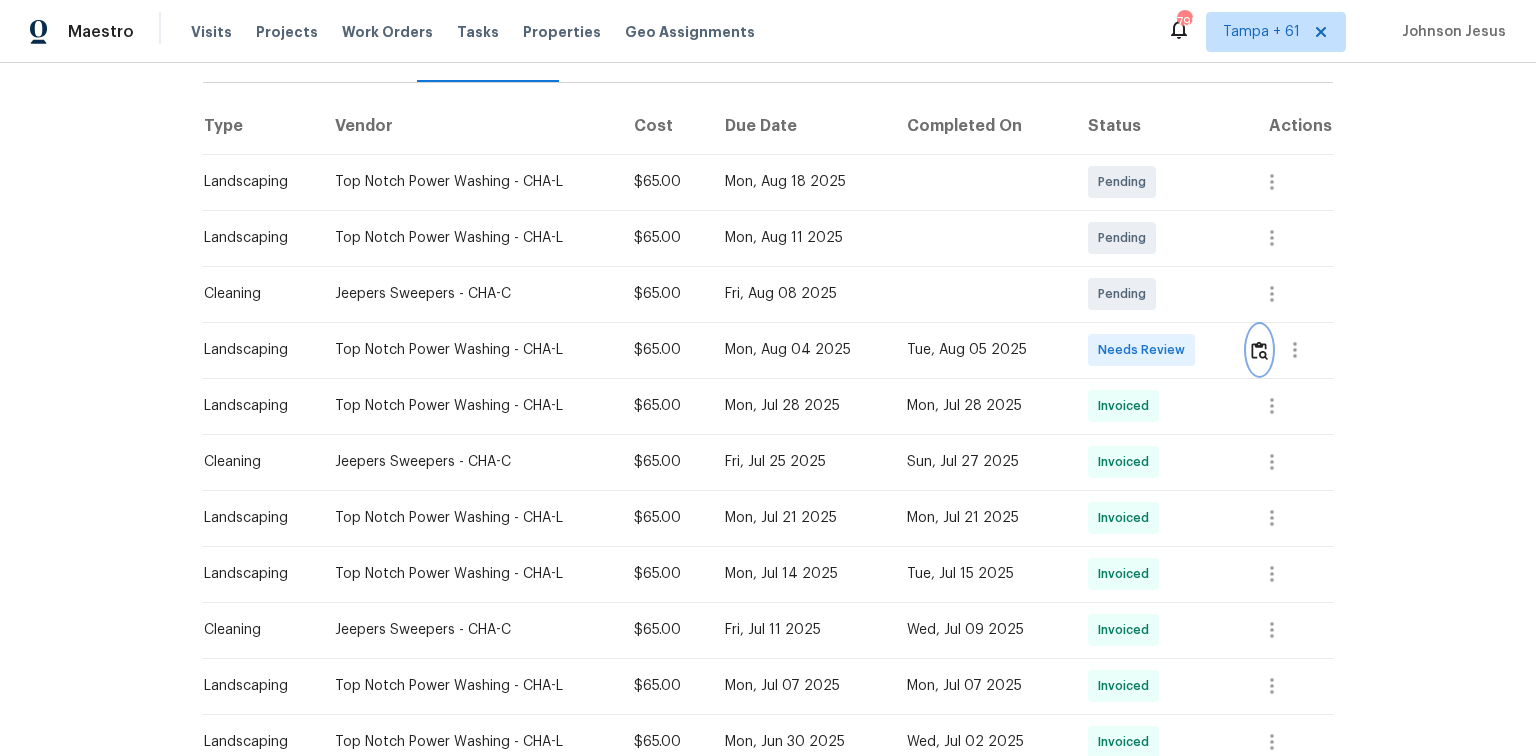 click at bounding box center (1259, 350) 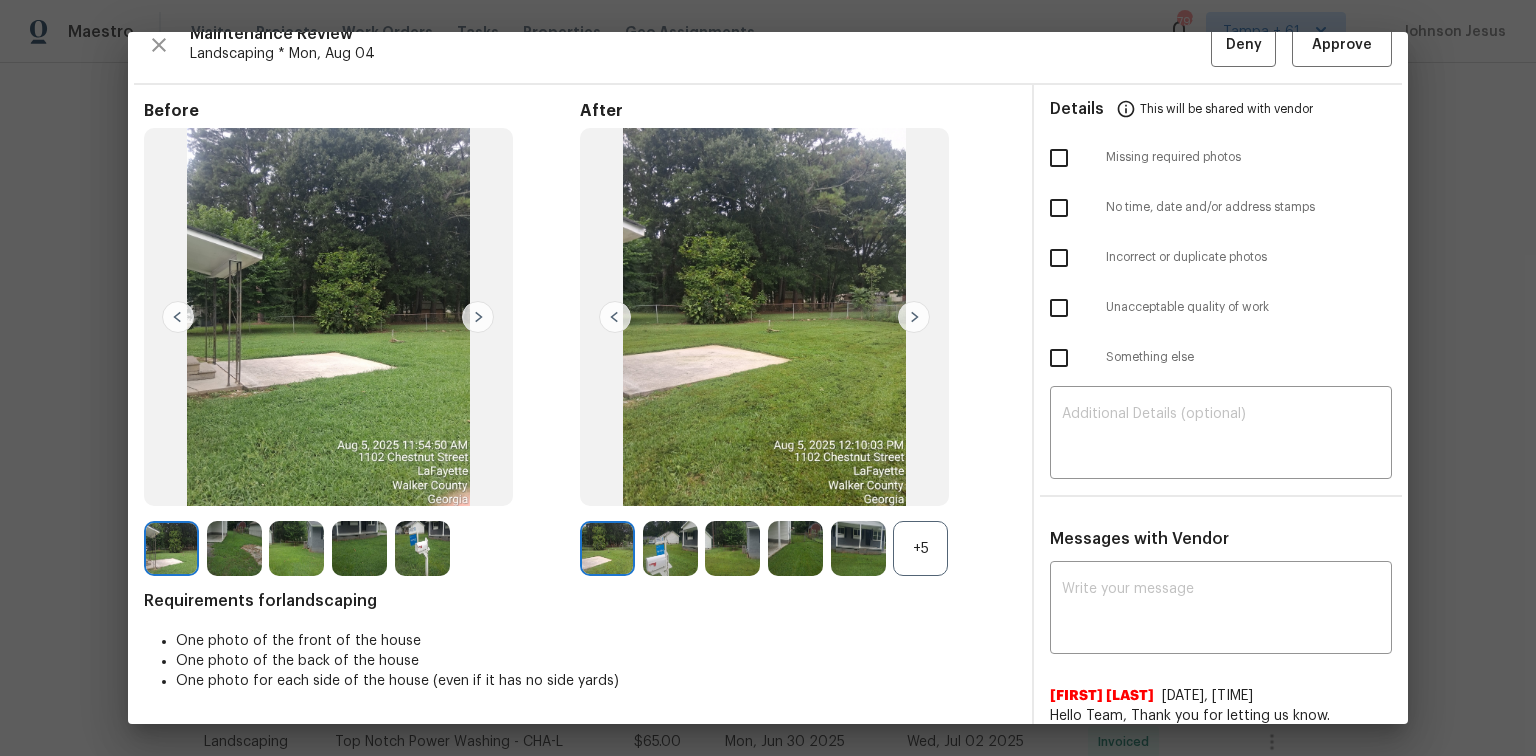scroll, scrollTop: 0, scrollLeft: 0, axis: both 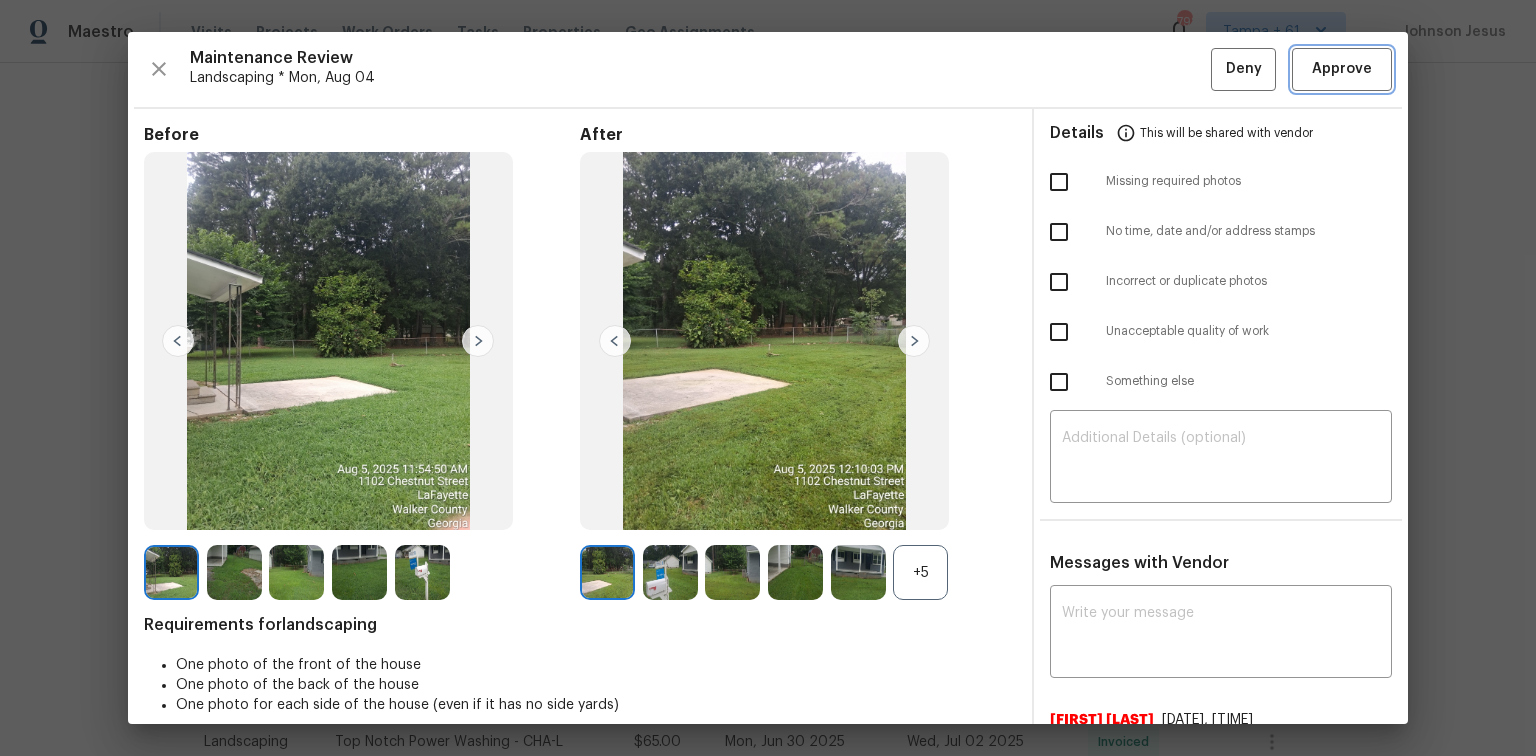 click on "Approve" at bounding box center (1342, 69) 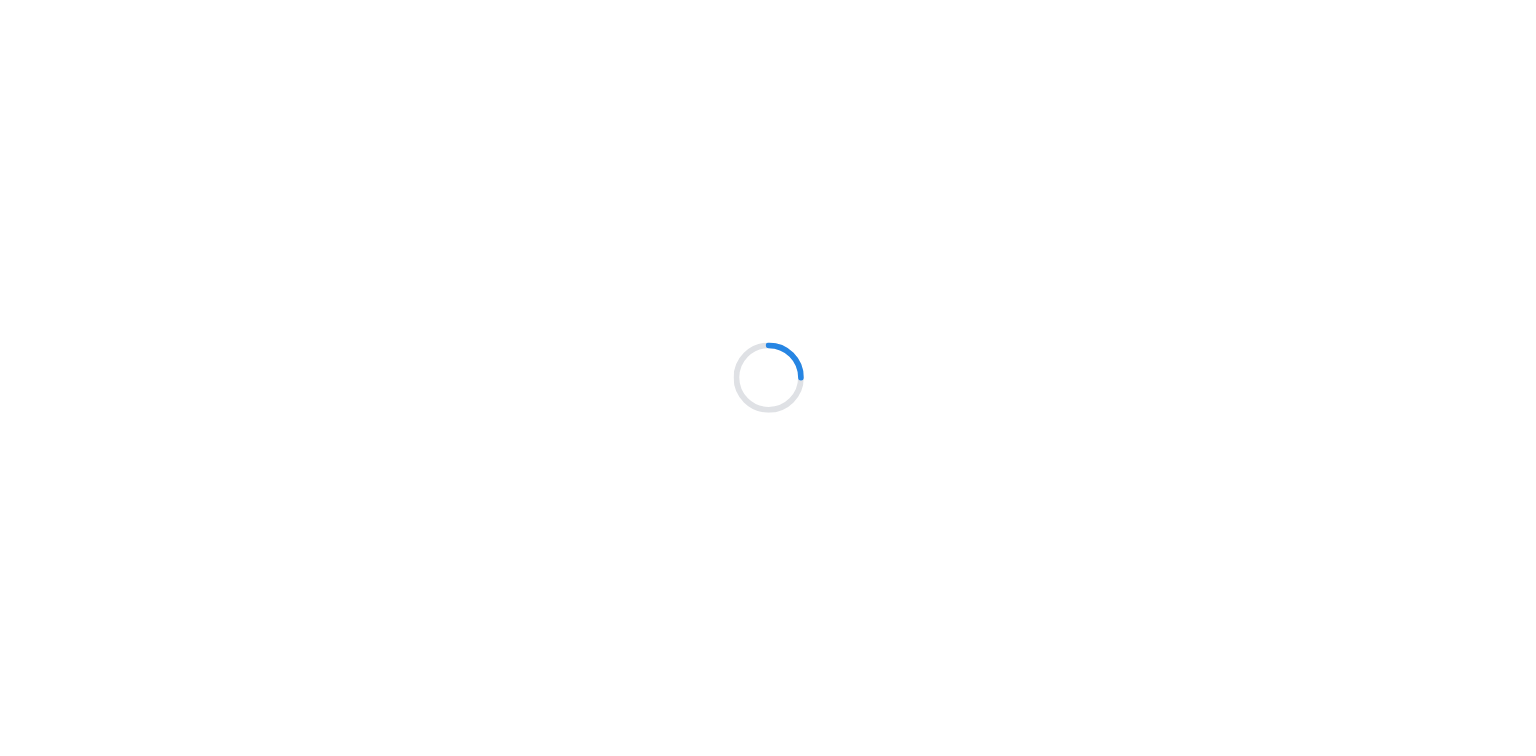scroll, scrollTop: 0, scrollLeft: 0, axis: both 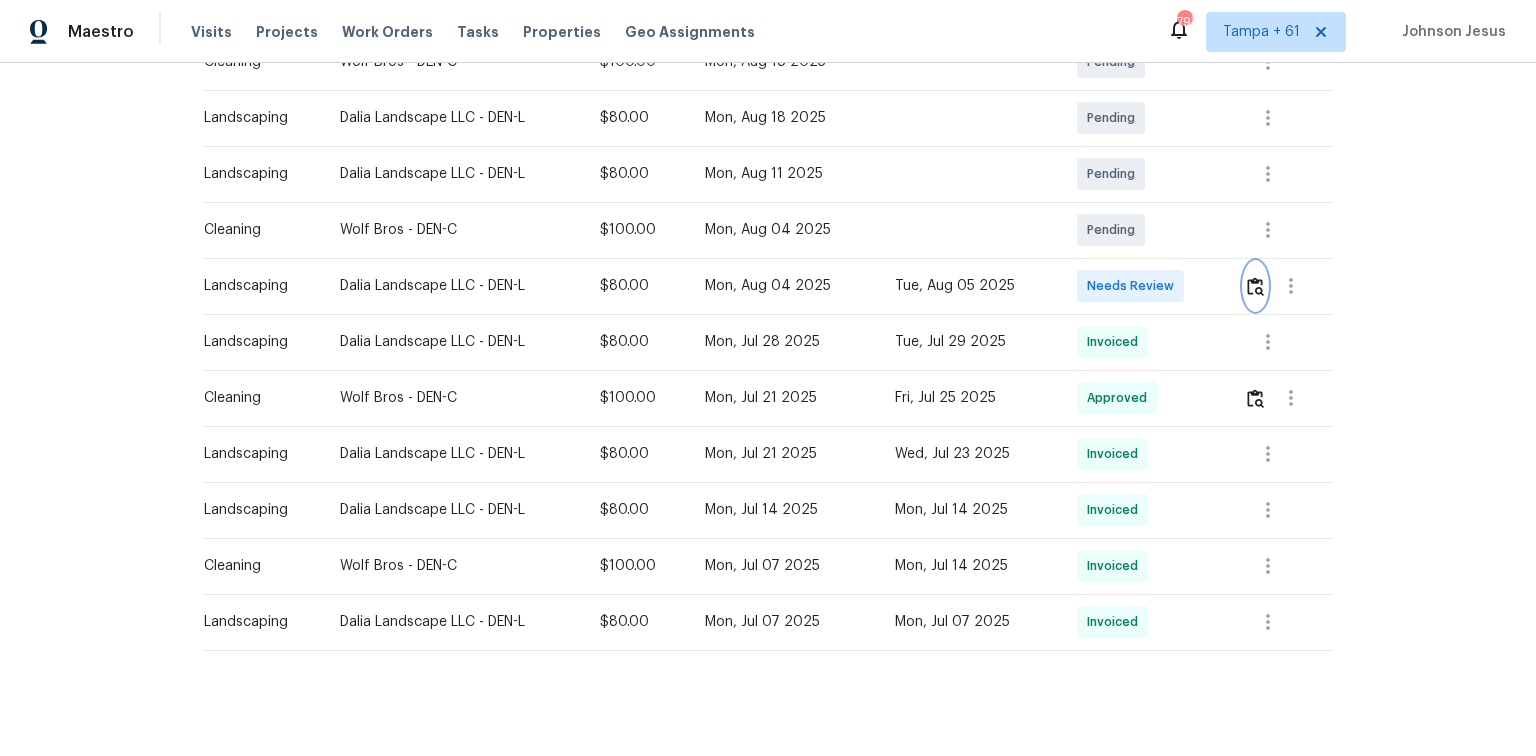 click at bounding box center (1255, 286) 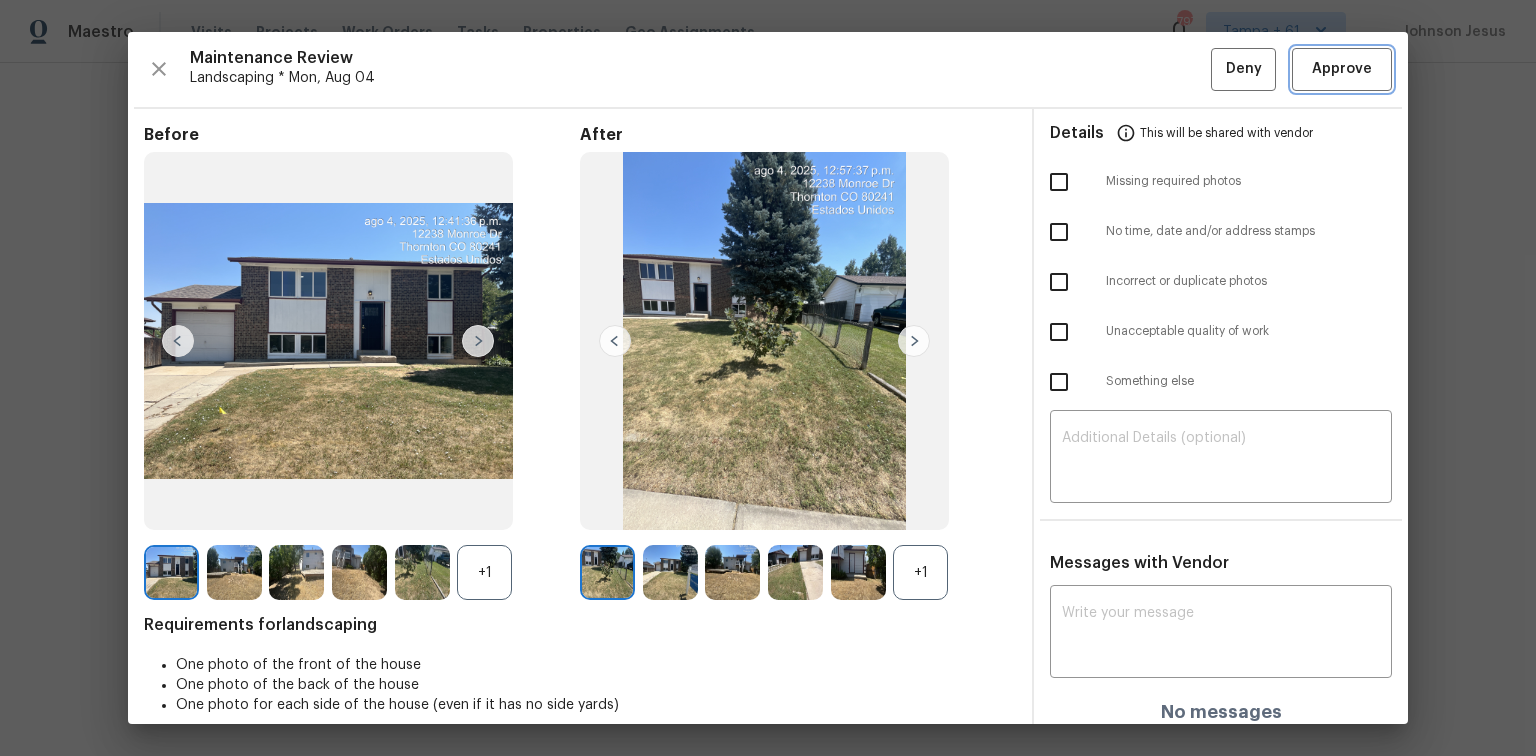 click on "Approve" at bounding box center (1342, 69) 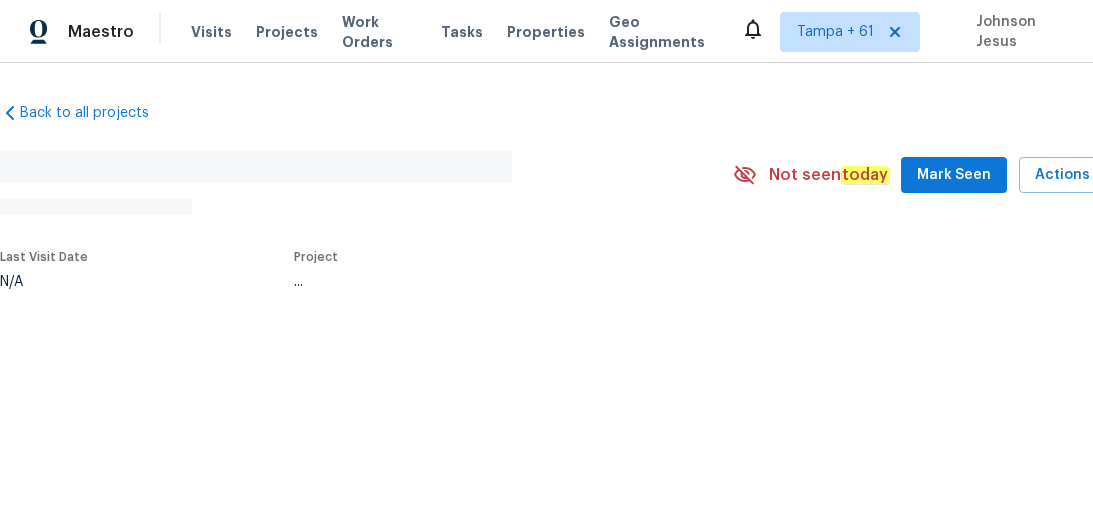 scroll, scrollTop: 0, scrollLeft: 0, axis: both 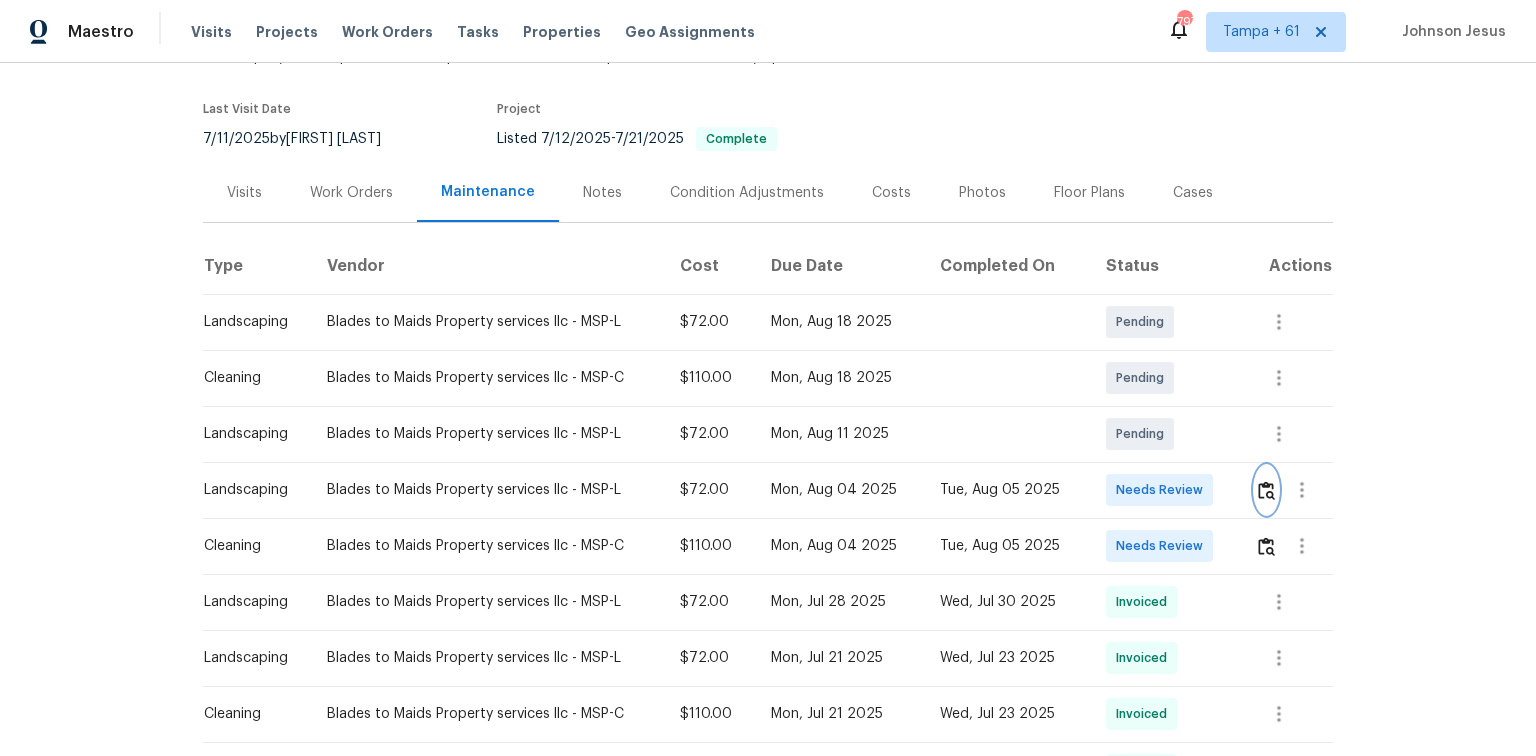 click at bounding box center [1266, 490] 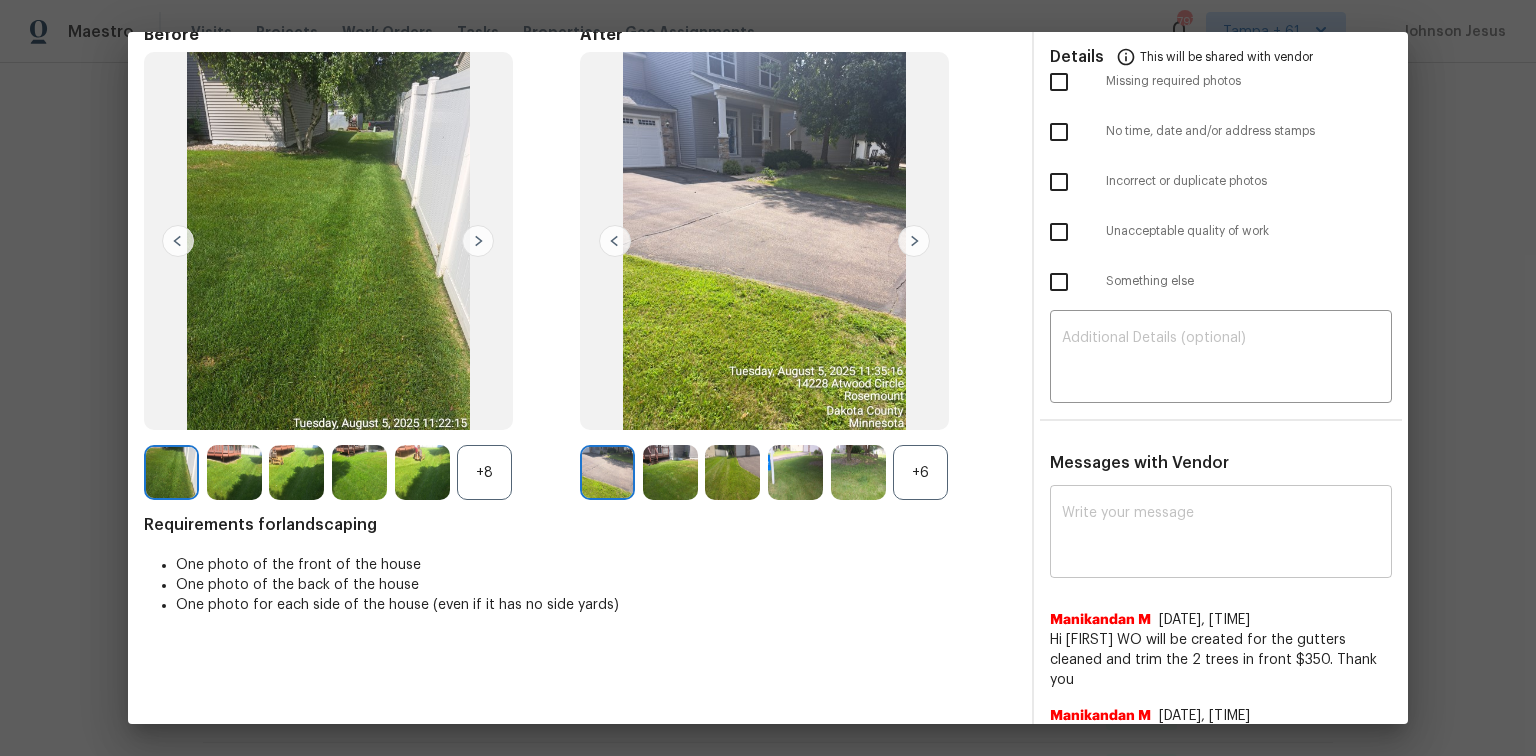 scroll, scrollTop: 0, scrollLeft: 0, axis: both 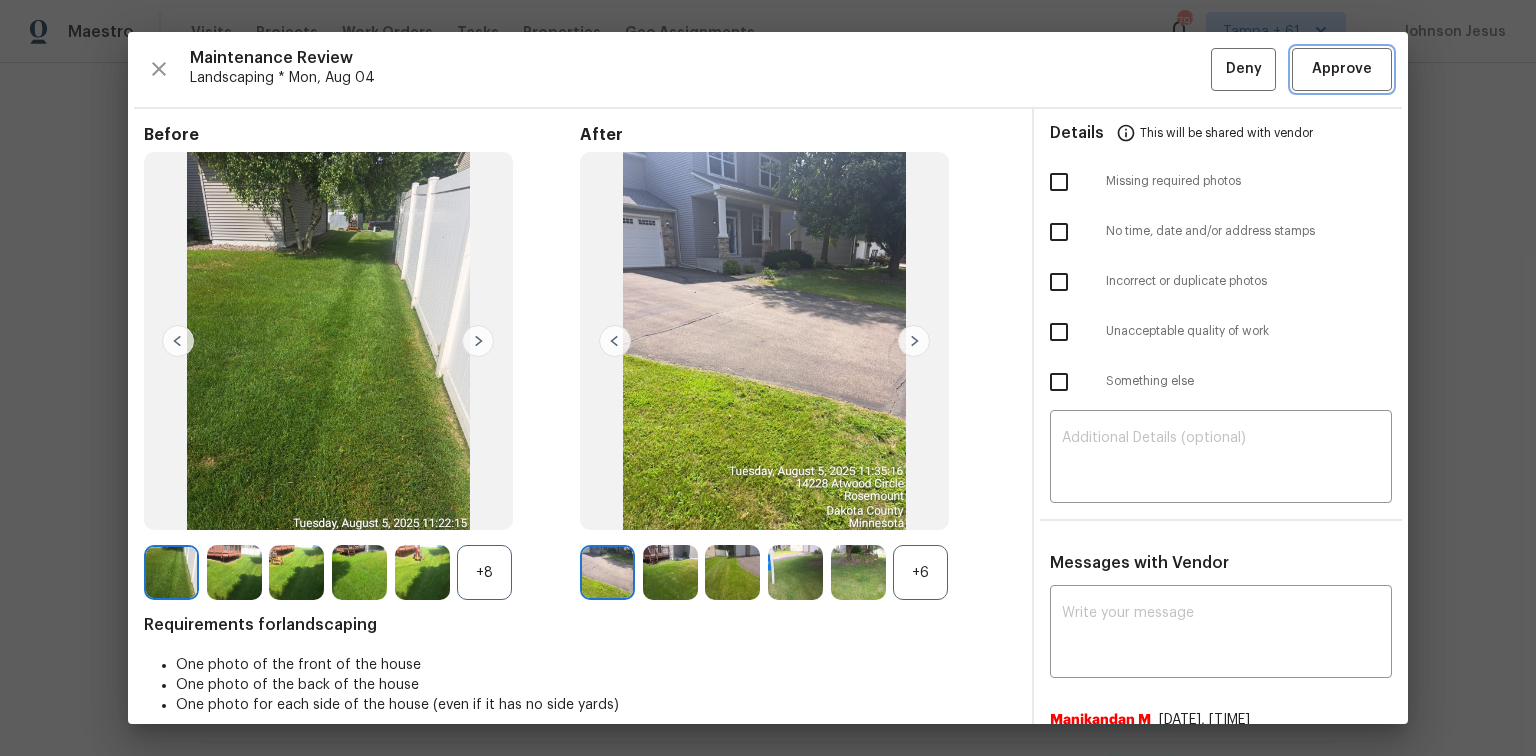 click on "Approve" at bounding box center (1342, 69) 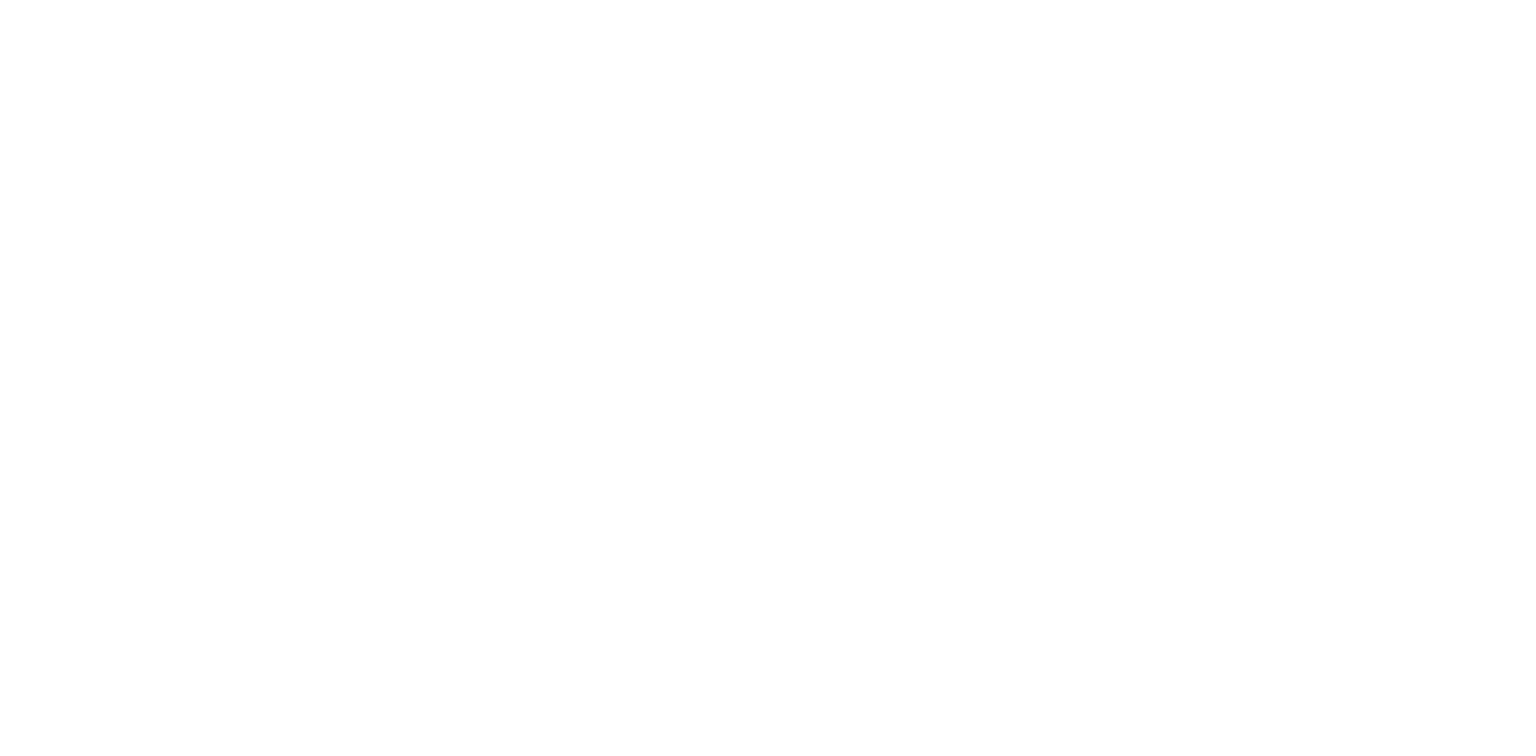 scroll, scrollTop: 0, scrollLeft: 0, axis: both 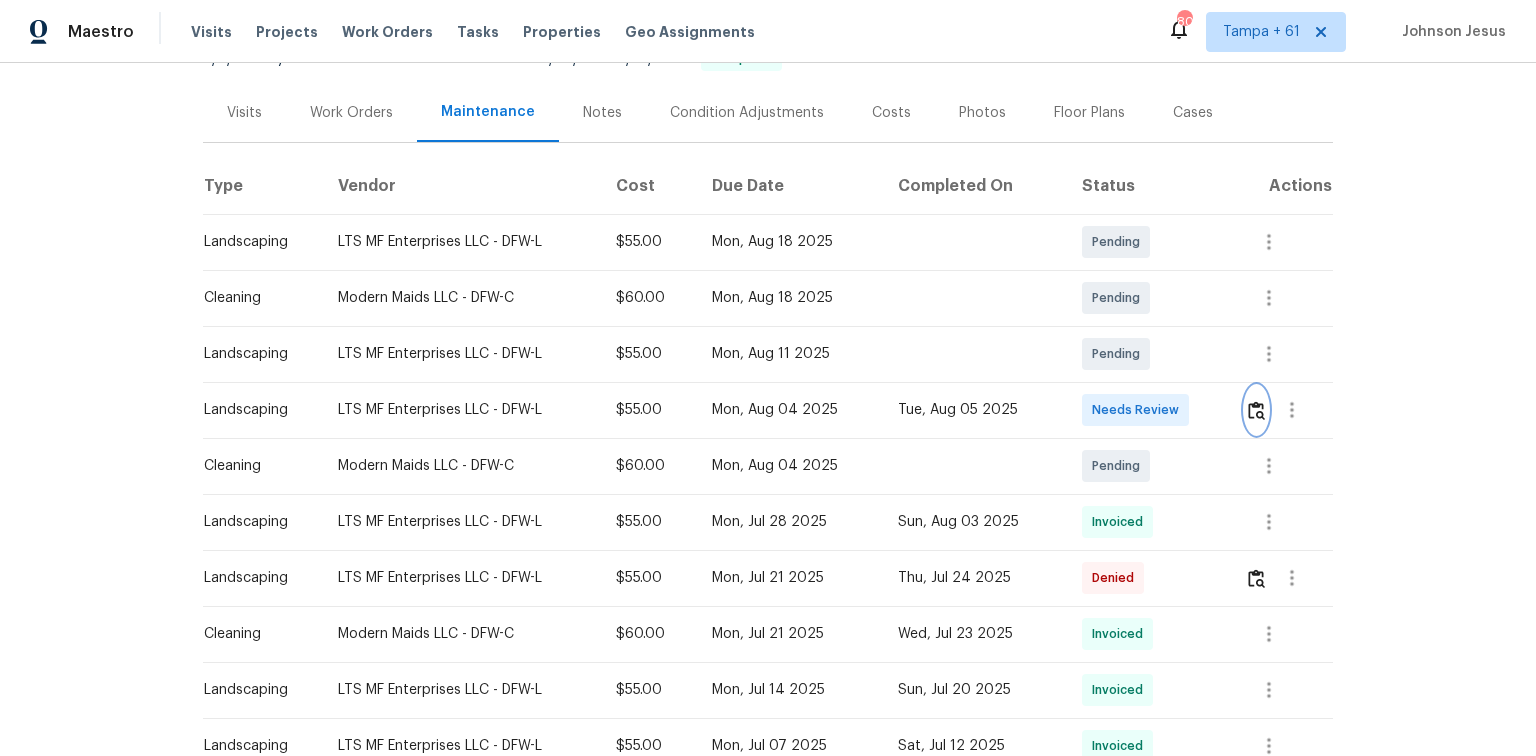 click at bounding box center (1256, 410) 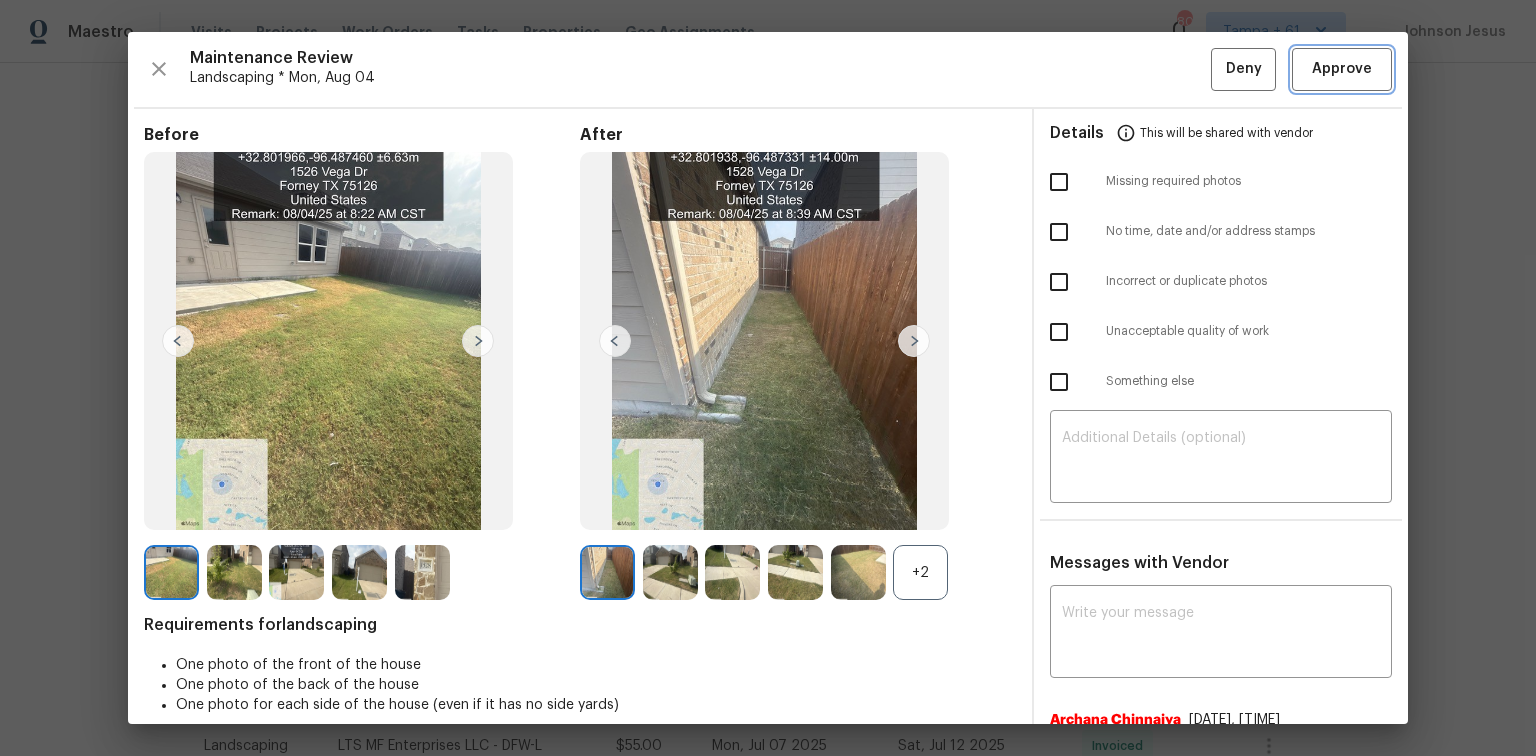 click on "Approve" at bounding box center [1342, 69] 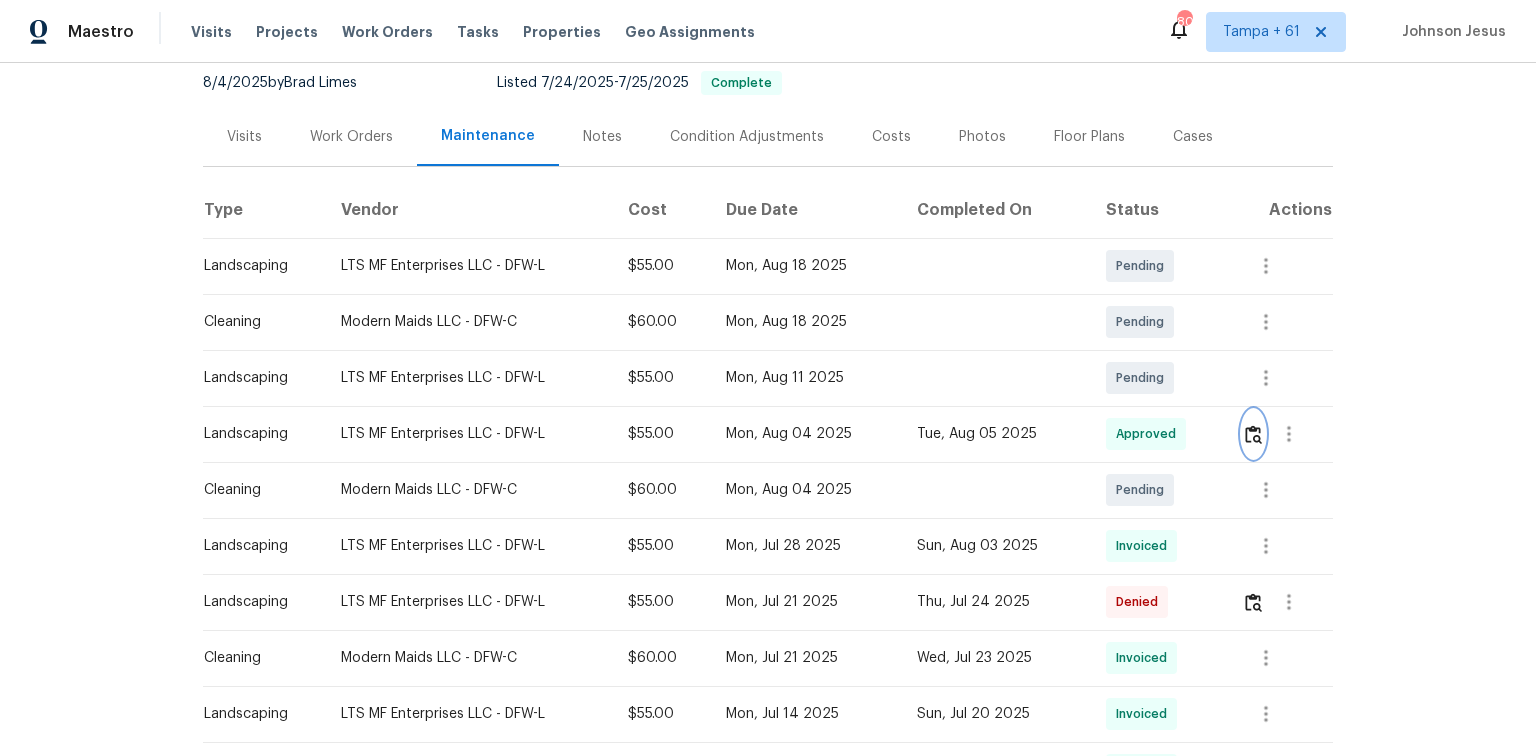 scroll, scrollTop: 80, scrollLeft: 0, axis: vertical 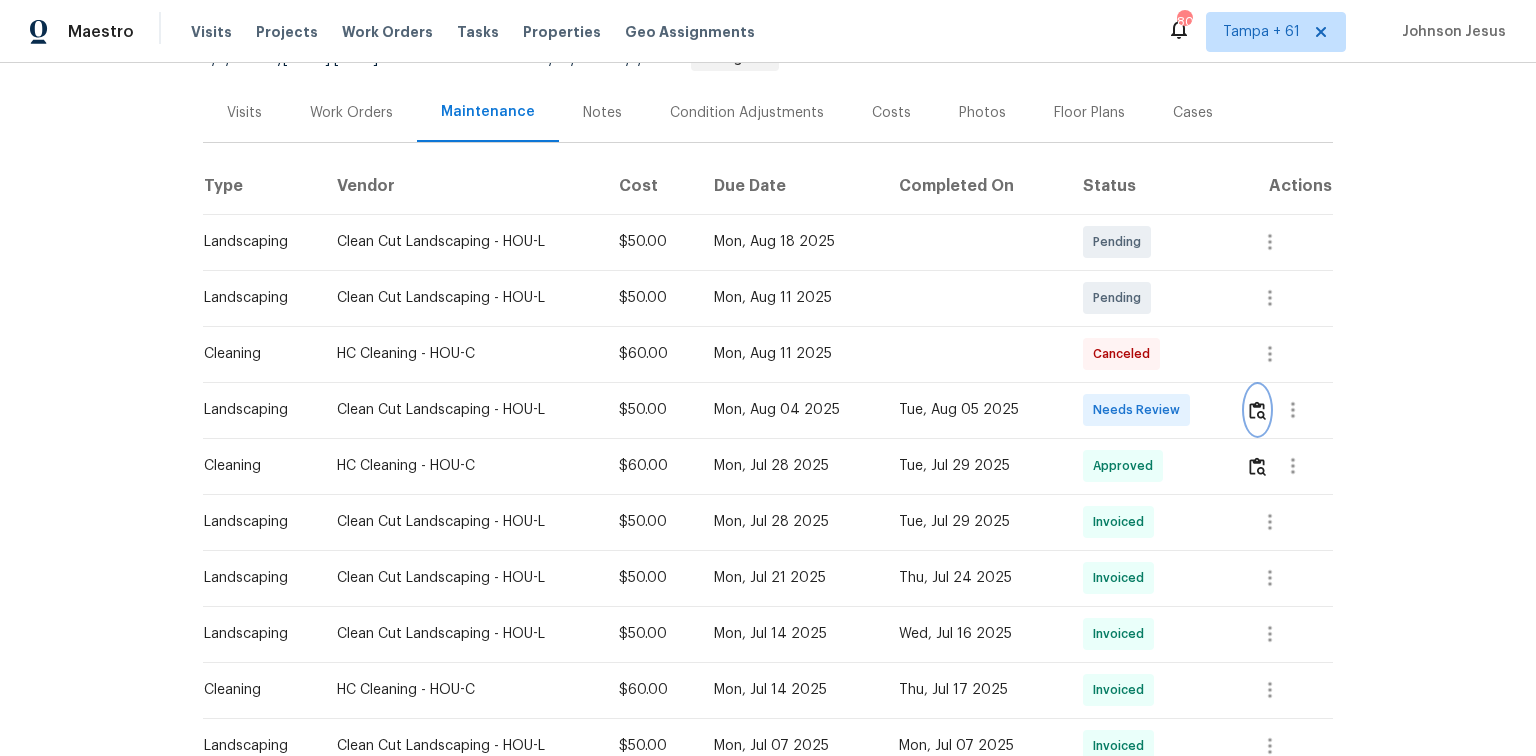 click at bounding box center (1257, 410) 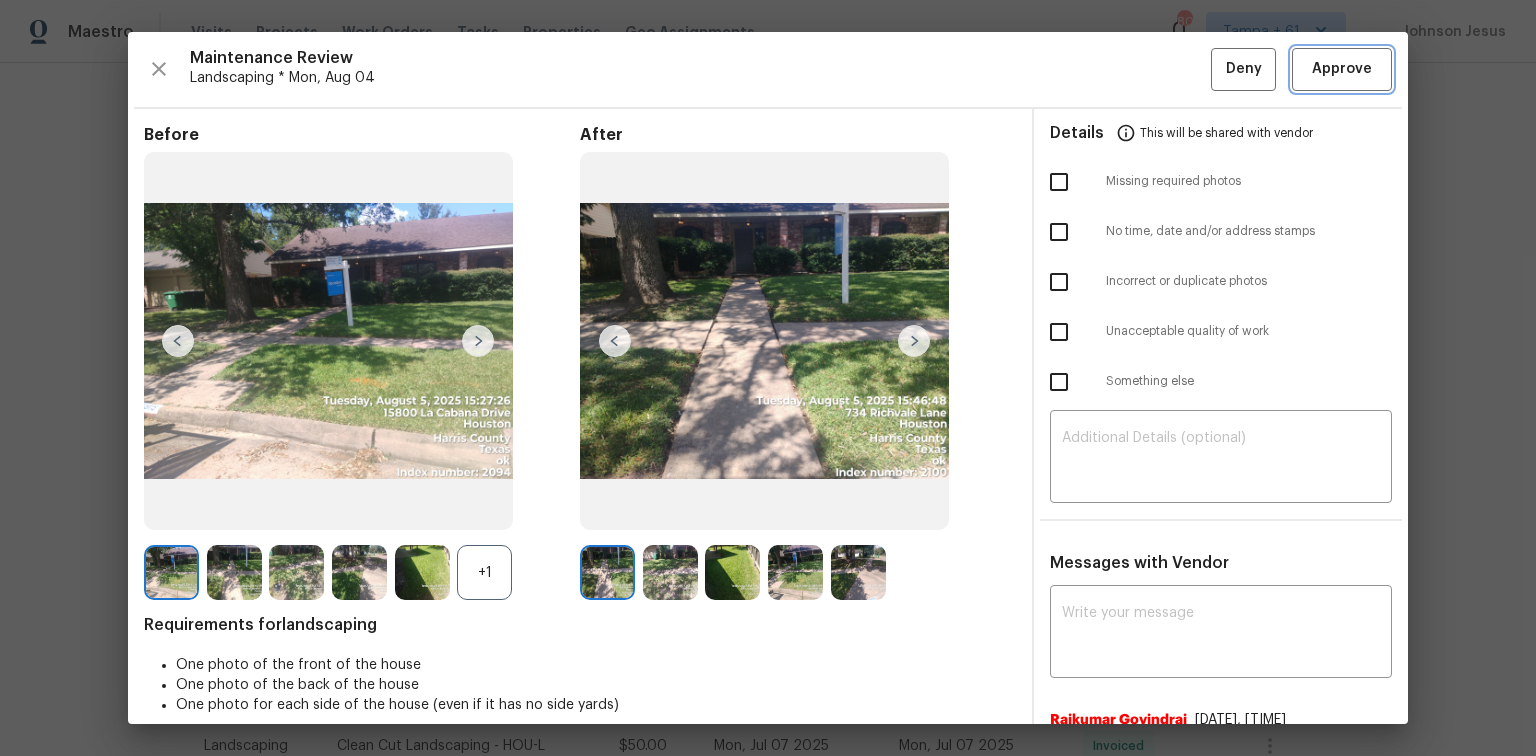 click on "Approve" at bounding box center (1342, 69) 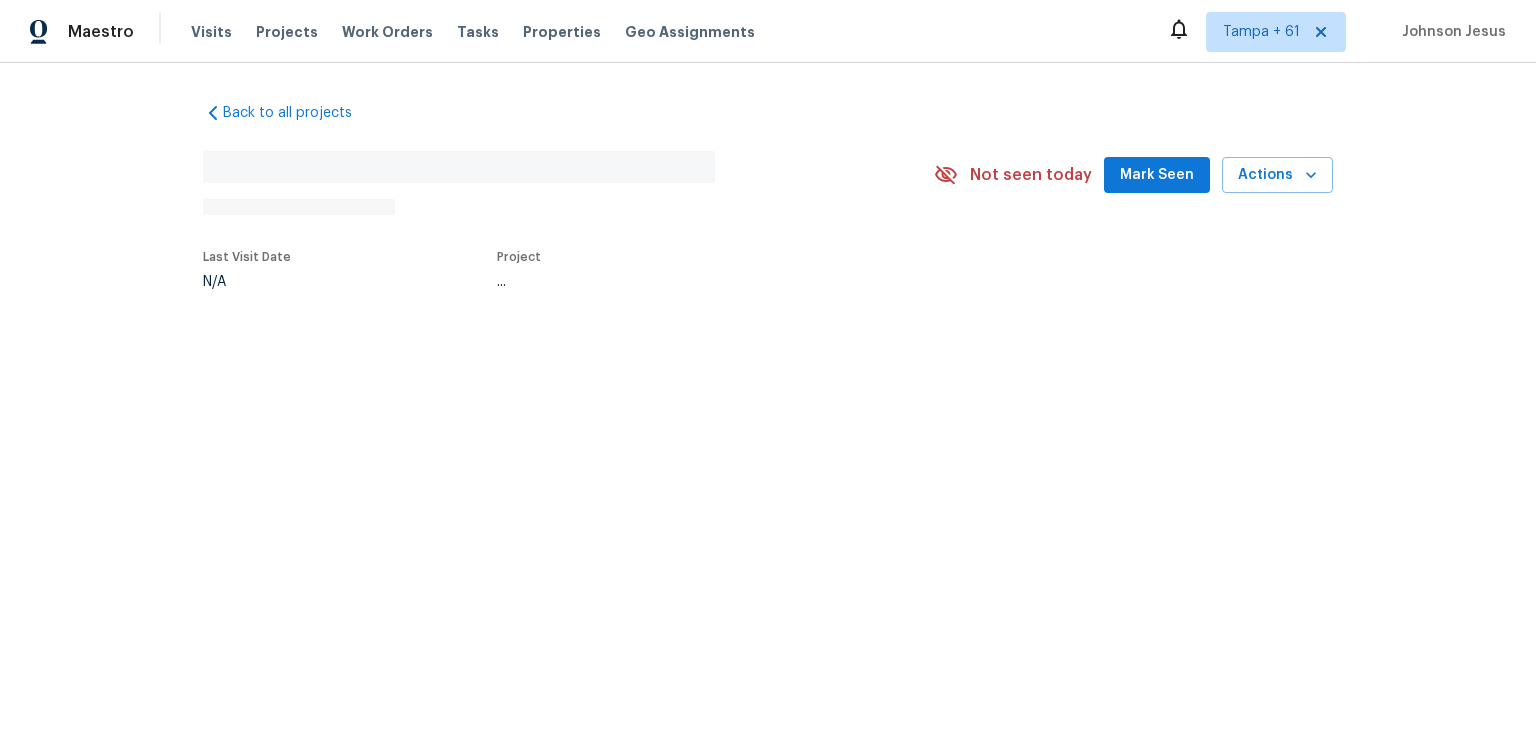 scroll, scrollTop: 0, scrollLeft: 0, axis: both 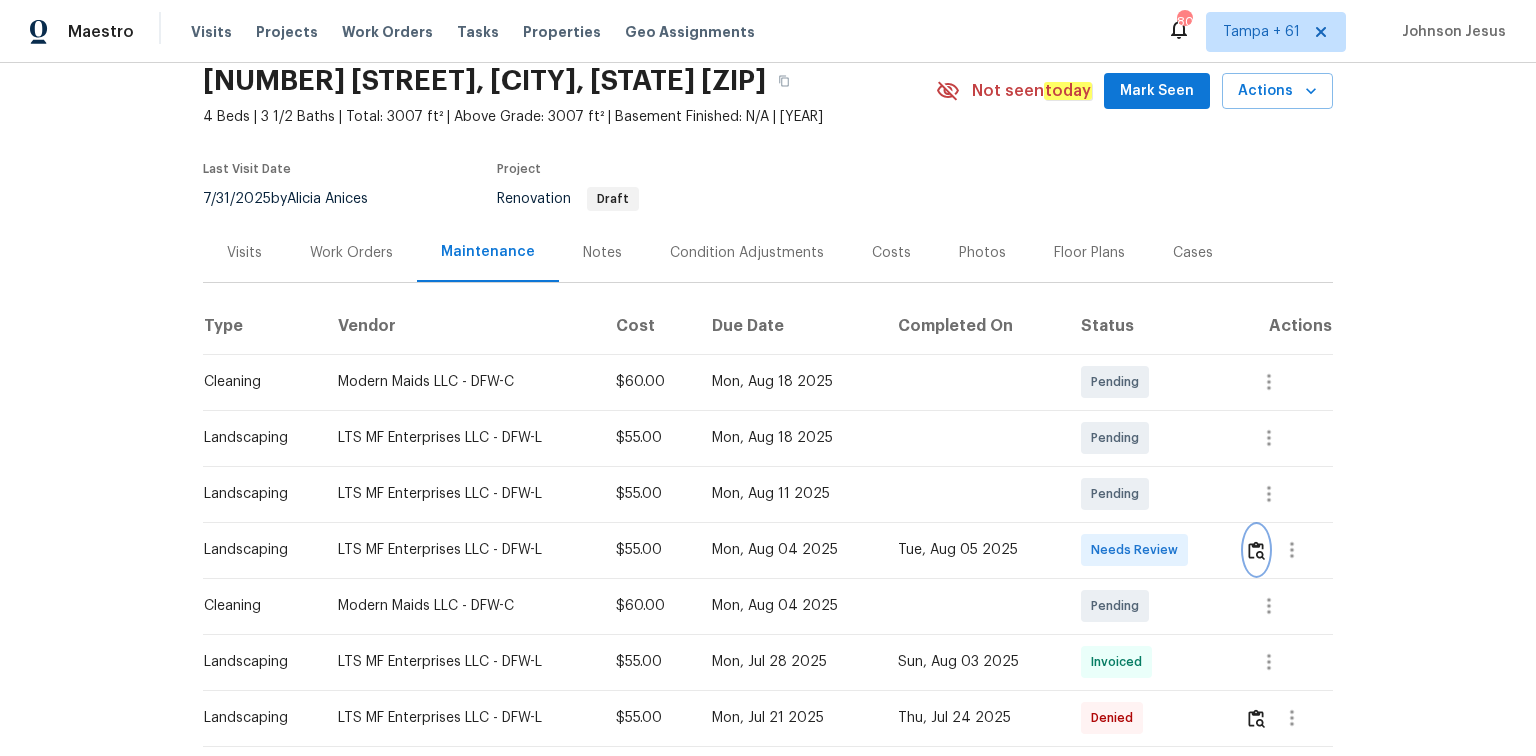 click at bounding box center [1256, 550] 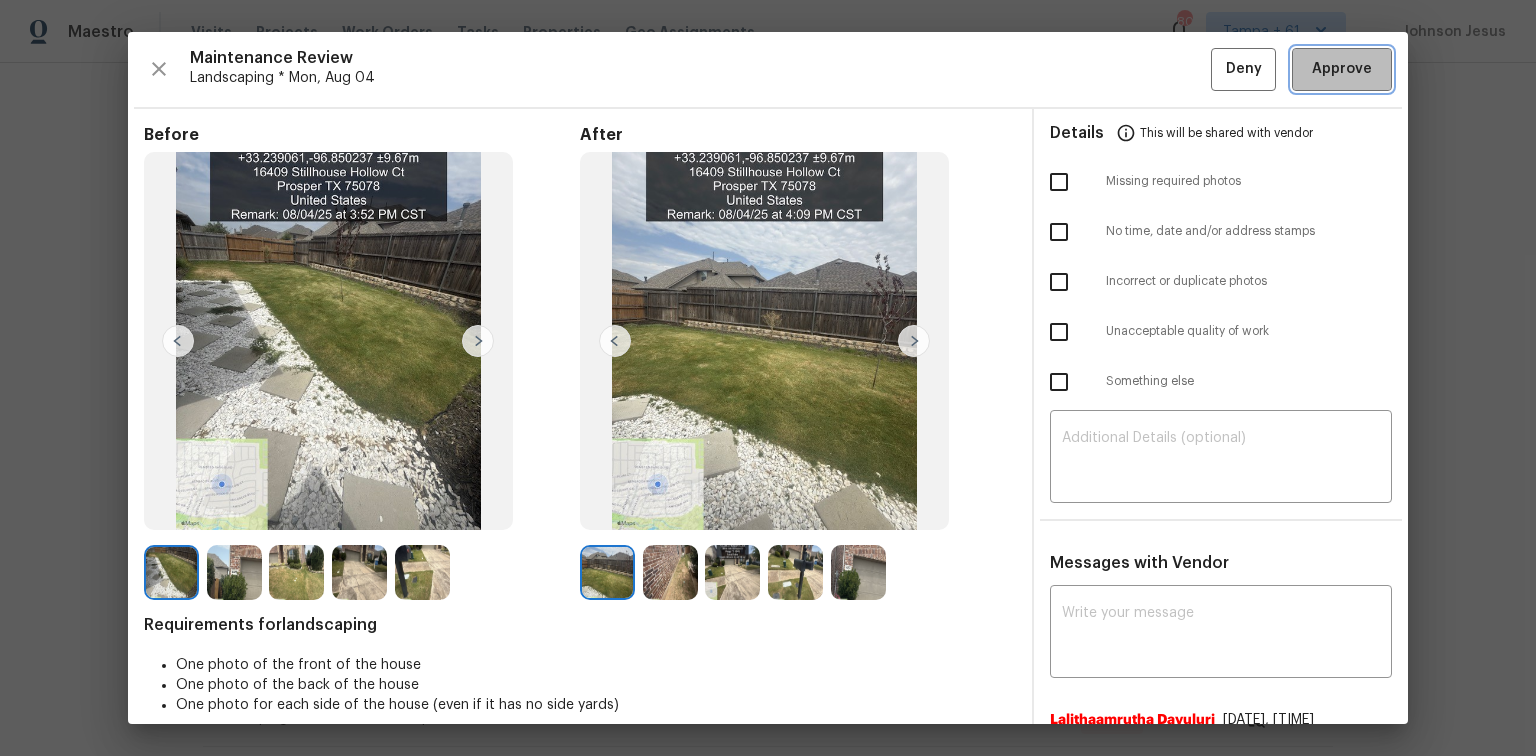 click on "Approve" at bounding box center [1342, 69] 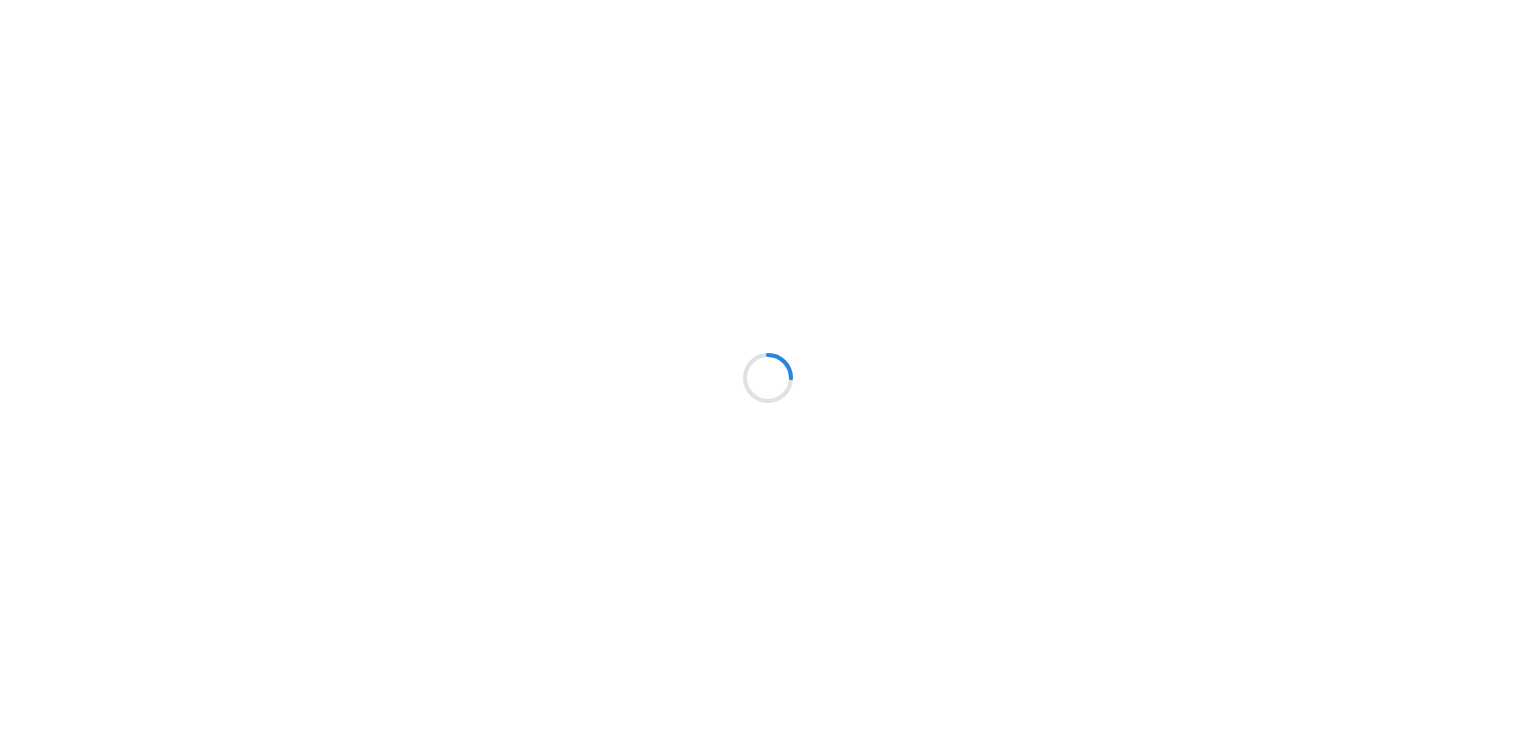 scroll, scrollTop: 0, scrollLeft: 0, axis: both 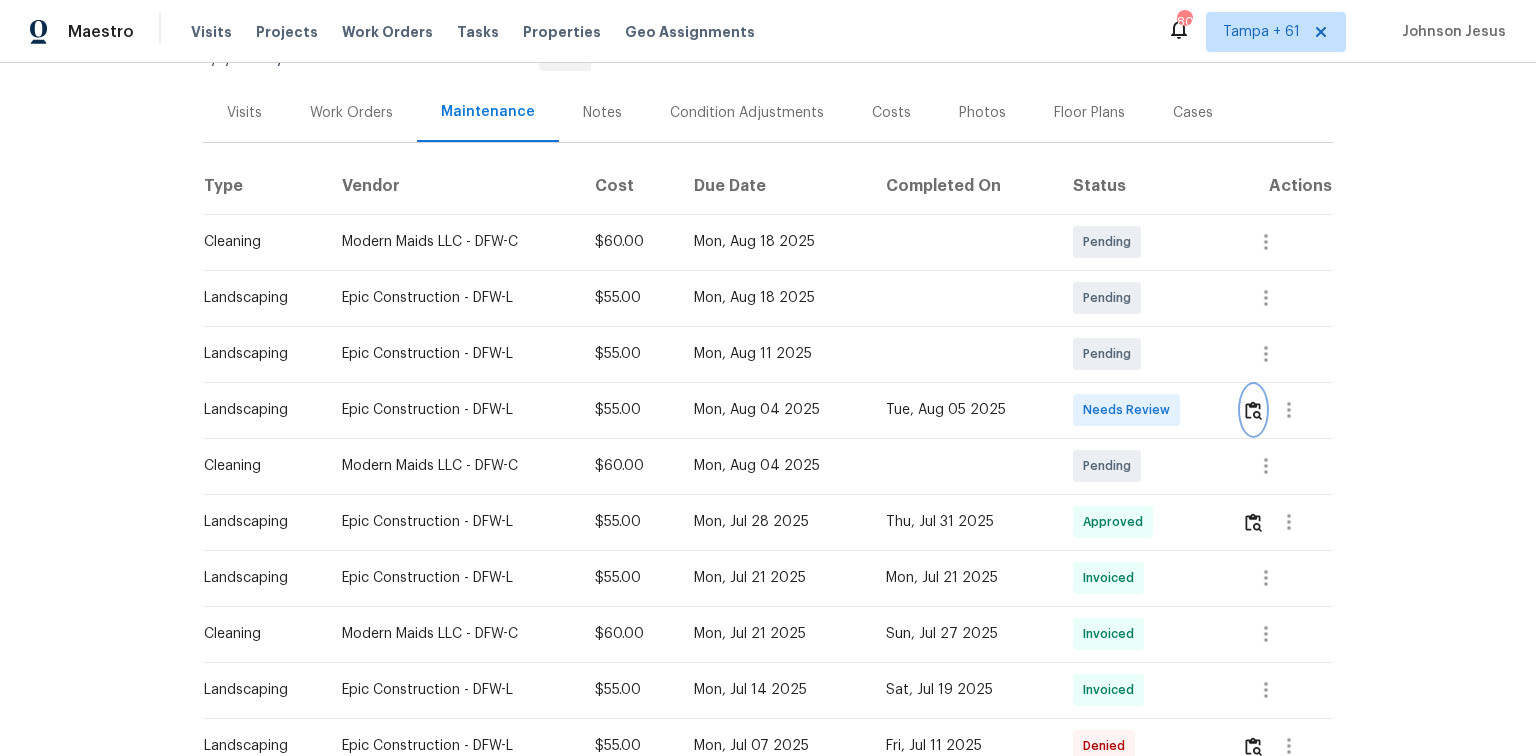click at bounding box center (1253, 410) 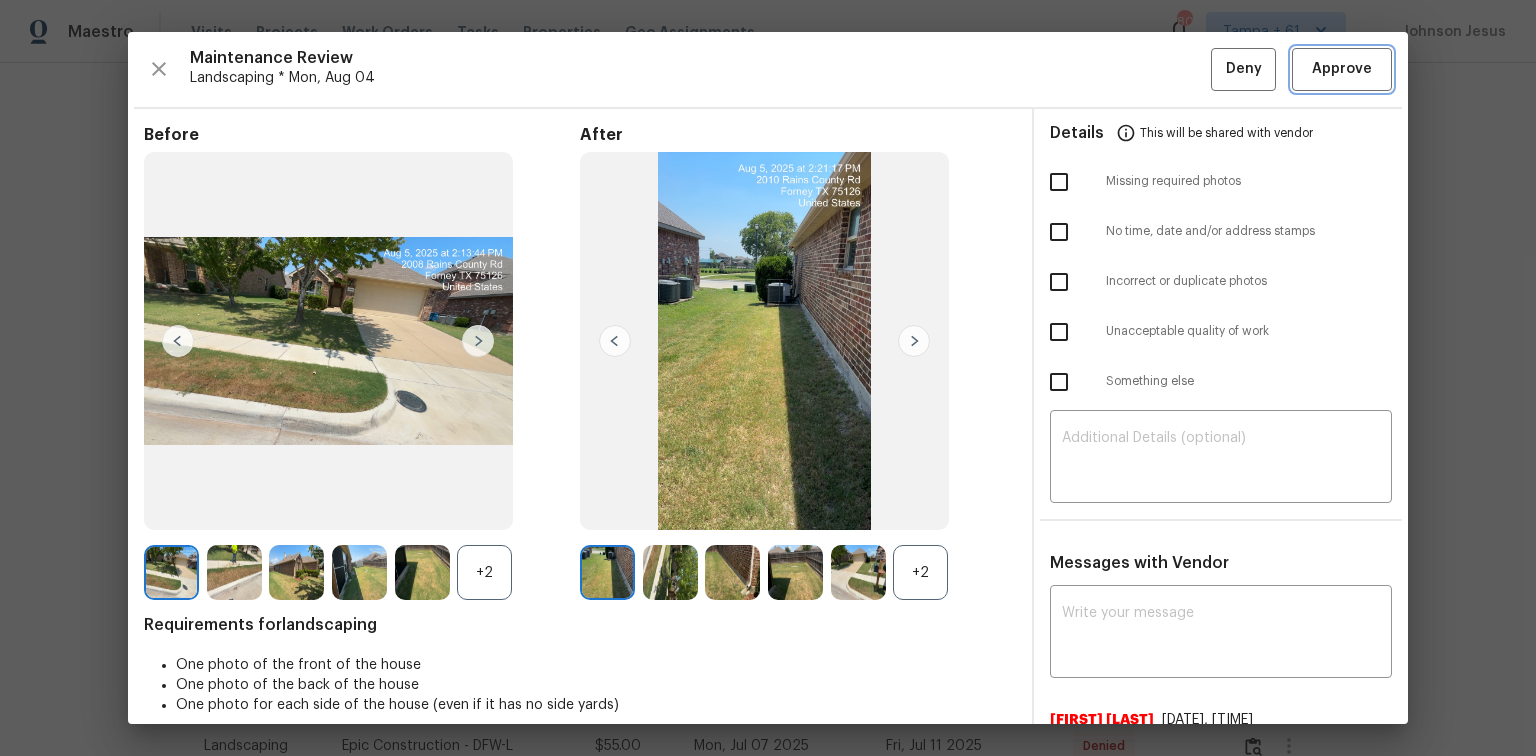 click on "Approve" at bounding box center (1342, 69) 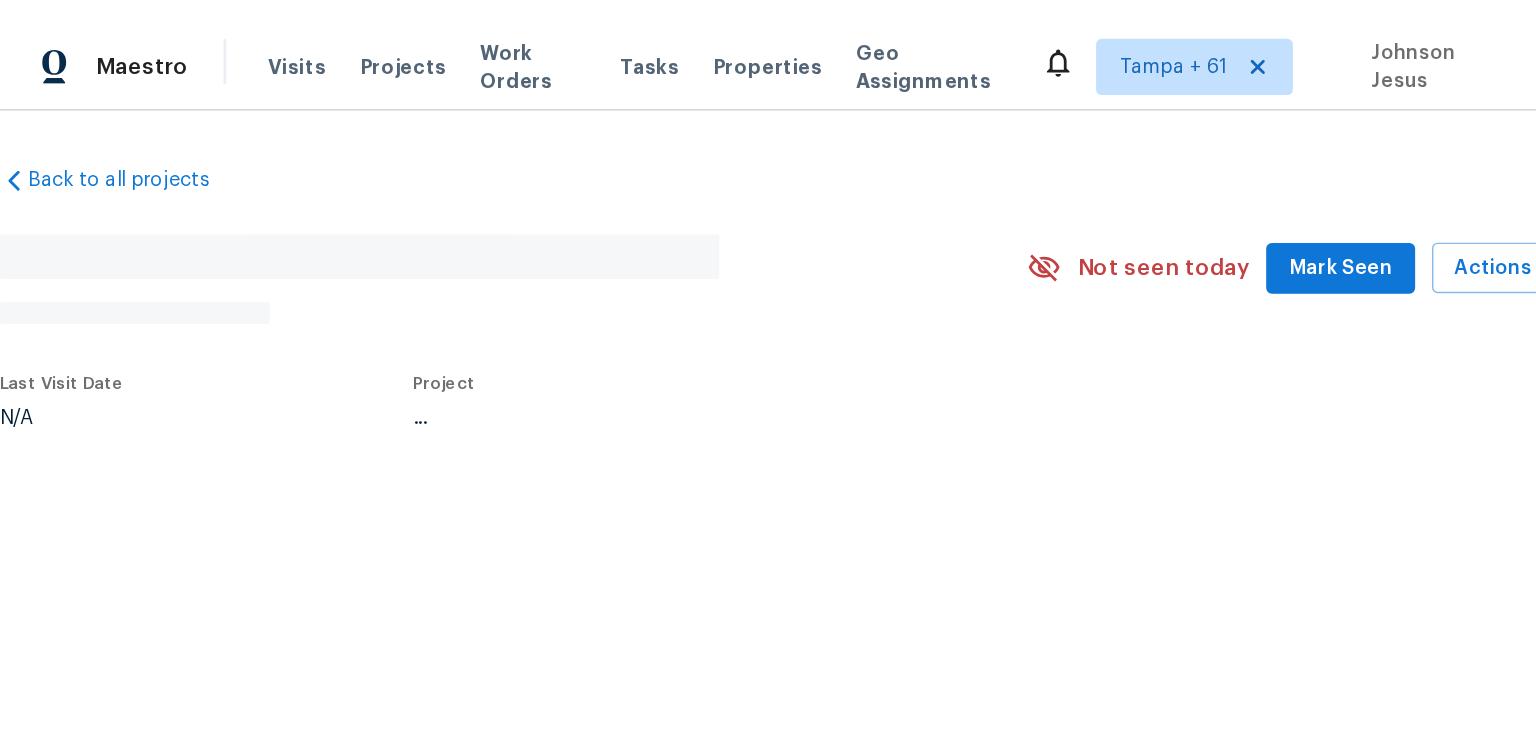 scroll, scrollTop: 0, scrollLeft: 0, axis: both 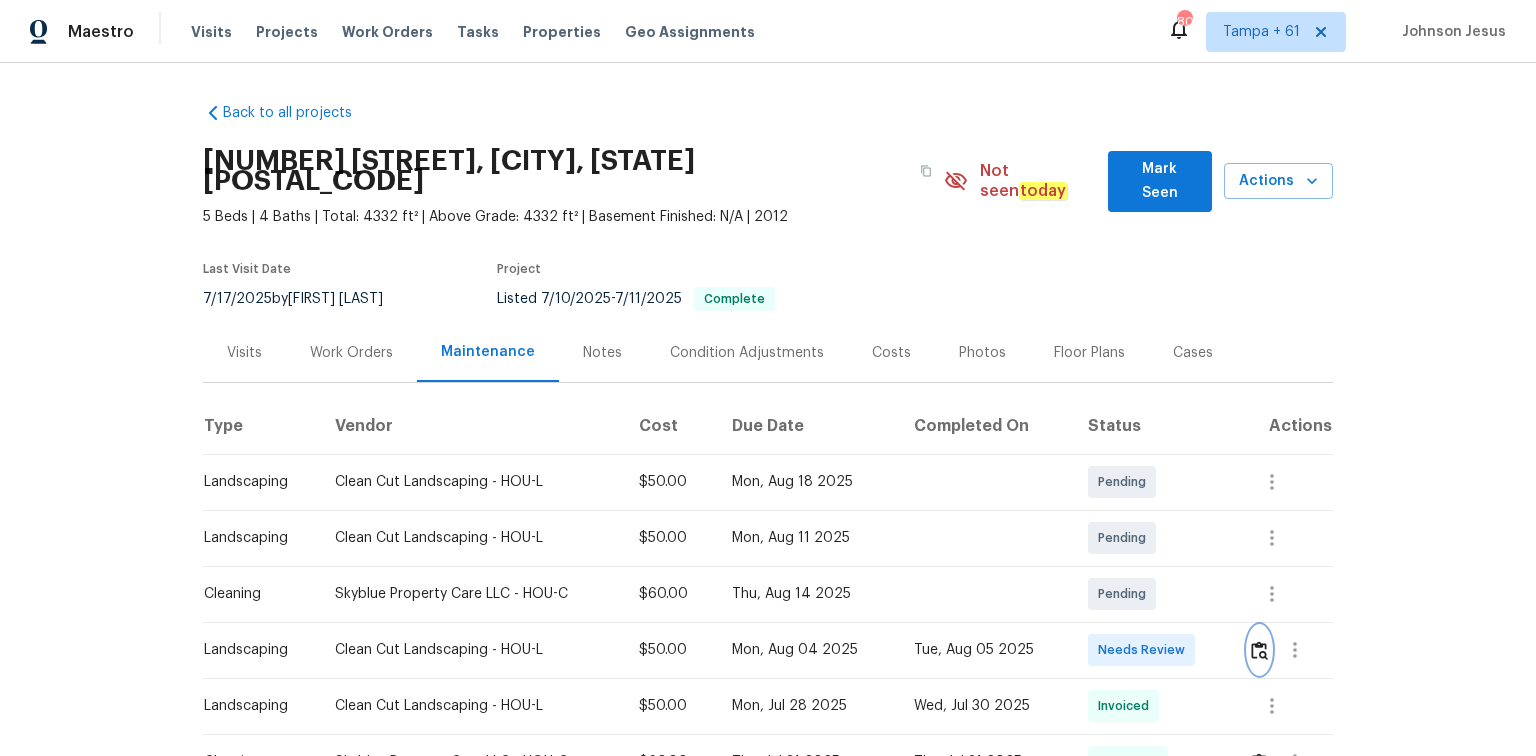 click at bounding box center [1259, 650] 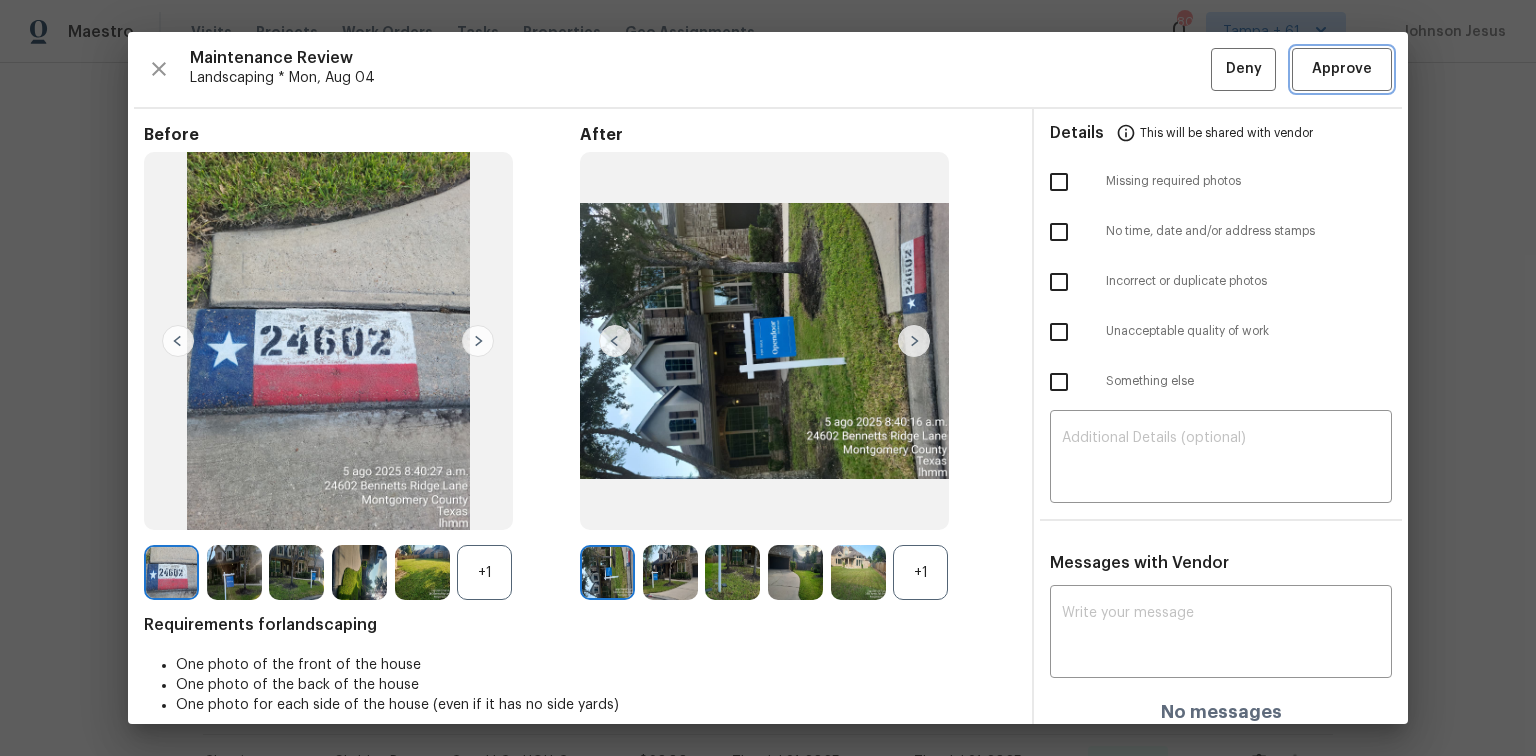 click on "Approve" at bounding box center (1342, 69) 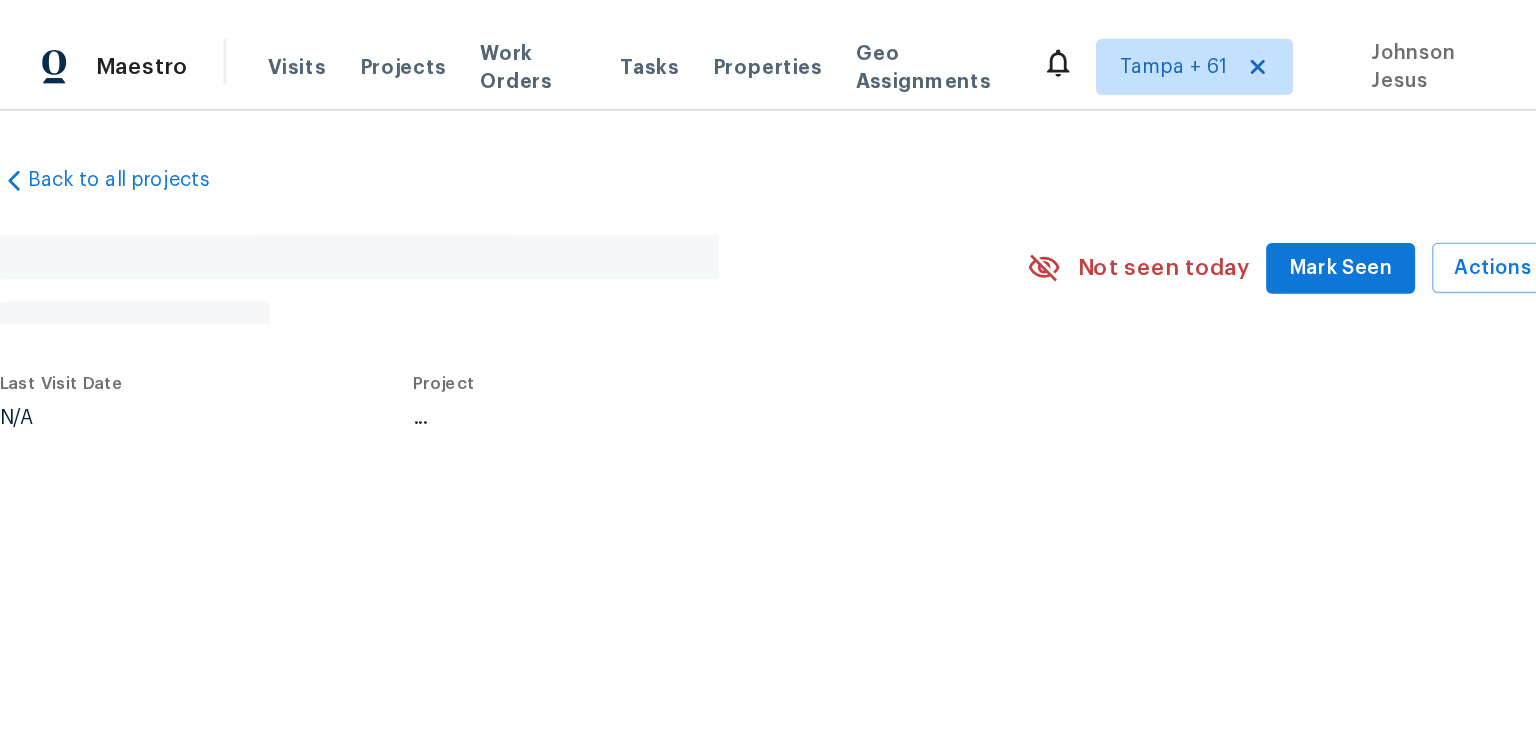 scroll, scrollTop: 0, scrollLeft: 0, axis: both 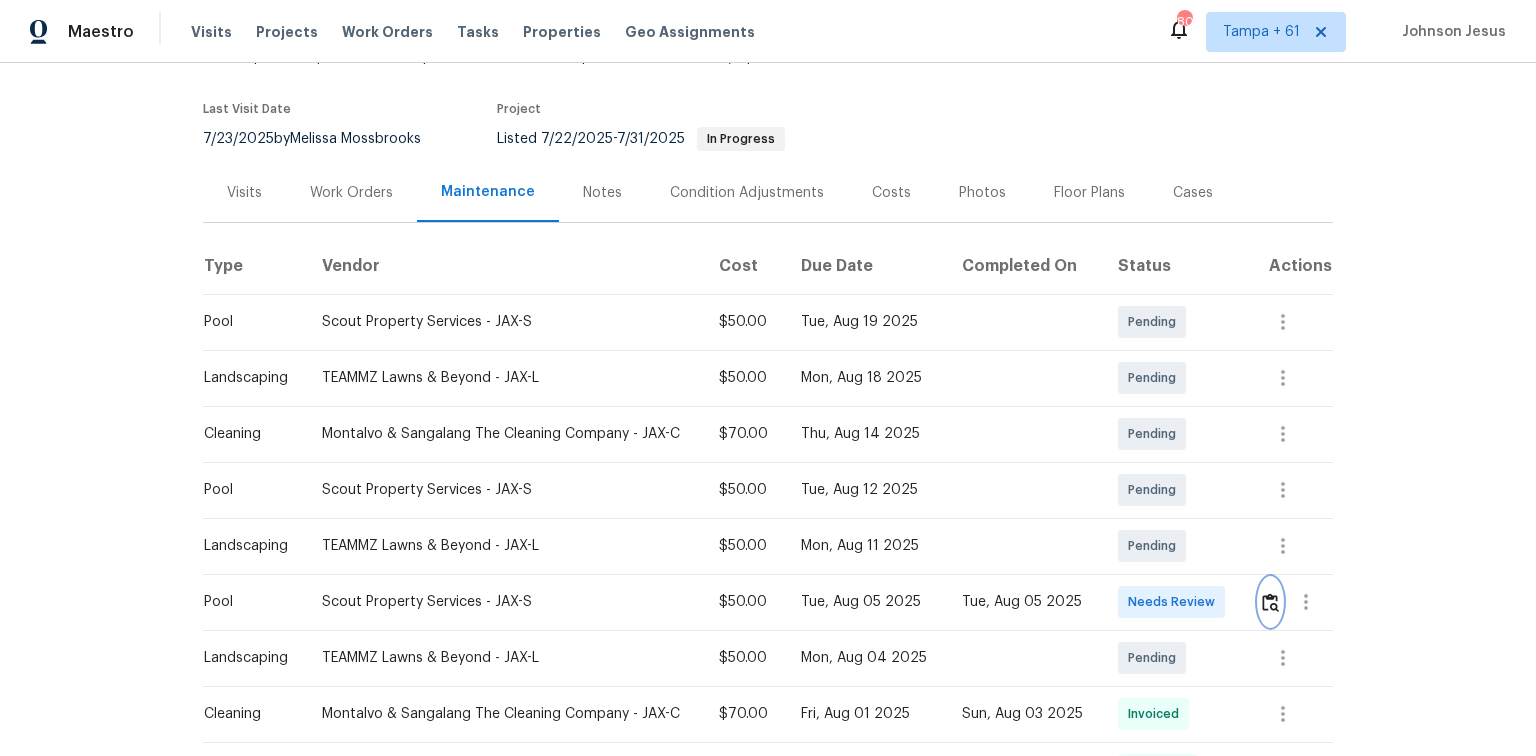 click at bounding box center [1270, 602] 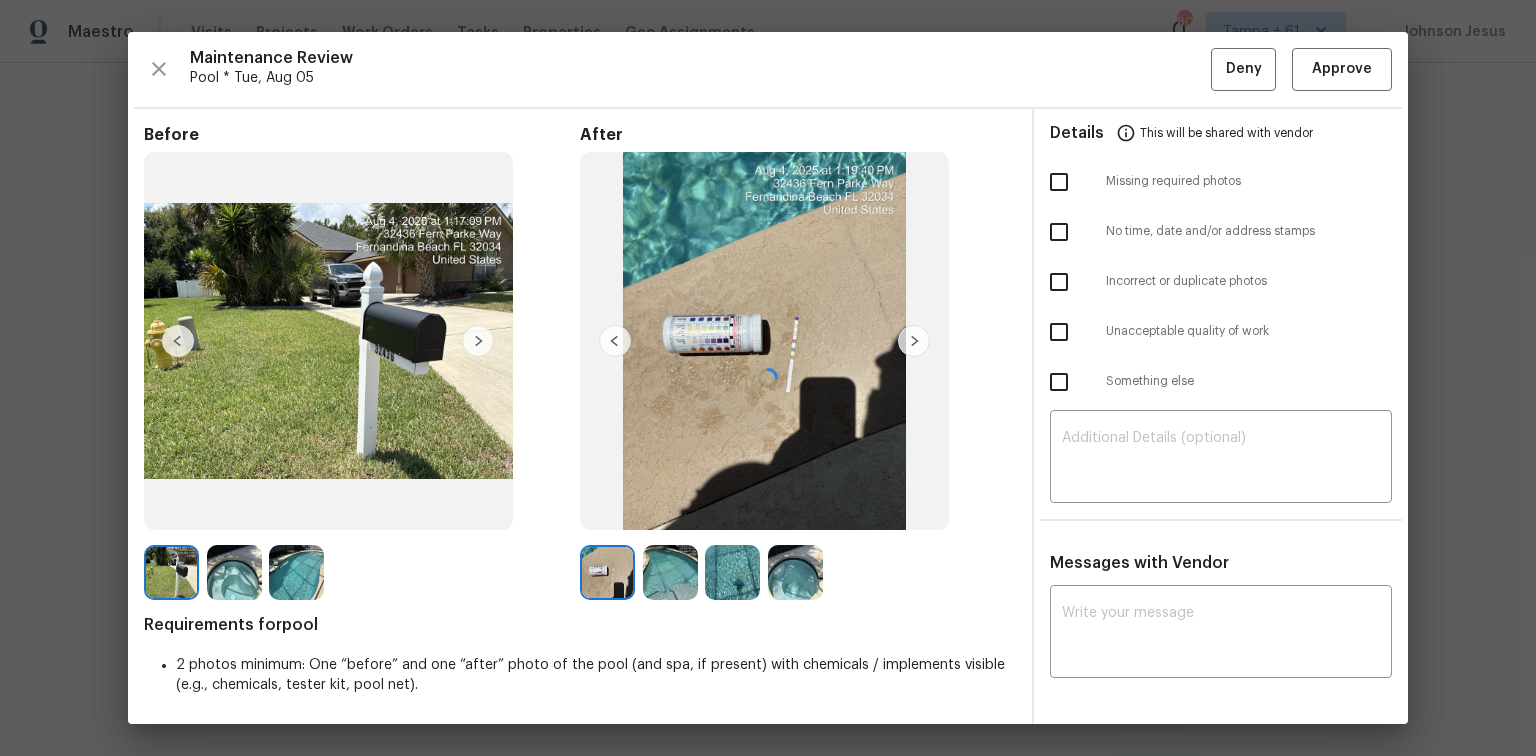 click on "Maintenance Review Pool * Tue, Aug 05 Deny Approve Before After Requirements for  pool 2 photos minimum: One “before” and one “after” photo of the pool (and spa, if present) with chemicals / implements visible (e.g., chemicals, tester kit, pool net). Details This will be shared with vendor Missing required photos No time, date and/or address stamps Incorrect or duplicate photos Unacceptable quality of work Something else ​   Messages with Vendor   x ​" at bounding box center [768, 378] 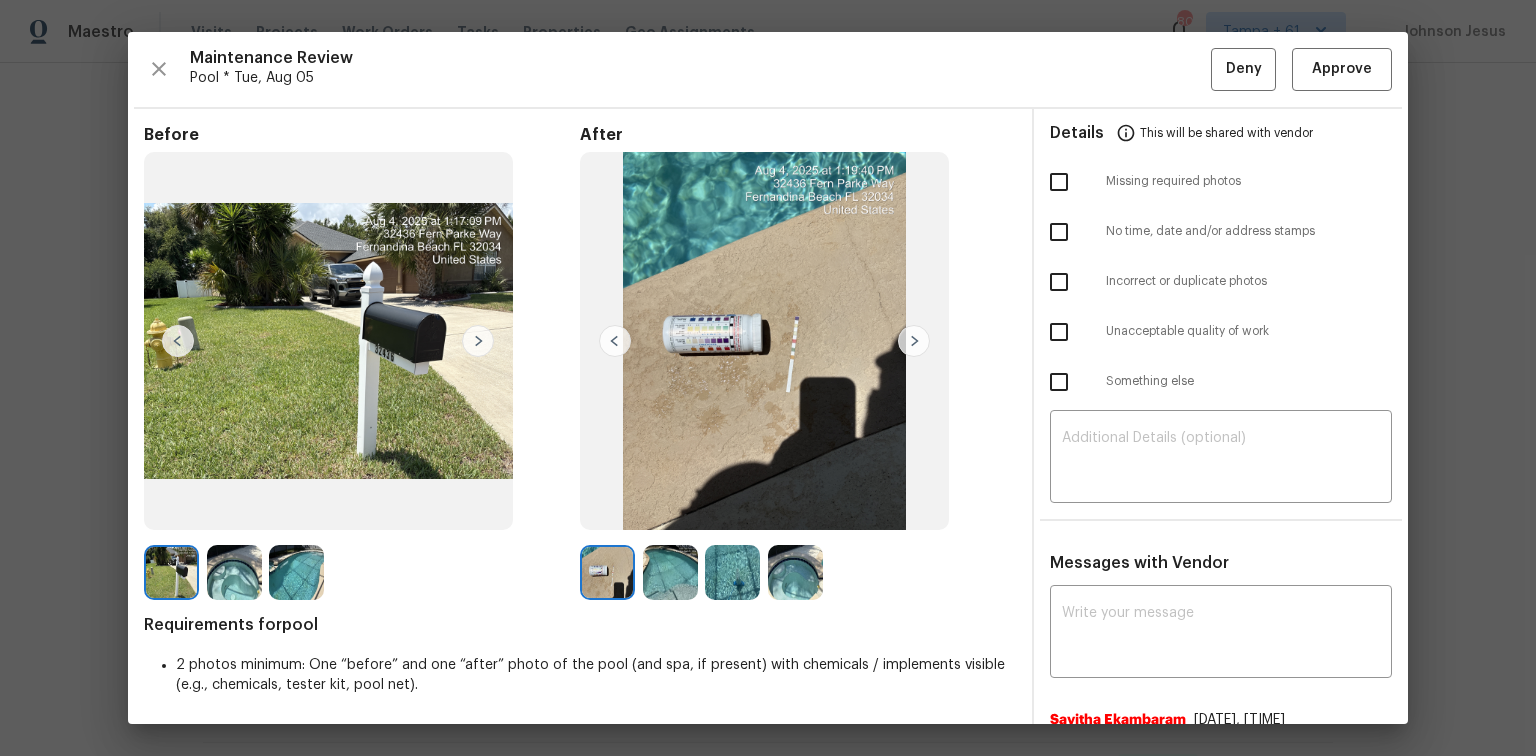 click on "Maintenance Review Pool * Tue, Aug 05 Deny Approve Before After Requirements for  pool 2 photos minimum: One “before” and one “after” photo of the pool (and spa, if present) with chemicals / implements visible (e.g., chemicals, tester kit, pool net). Details This will be shared with vendor Missing required photos No time, date and/or address stamps Incorrect or duplicate photos Unacceptable quality of work Something else ​   Messages with Vendor   x ​ Savitha Ekambaram 7/29/25, 21:46 Hi Trevor, Thanks for letting us know. Trevor Lucas ((Scout property Services)  7/29/25, 21:38 Hi, filter was changed  today  as needed, and water clarity will improve over the next few days now that system is running with new filter. Manikandan M 7/22/25, 1:40 HI team, WO will be created shortly Manikandan M 7/22/25, 1:36 Thanks for the heads-up, Trevor. We will check with the HOC and get back to you shortly. Trevor Lucas ((Scout property Services)  7/21/25, 22:9 Nijanthan N 7/17/25, 3:15 7/16/25, 0:15 7/15/25, 23:28" at bounding box center (768, 378) 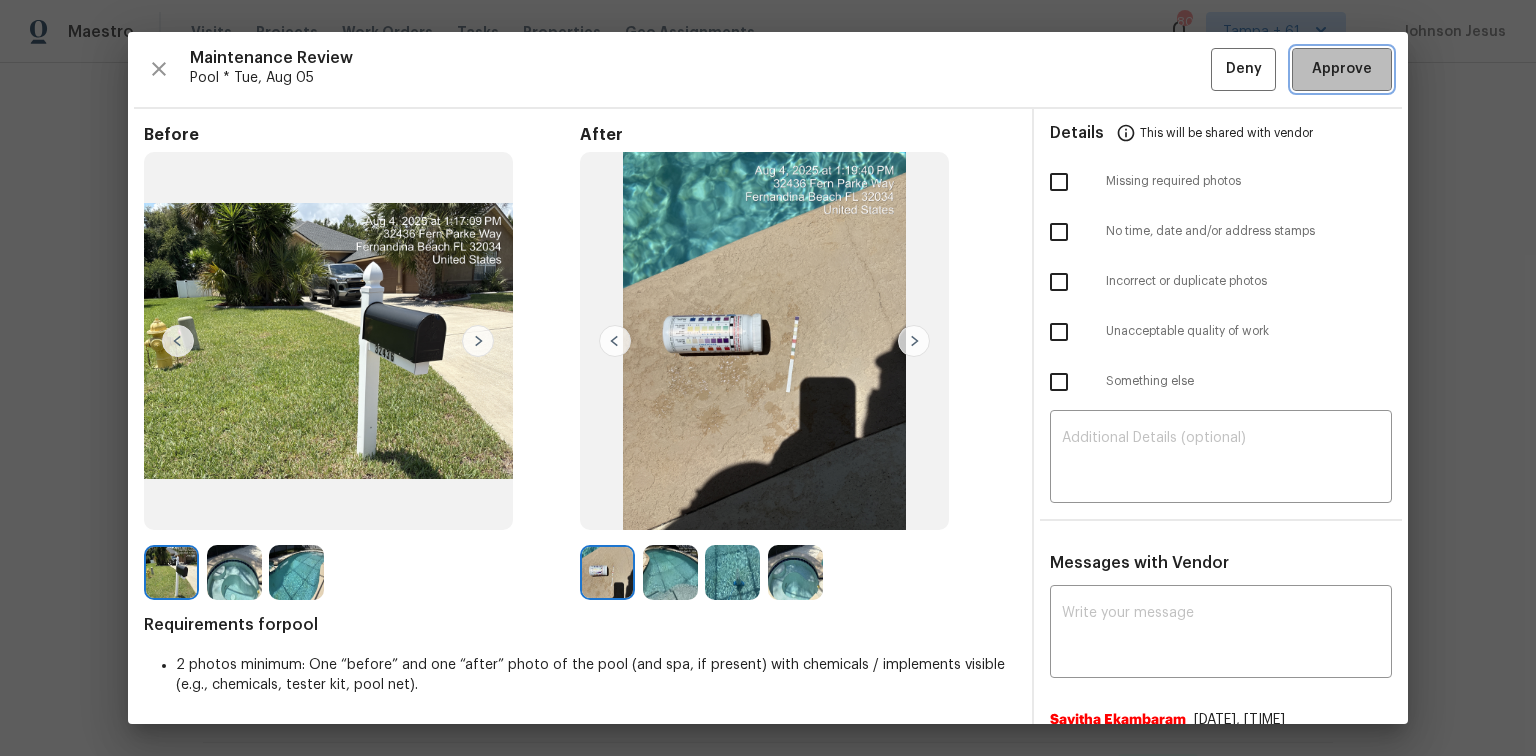 click on "Approve" at bounding box center (1342, 69) 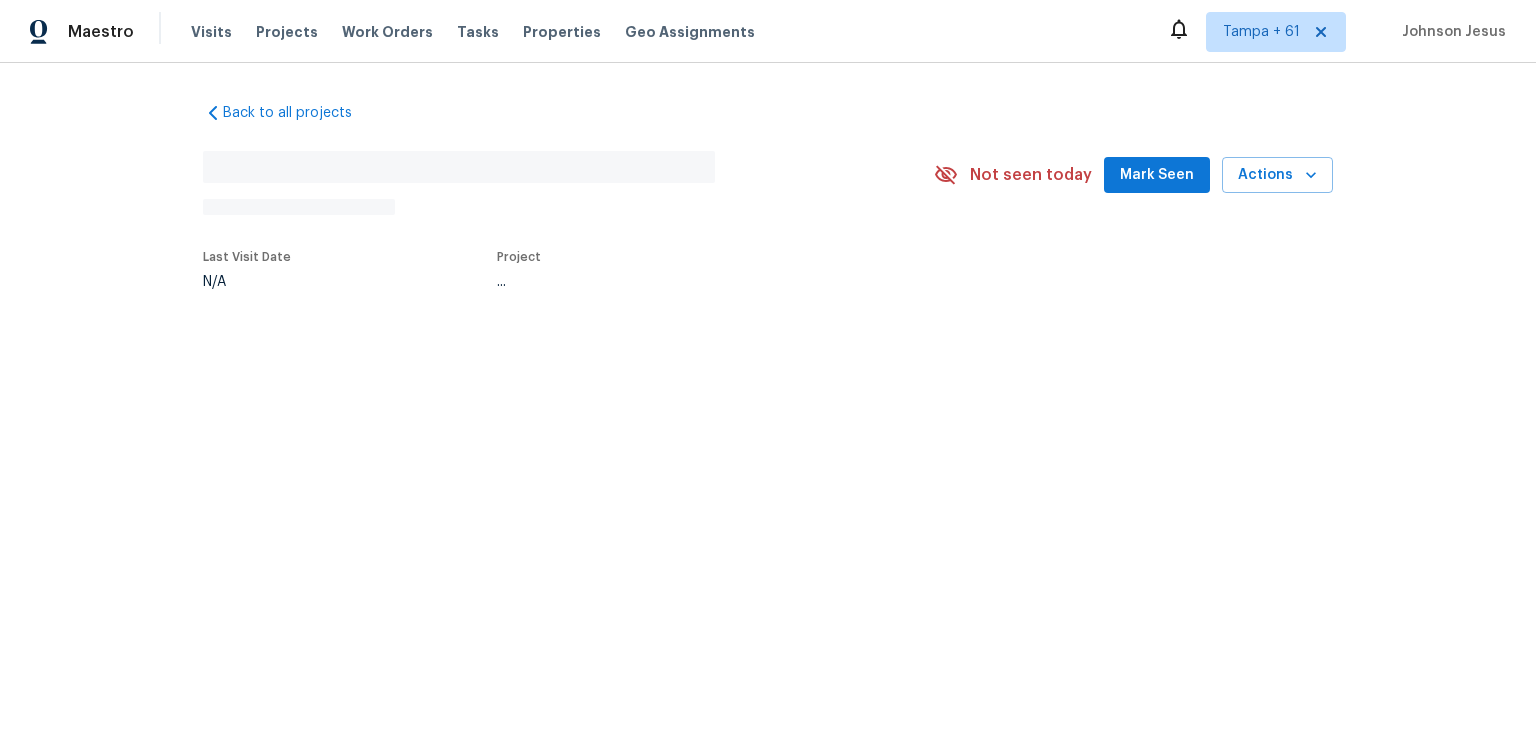 scroll, scrollTop: 0, scrollLeft: 0, axis: both 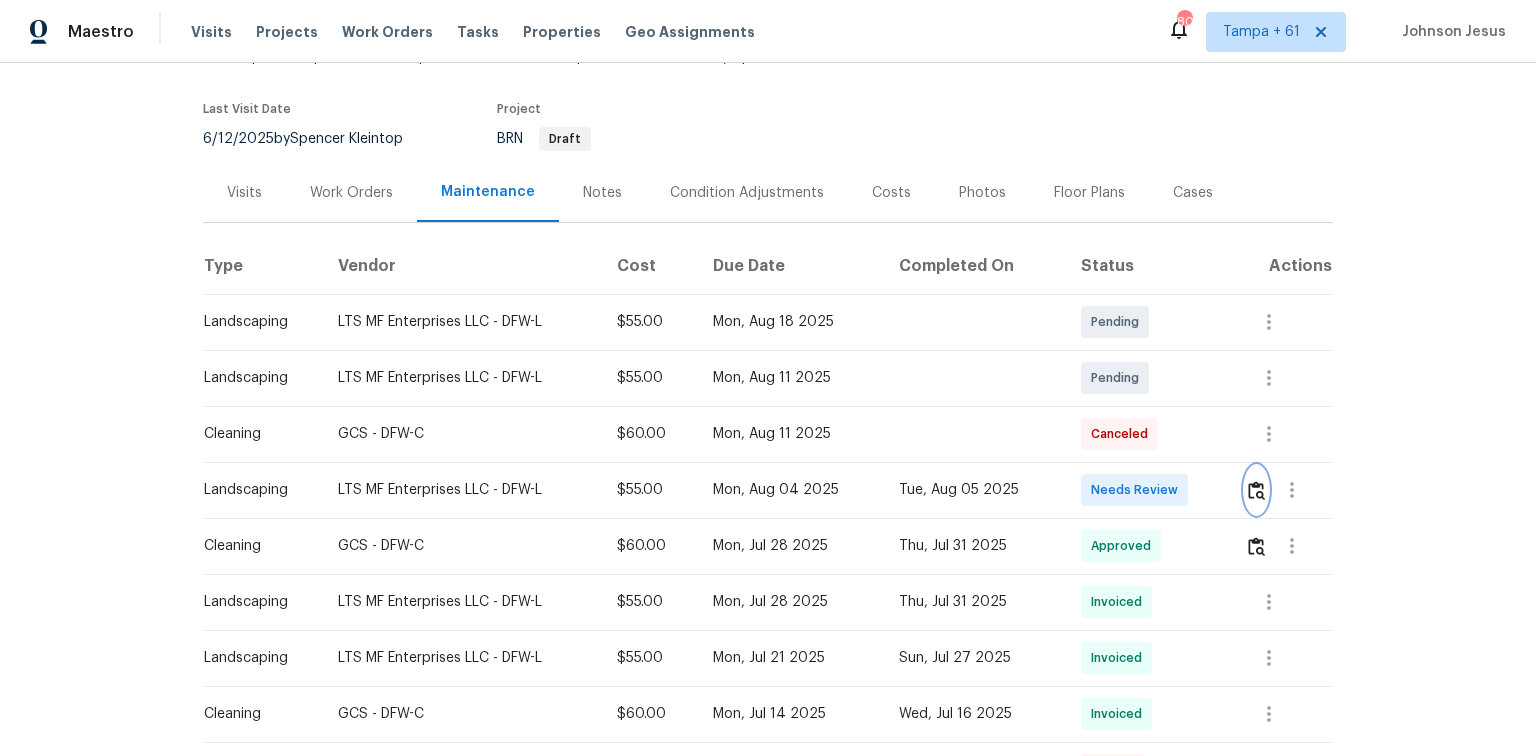 click at bounding box center (1256, 490) 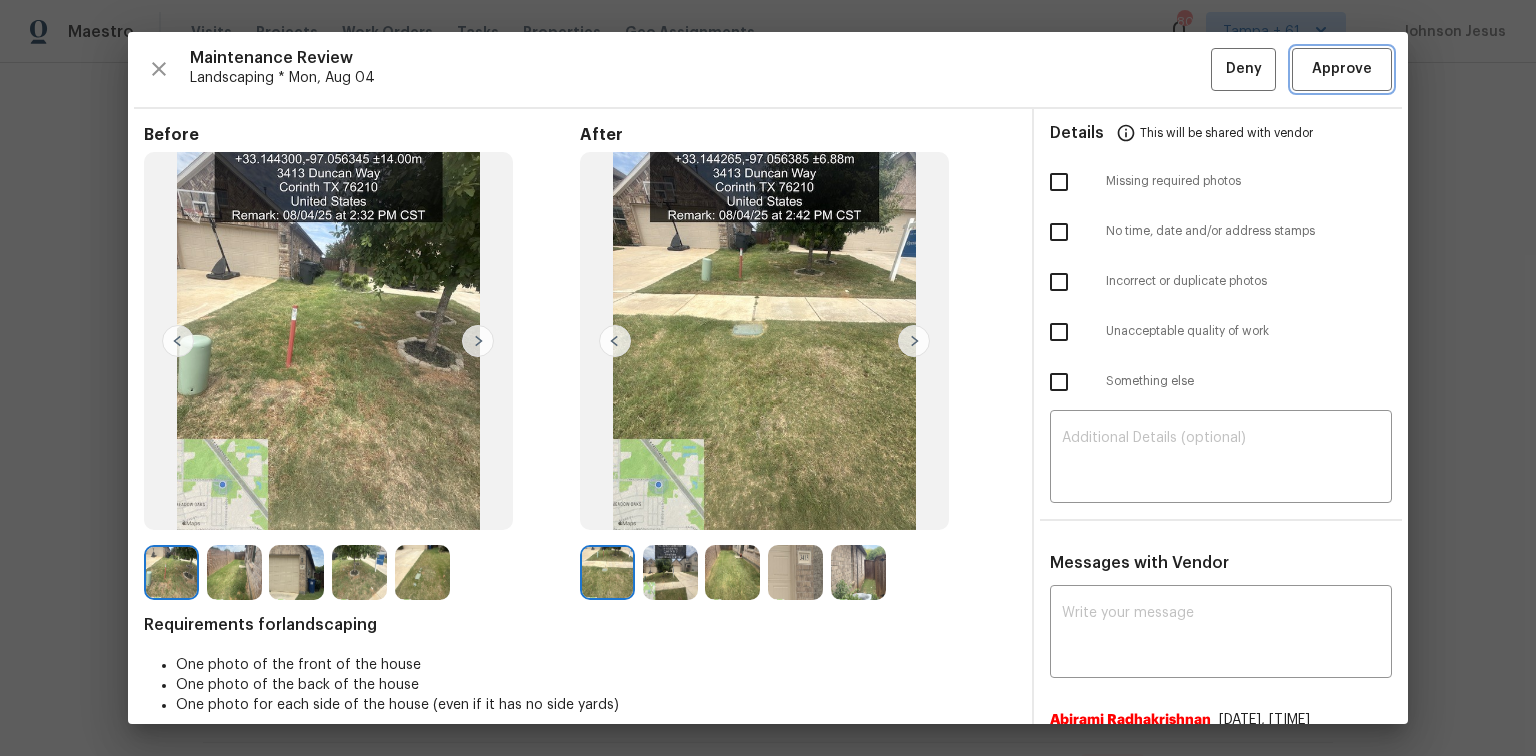 click on "Approve" at bounding box center [1342, 69] 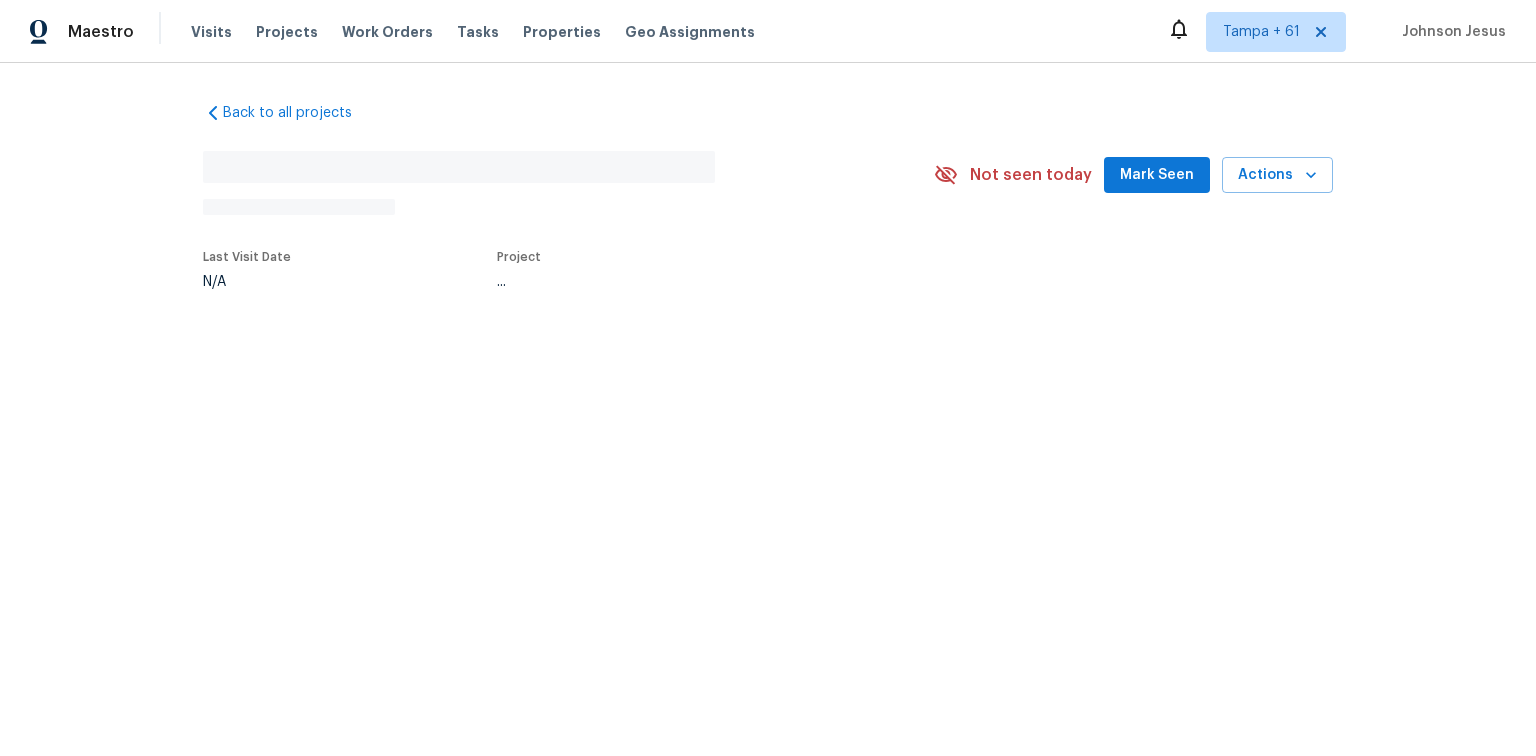 scroll, scrollTop: 0, scrollLeft: 0, axis: both 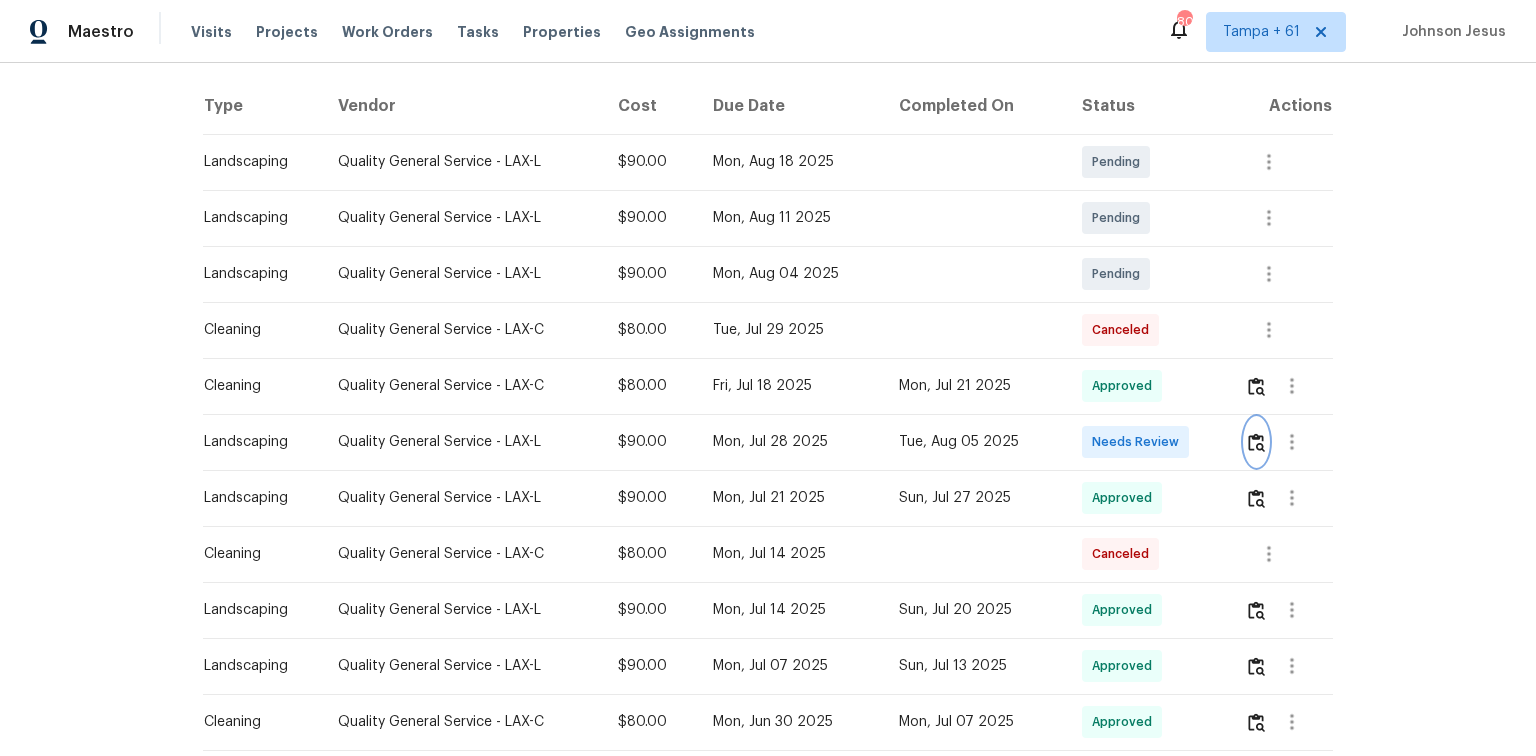 click at bounding box center [1256, 442] 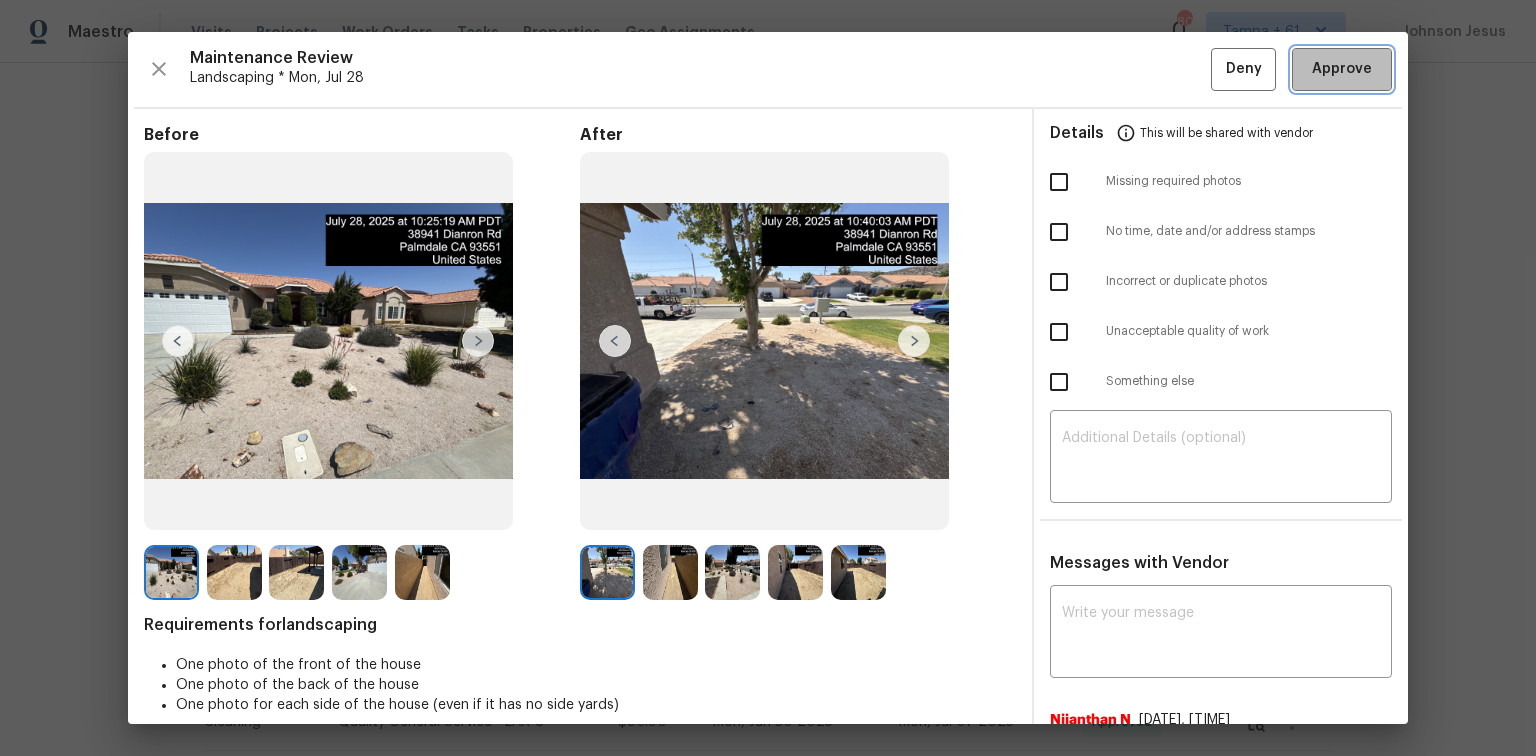 click on "Approve" at bounding box center (1342, 69) 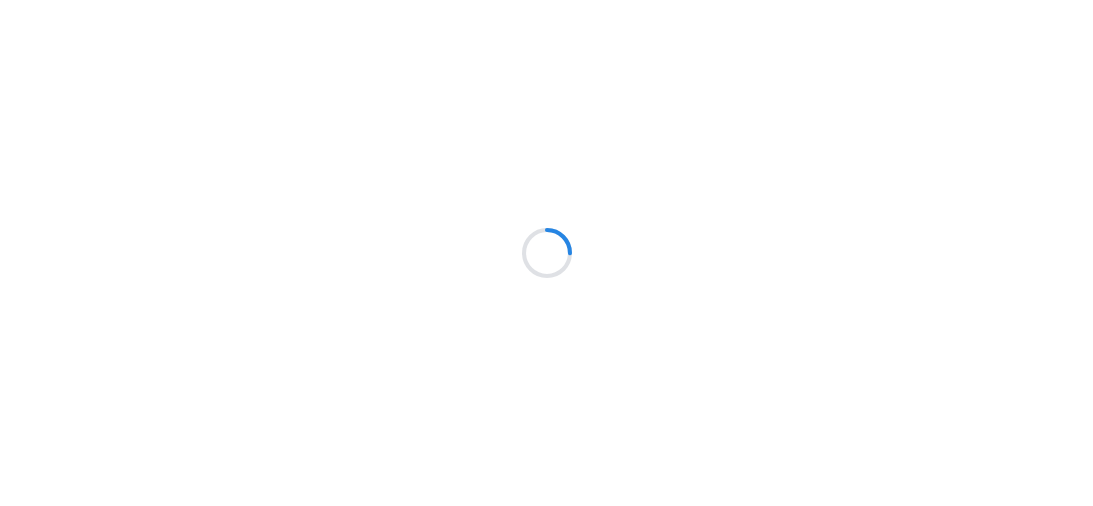 scroll, scrollTop: 0, scrollLeft: 0, axis: both 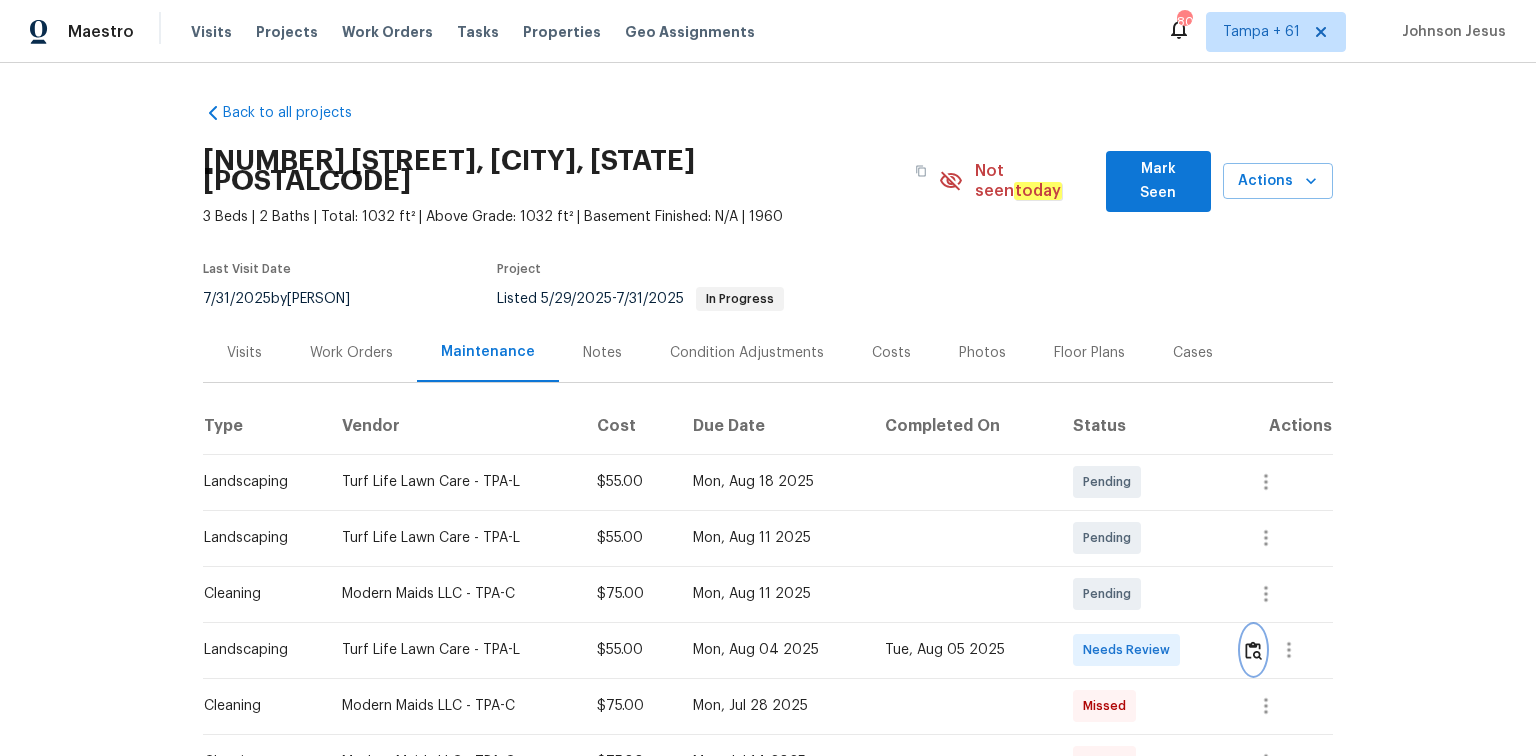 click at bounding box center [1253, 650] 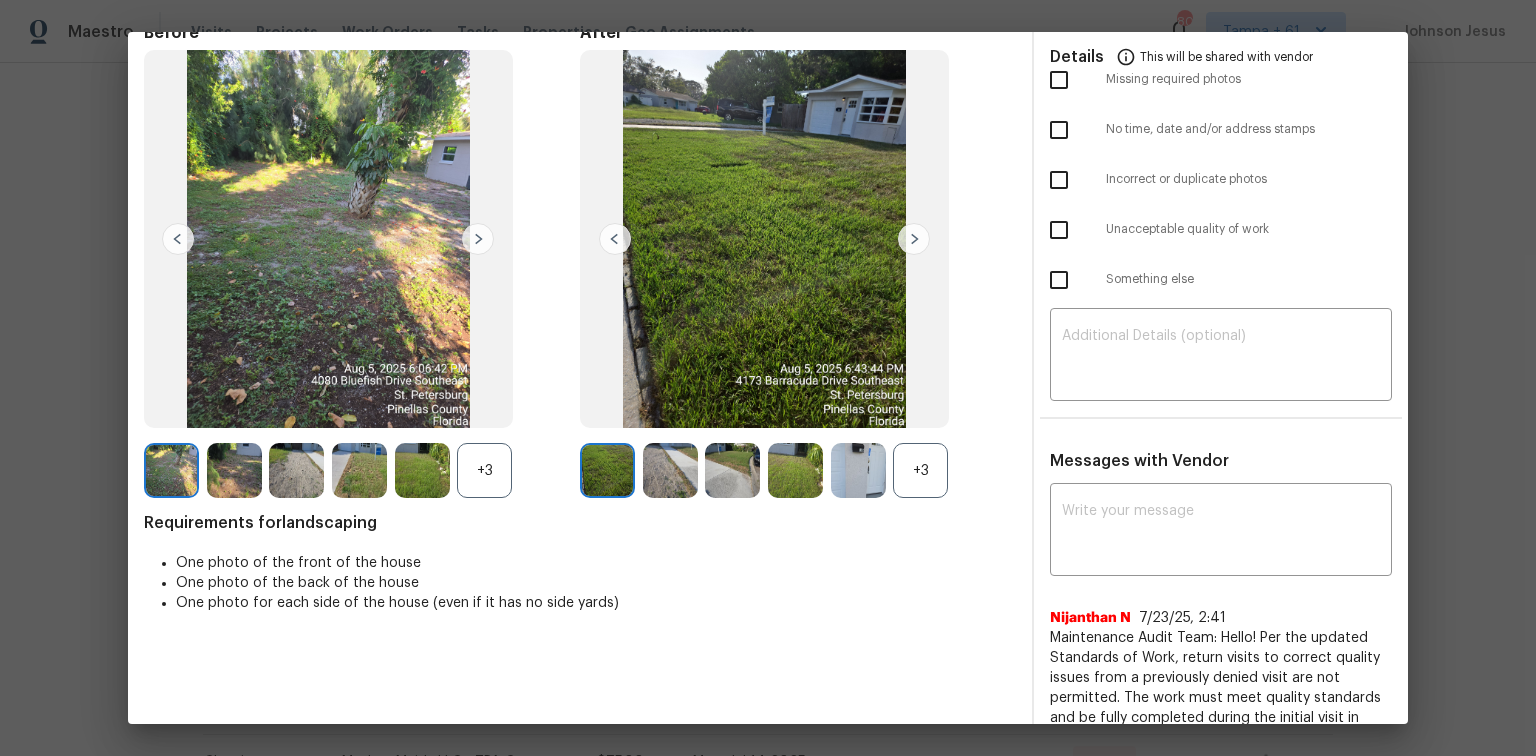 scroll, scrollTop: 0, scrollLeft: 0, axis: both 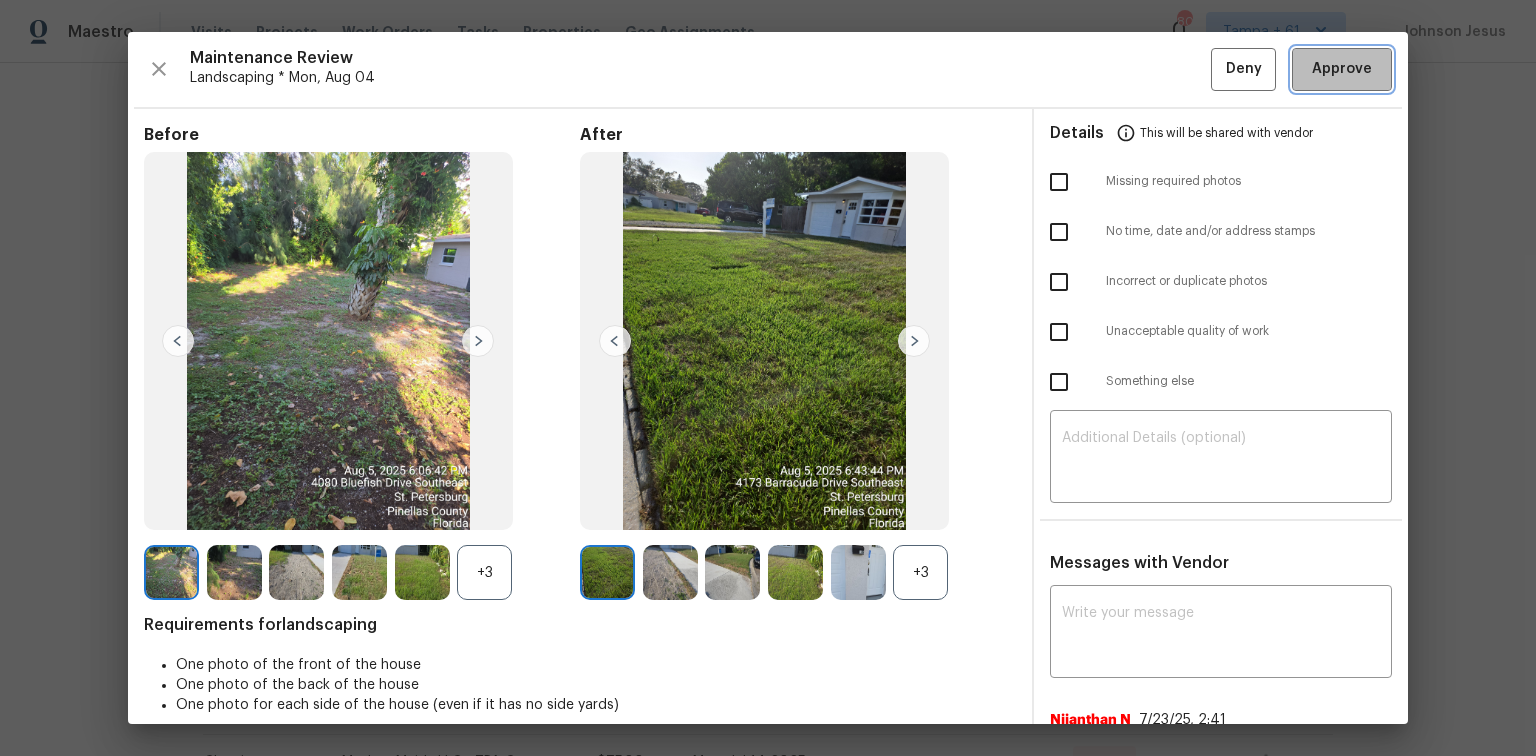 click on "Approve" at bounding box center (1342, 69) 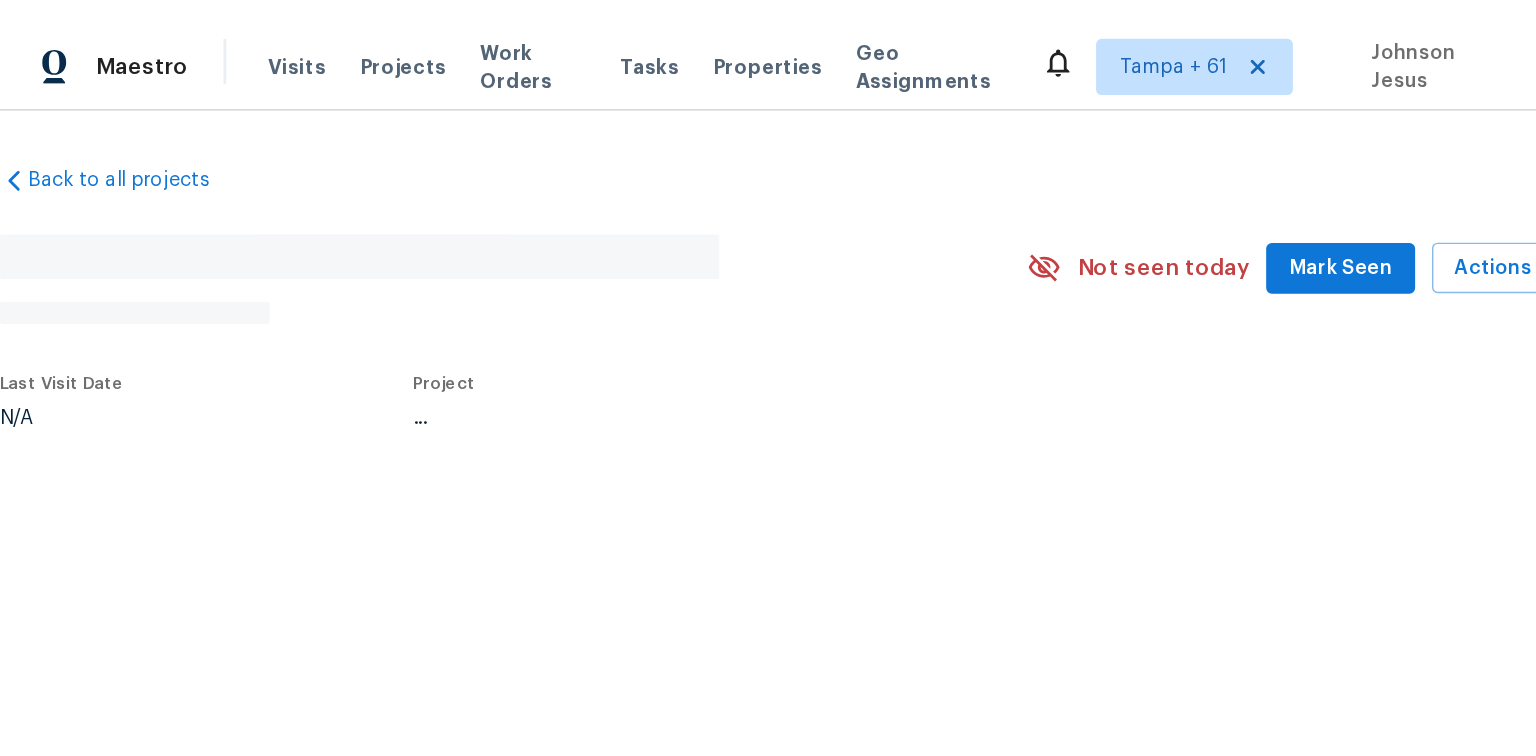 scroll, scrollTop: 0, scrollLeft: 0, axis: both 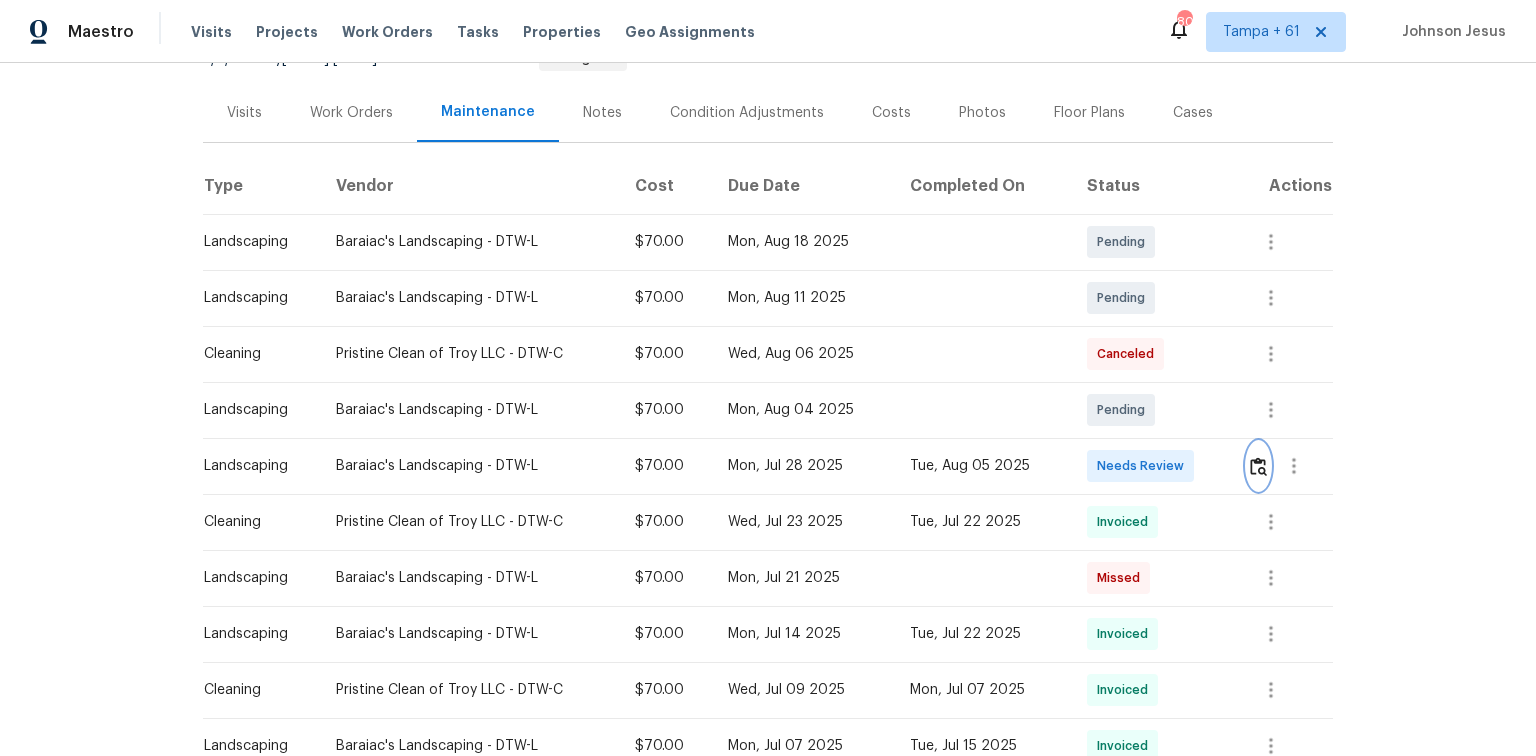 click at bounding box center (1258, 466) 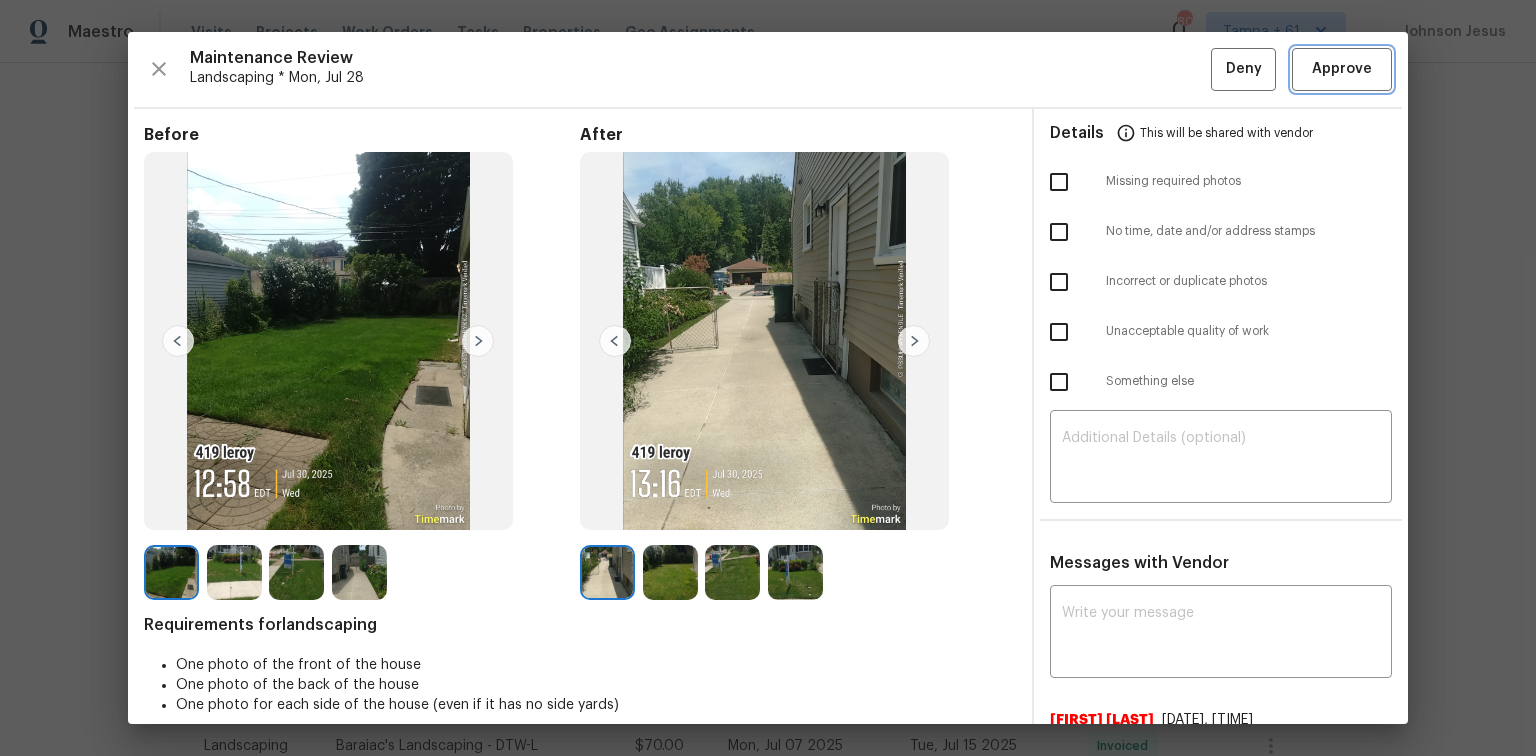 click on "Approve" at bounding box center (1342, 69) 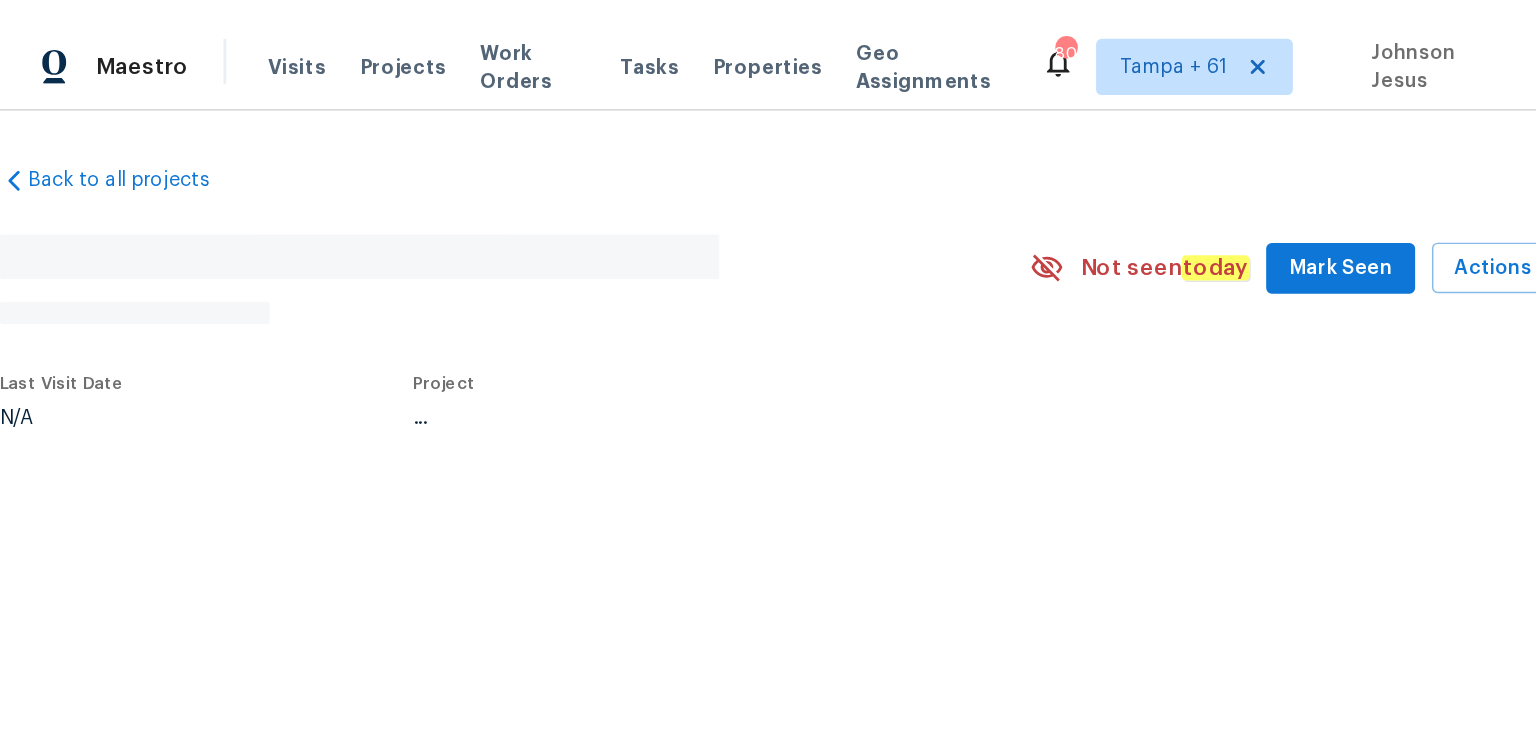 scroll, scrollTop: 0, scrollLeft: 0, axis: both 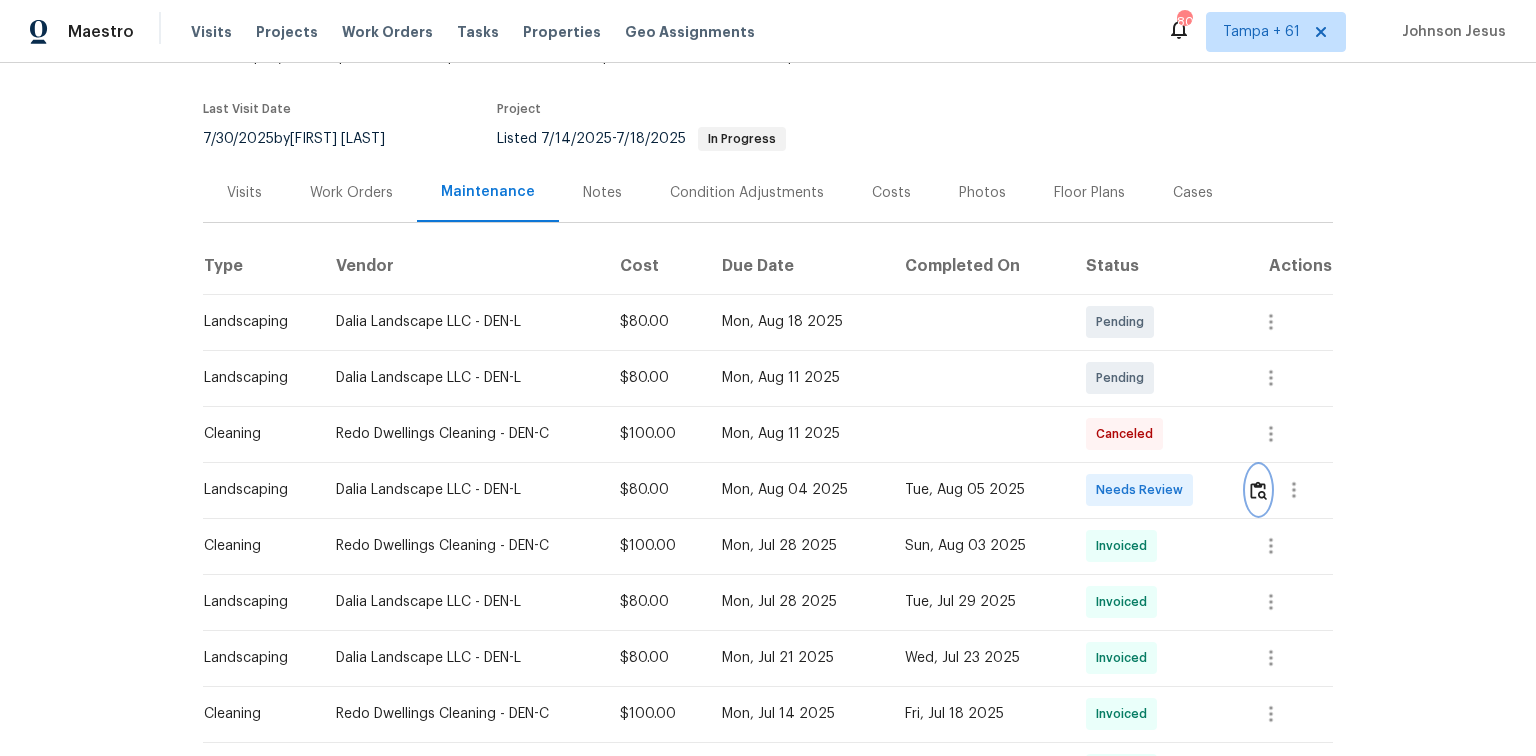 click at bounding box center [1258, 490] 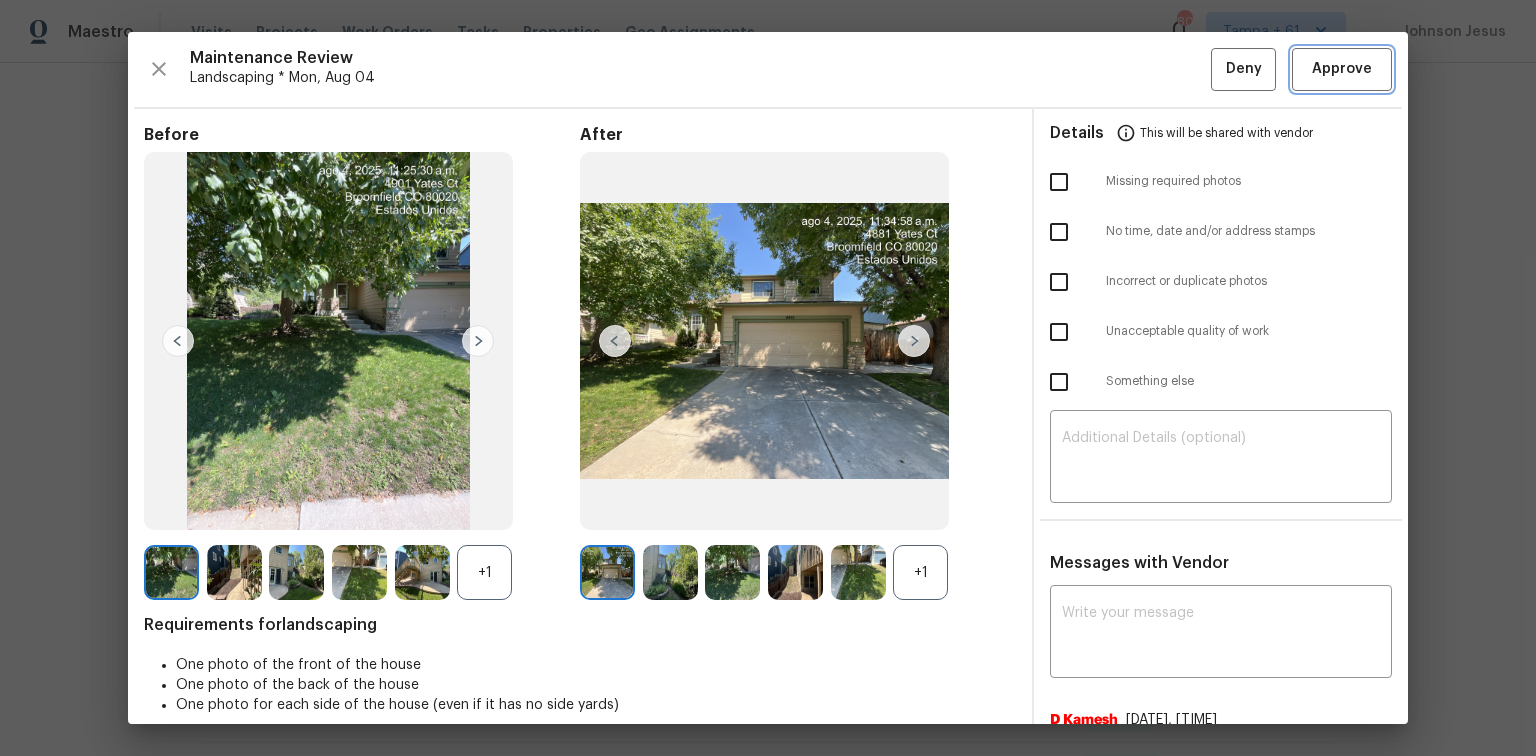 click on "Approve" at bounding box center (1342, 69) 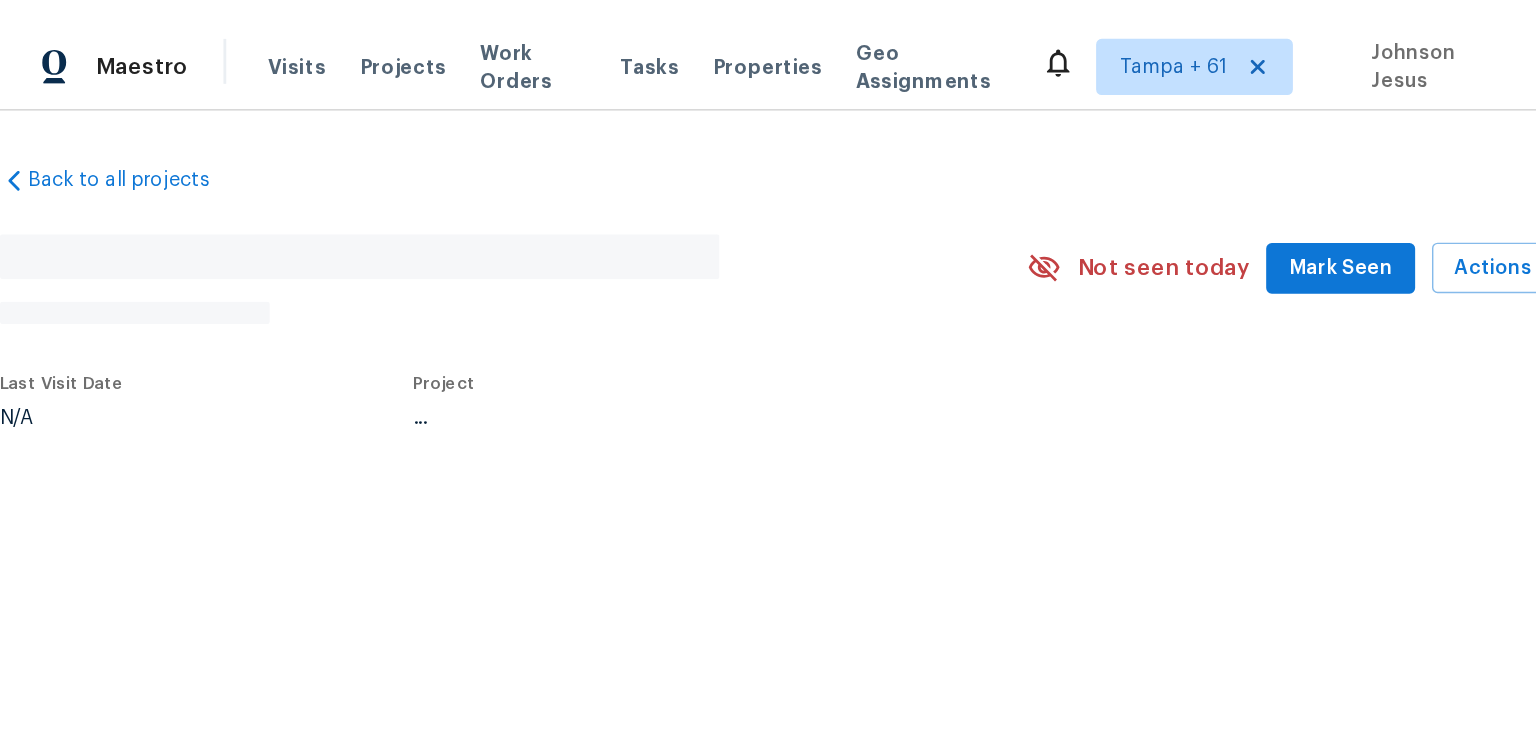 scroll, scrollTop: 0, scrollLeft: 0, axis: both 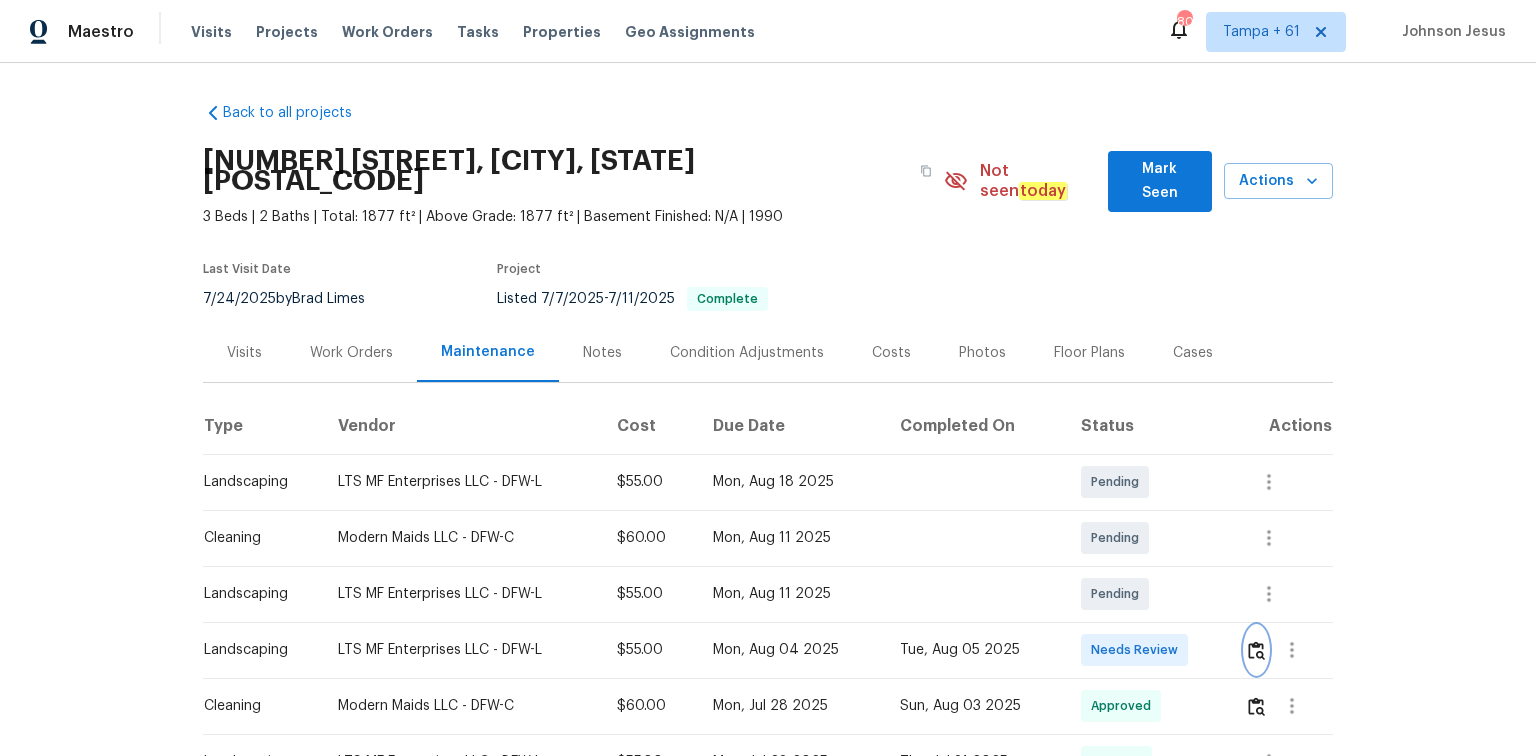 click at bounding box center [1256, 650] 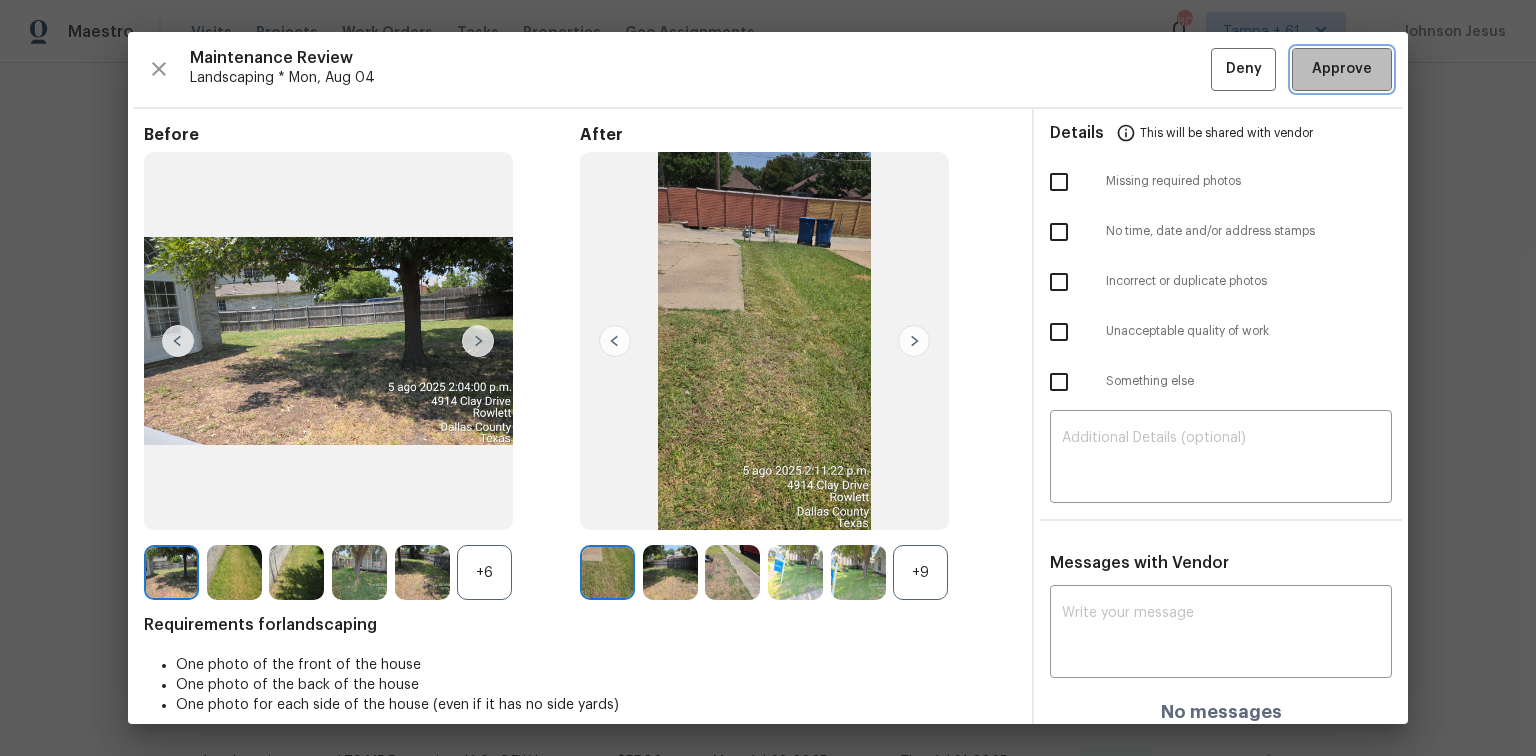 click on "Approve" at bounding box center (1342, 69) 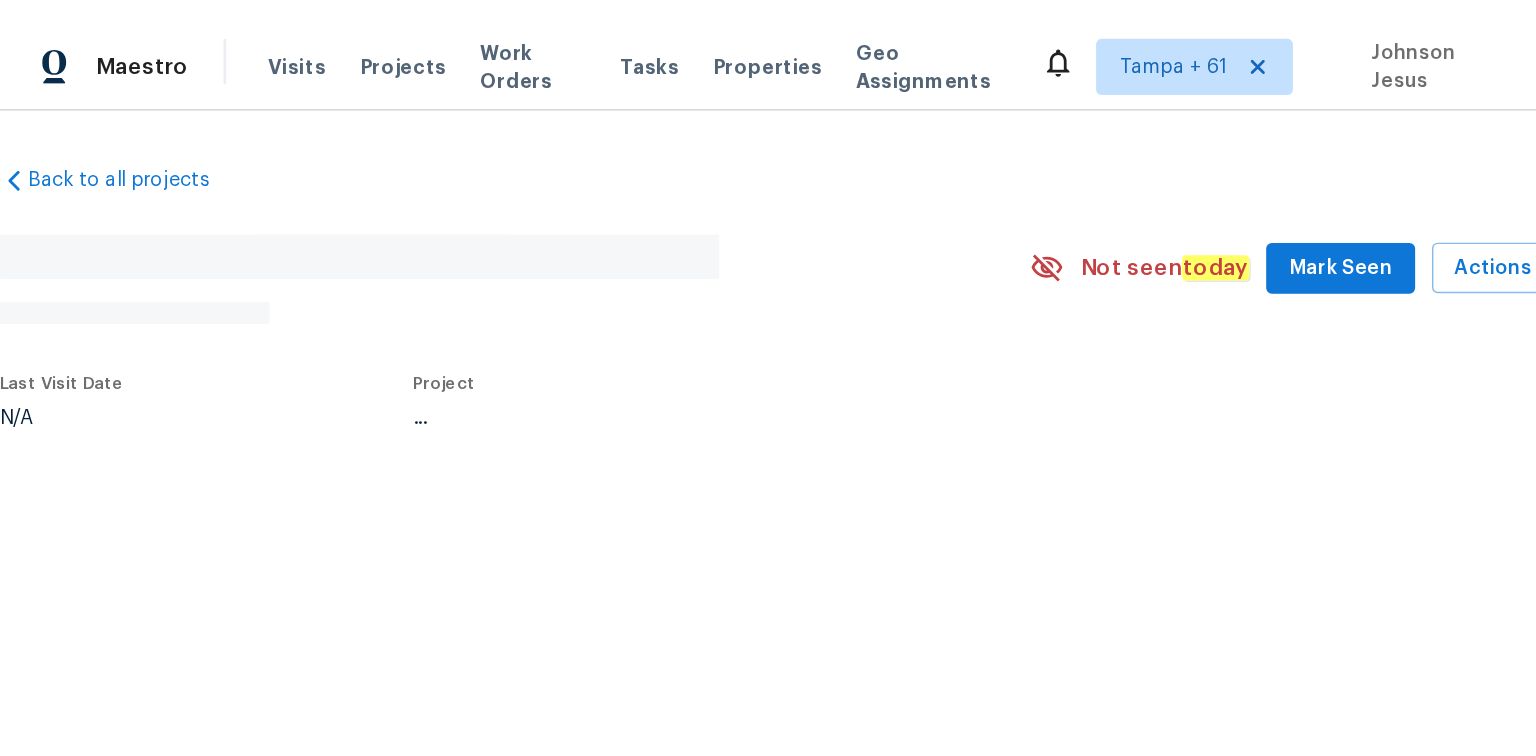 scroll, scrollTop: 0, scrollLeft: 0, axis: both 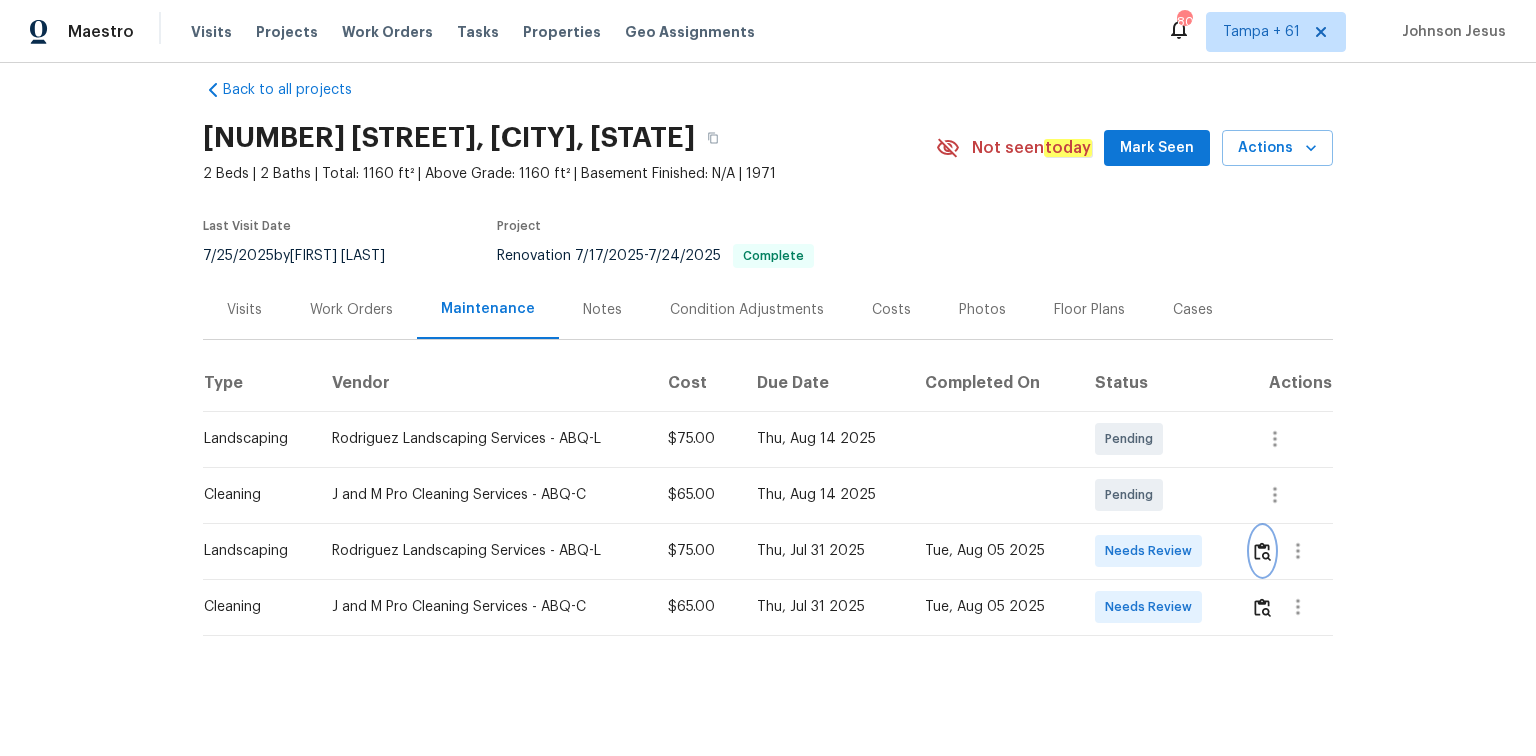 click at bounding box center (1262, 551) 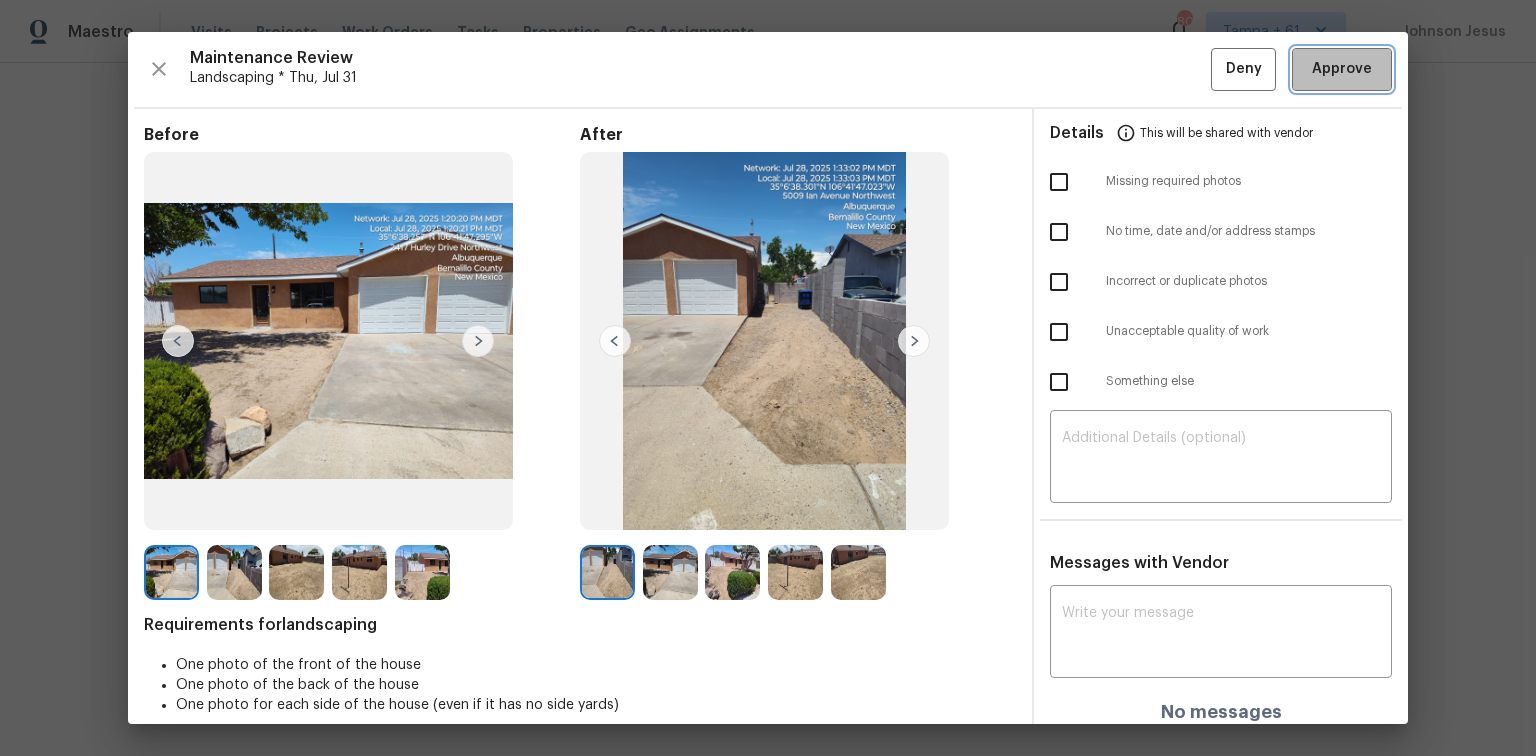 click on "Approve" at bounding box center [1342, 69] 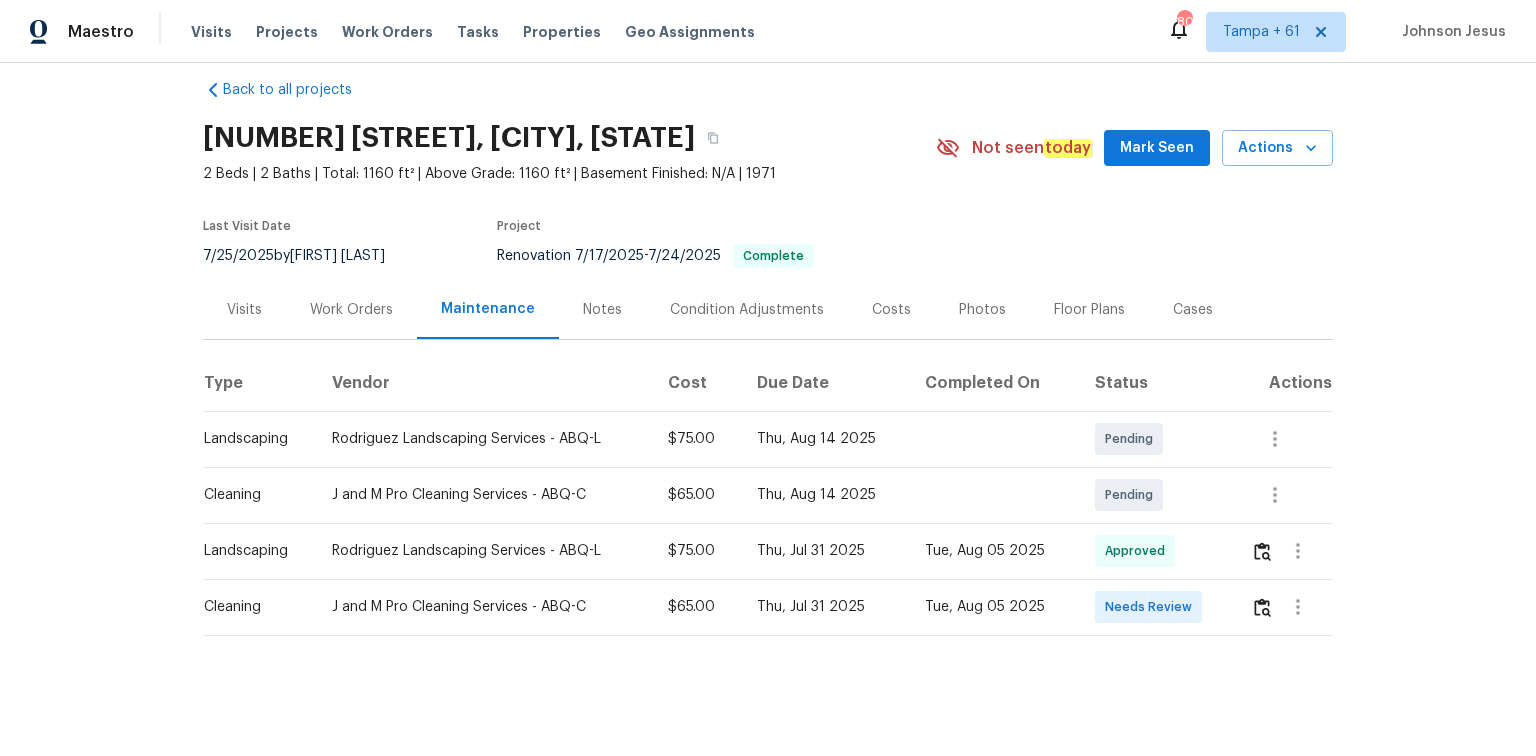 click on "Back to all projects [NUMBER] [STREET], [CITY], [STATE] [NUMBER] Beds | [NUMBER] Baths | Total: [NUMBER] ft² | Above Grade: [NUMBER] ft² | Basement Finished: N/A | [YEAR] Not seen  today [FIRST] [LAST] Seen Actions Last Visit Date [DATE]  by  [FIRST] [LAST]   Project Renovation   [DATE]  -  [DATE] Complete Visits Work Orders Maintenance Notes Condition Adjustments Costs Photos Floor Plans Cases Type Vendor Cost Due Date Completed On Status Actions Landscaping [COMPANY] - [CITY]-[CODE] $[NUMBER] [DAY], [MONTH] [YEAR] Pending Cleaning [COMPANY] - [CITY]-[CODE] $[NUMBER] [DAY], [MONTH] [YEAR] Pending Landscaping [COMPANY] - [CITY]-[CODE] $[NUMBER] [DAY], [MONTH] [YEAR] [DAY], [MONTH] [YEAR] Approved Cleaning [COMPANY] - [CITY]-[CODE] $[NUMBER] [DAY], [MONTH] [YEAR] [DAY], [MONTH] [YEAR] Needs Review" at bounding box center (768, 409) 